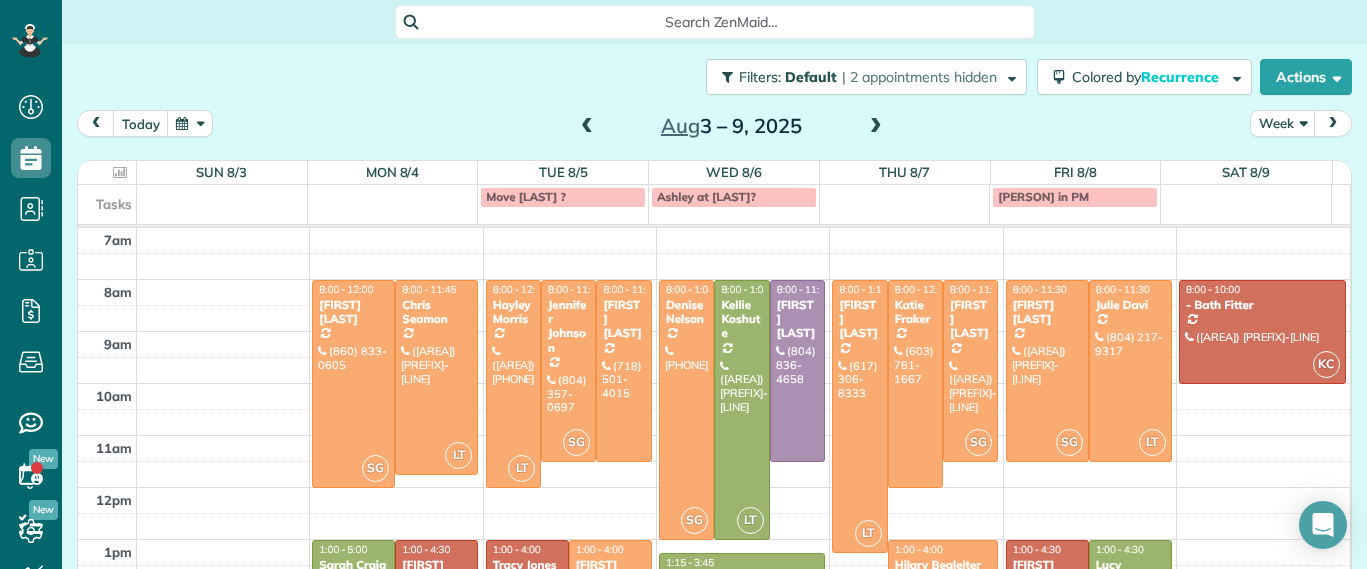 scroll, scrollTop: 0, scrollLeft: 0, axis: both 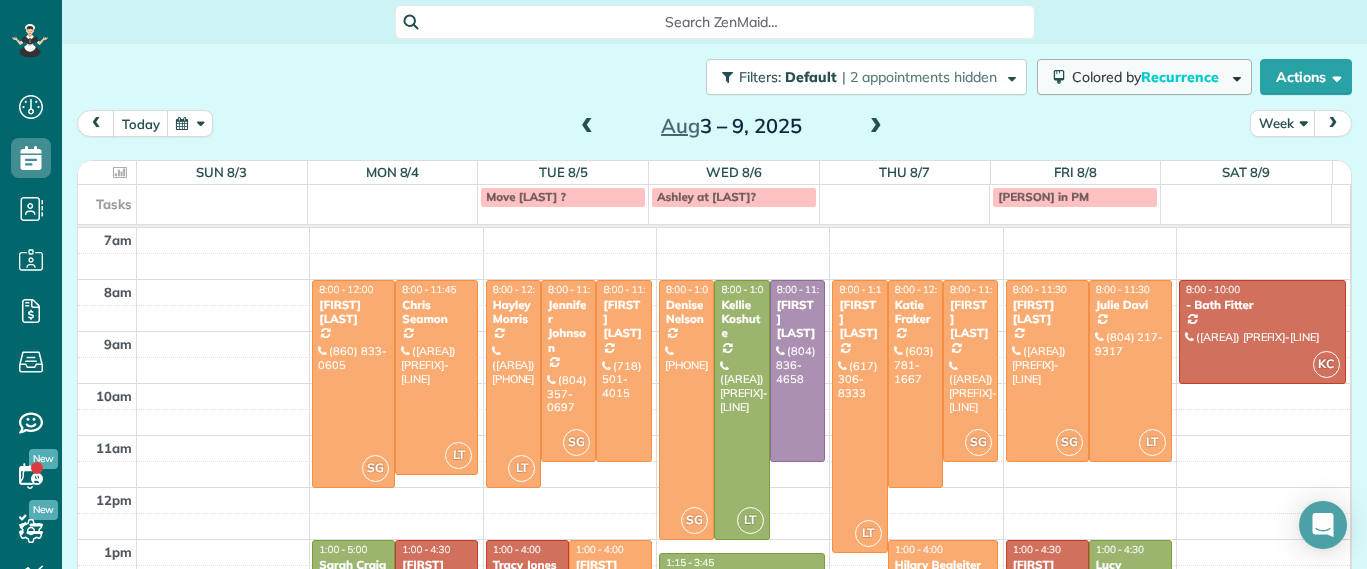 click on "Colored by  Recurrence" at bounding box center (1144, 77) 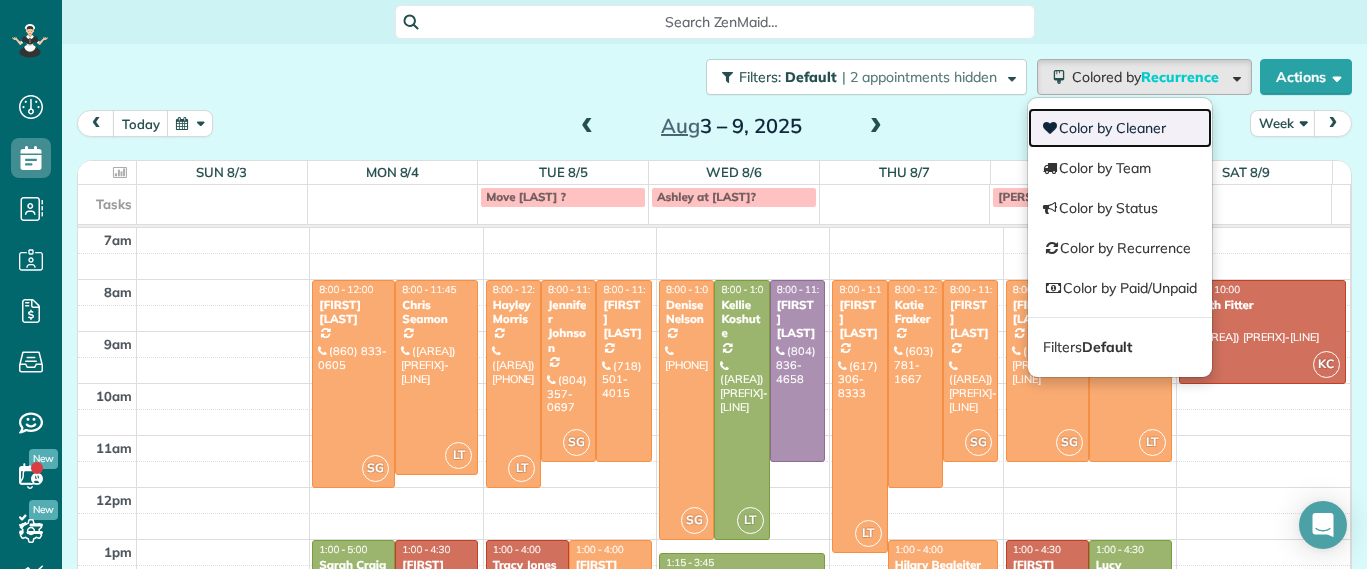 click on "Color by Cleaner" at bounding box center [1120, 128] 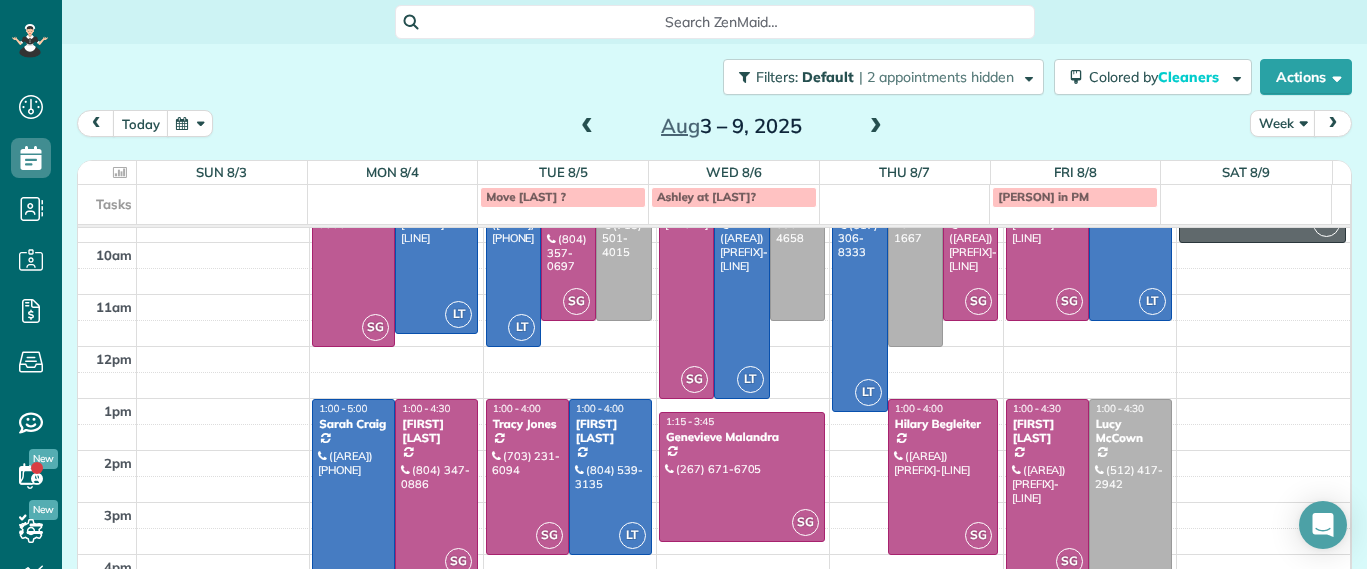 scroll, scrollTop: 99, scrollLeft: 0, axis: vertical 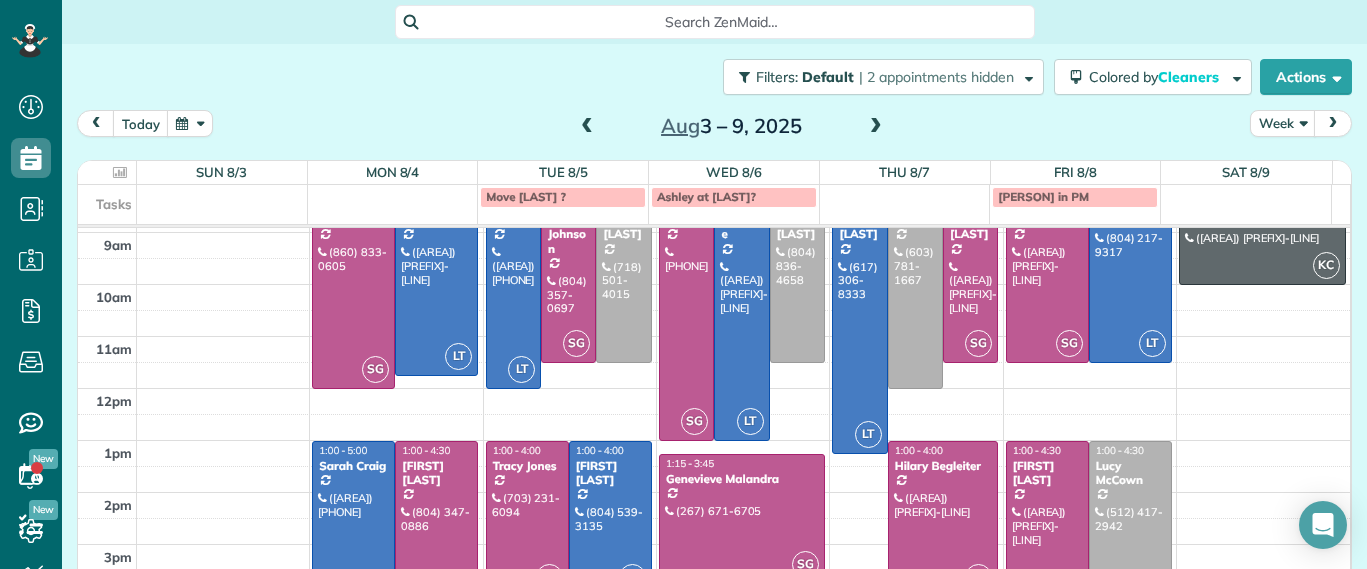 click at bounding box center [1130, 532] 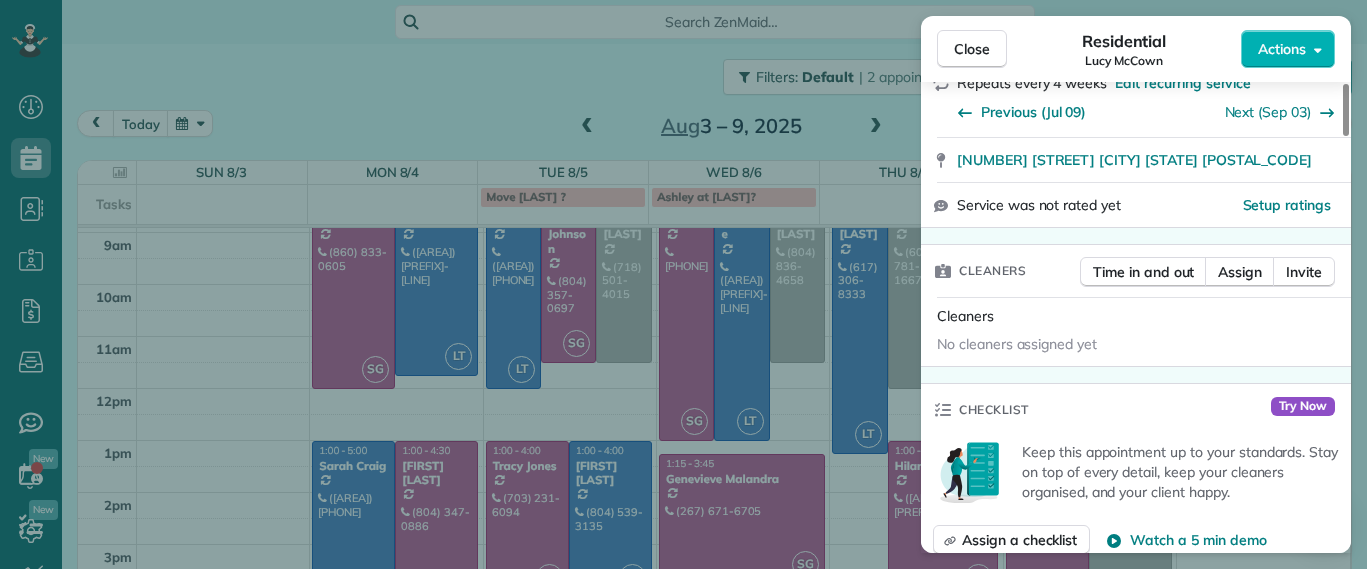 scroll, scrollTop: 500, scrollLeft: 0, axis: vertical 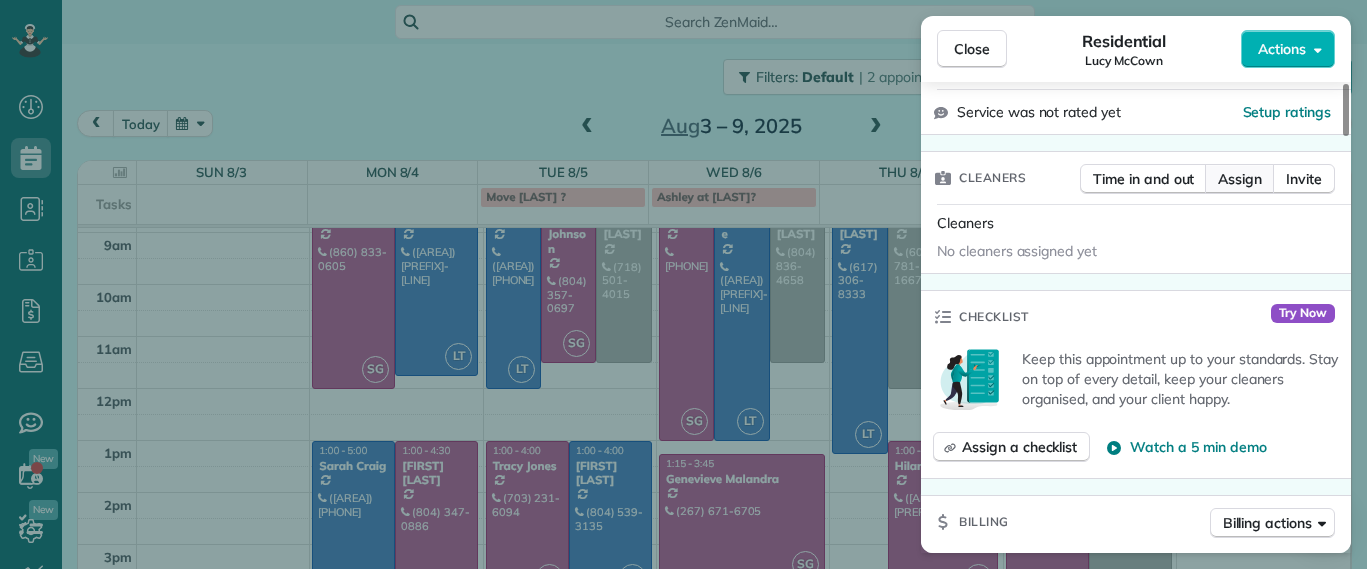click on "Assign" at bounding box center (1240, 179) 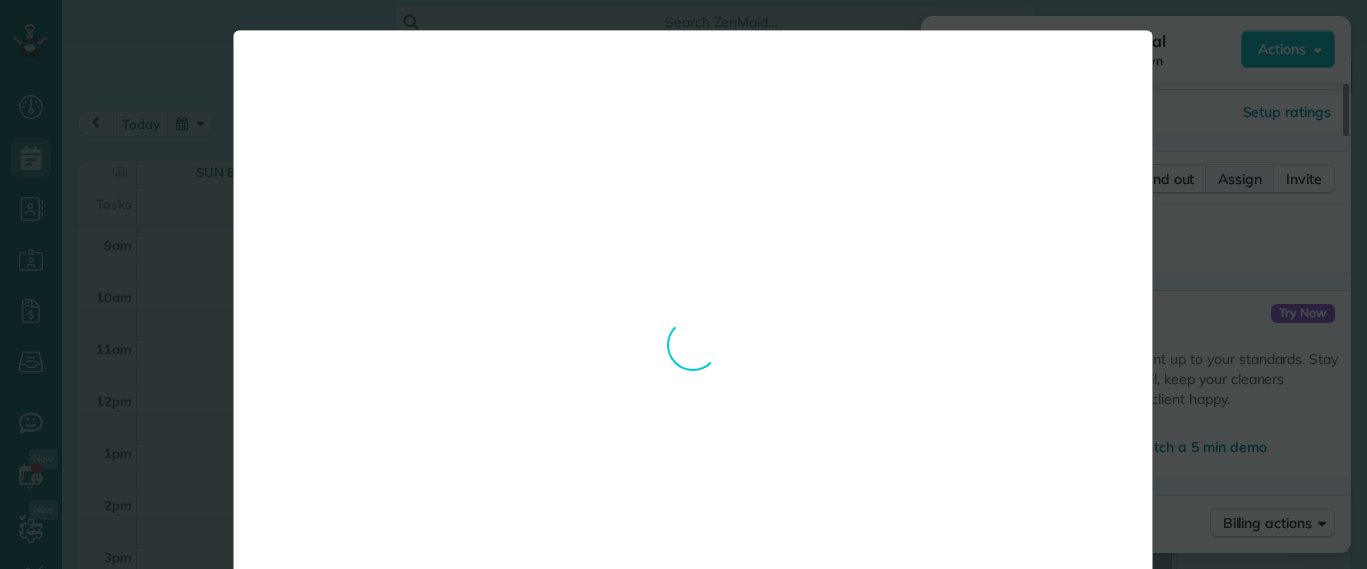 scroll, scrollTop: 0, scrollLeft: 0, axis: both 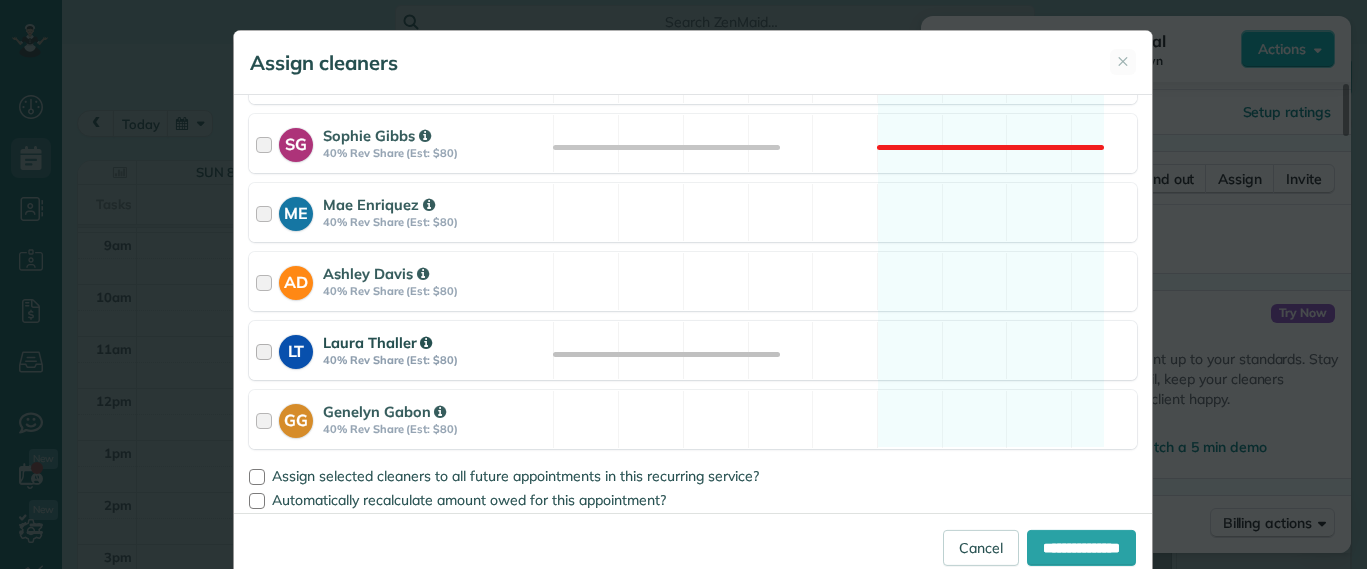 click on "LT
Laura Thaller
40% Rev Share (Est: $80)
Available" at bounding box center (693, 350) 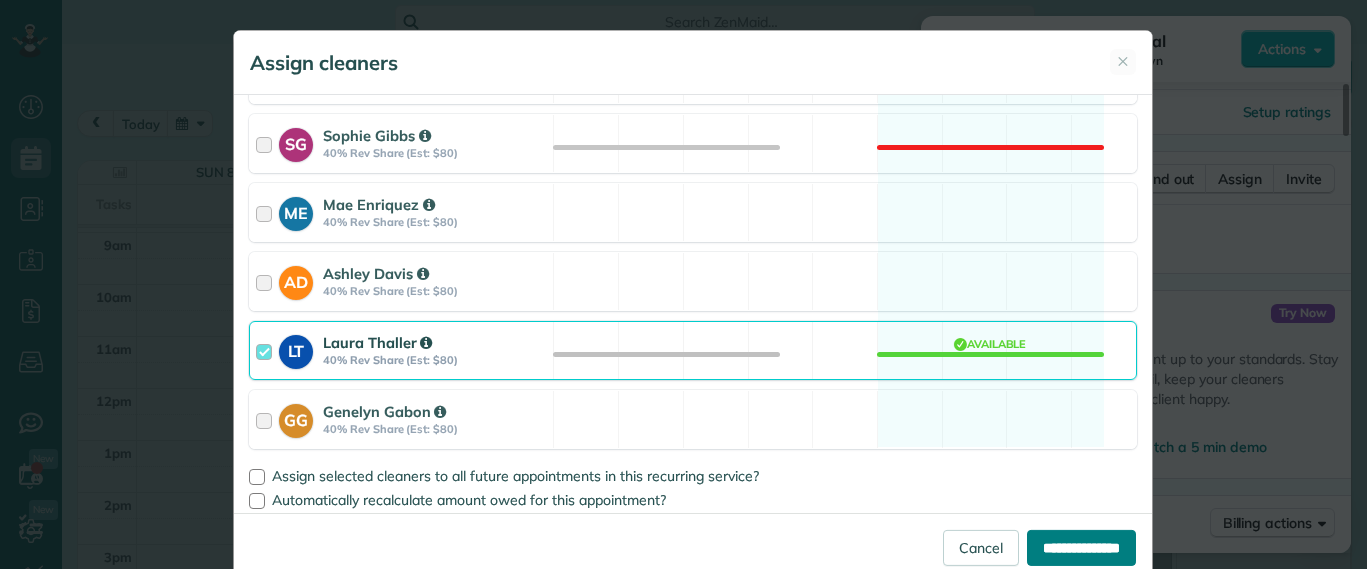 click on "**********" at bounding box center (1081, 548) 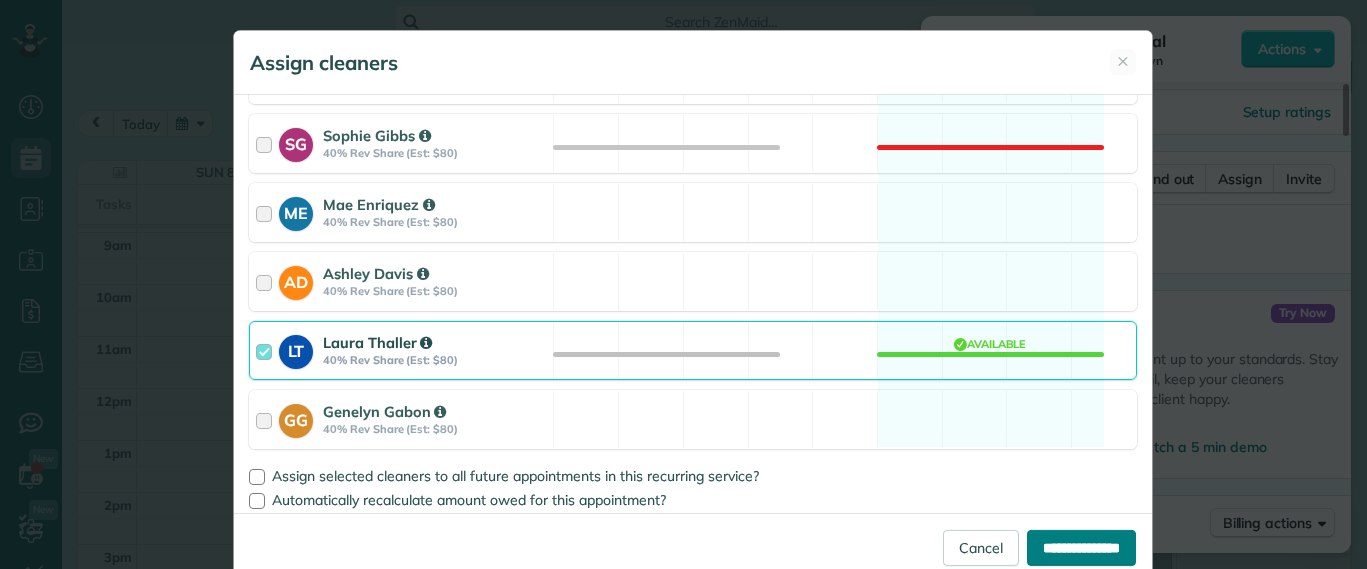 type on "**********" 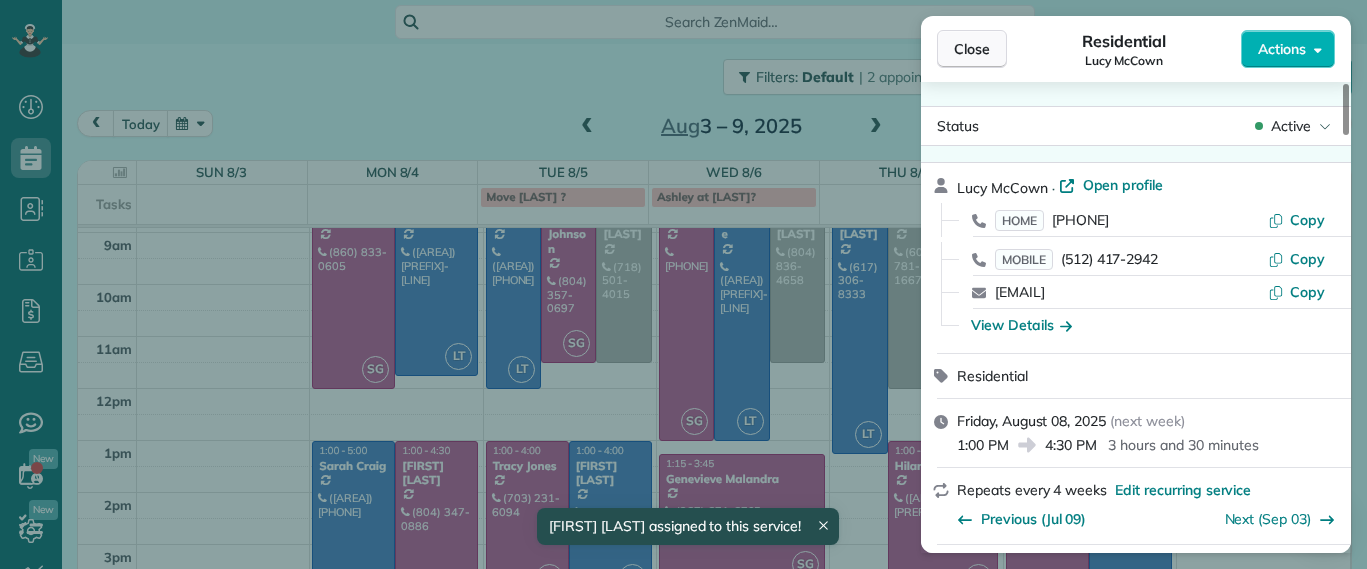 click on "Close" at bounding box center (972, 49) 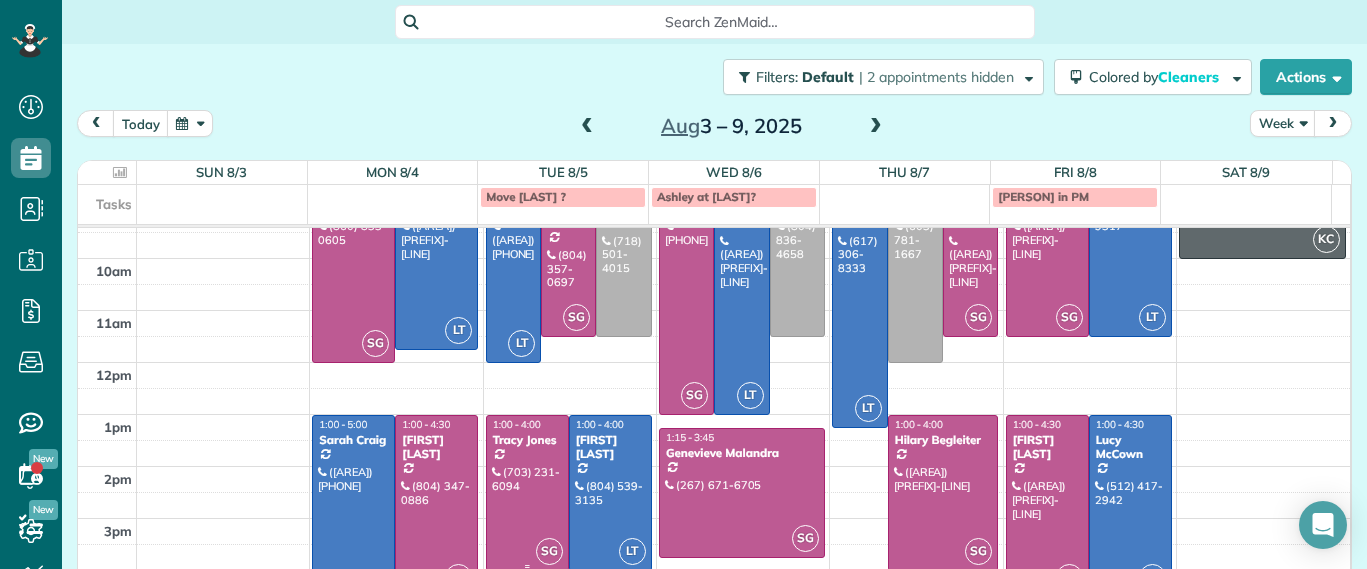 scroll, scrollTop: 204, scrollLeft: 0, axis: vertical 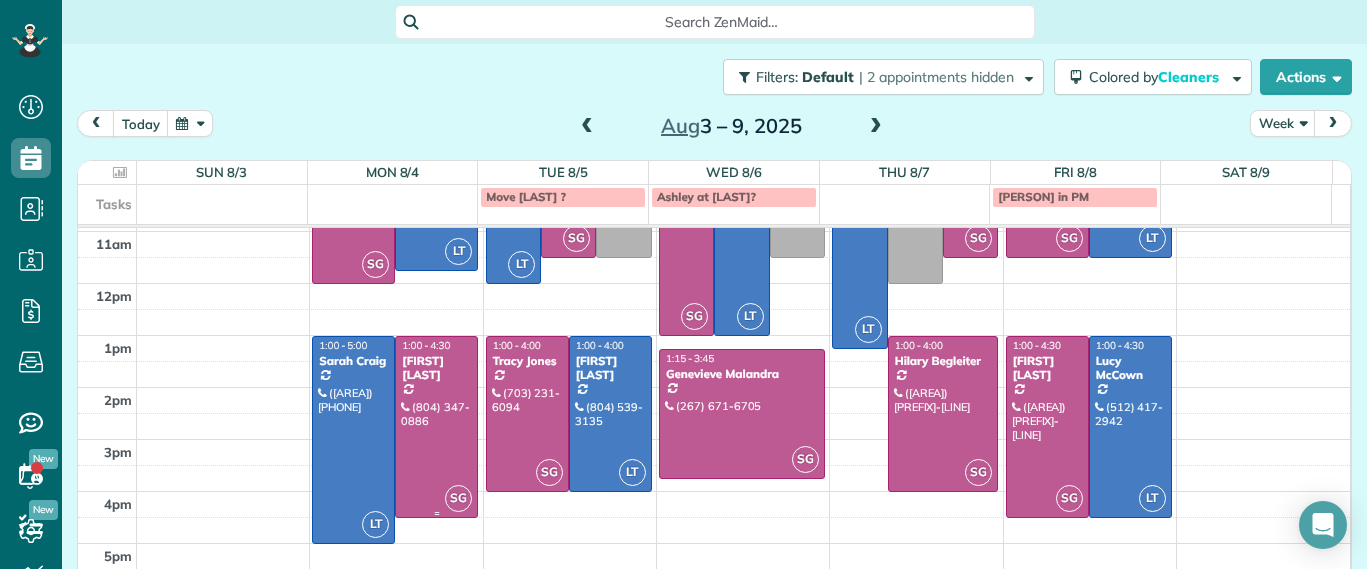 click at bounding box center (436, 427) 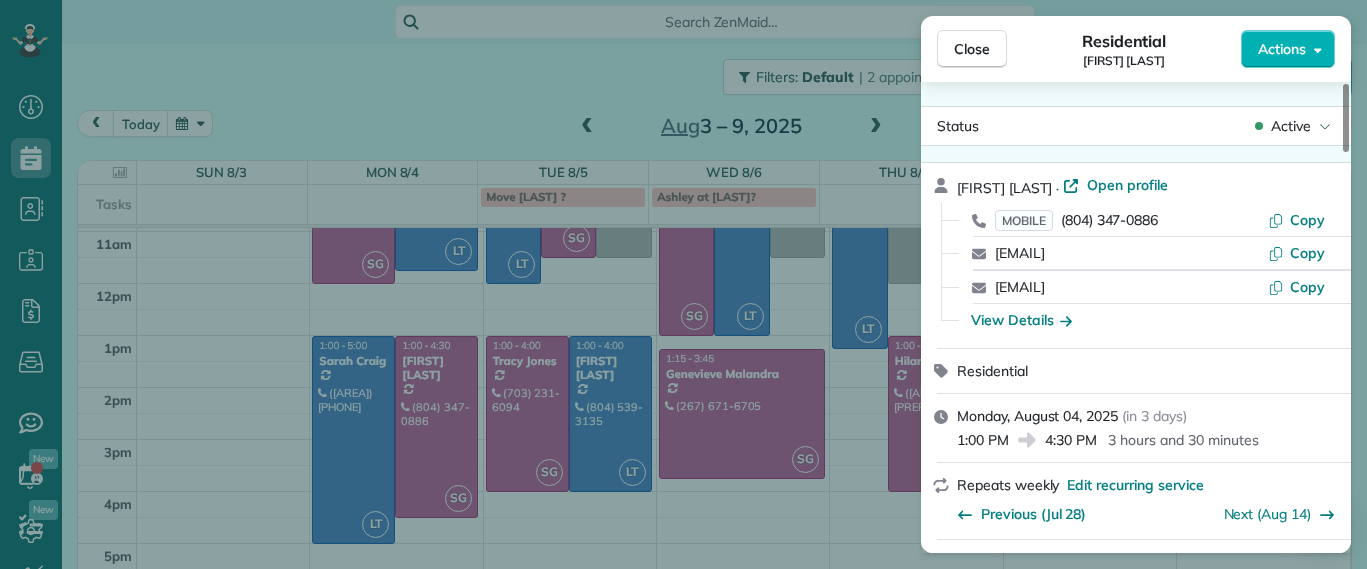 click on "Close Residential James Crenshaw Actions Status Active James Crenshaw · Open profile MOBILE (804) 347-0886 Copy james@gatherrva.com Copy elizasimp@gmail.com Copy View Details Residential Monday, August 04, 2025 ( in 3 days ) 1:00 PM 4:30 PM 3 hours and 30 minutes Repeats weekly Edit recurring service Previous (Jul 28) Next (Aug 14) 2911 Moss Side Avenue Richmond VA 23222 Service was not rated yet Setup ratings Cleaners Time in and out Assign Invite Cleaners Sophie   Gibbs 1:00 PM 4:30 PM Checklist Try Now Keep this appointment up to your standards. Stay on top of every detail, keep your cleaners organised, and your client happy. Assign a checklist Watch a 5 min demo Billing Billing actions Service Service Price (1x $180.00) $180.00 Add an item Overcharge $0.00 Discount $0.00 Coupon discount - Primary tax - Secondary tax - Total appointment price $180.00 Tips collected $0.00 Unpaid Mark as paid Total including tip $180.00 Get paid online in no-time! Send an invoice and reward your cleaners with tips Man Hours" at bounding box center (683, 284) 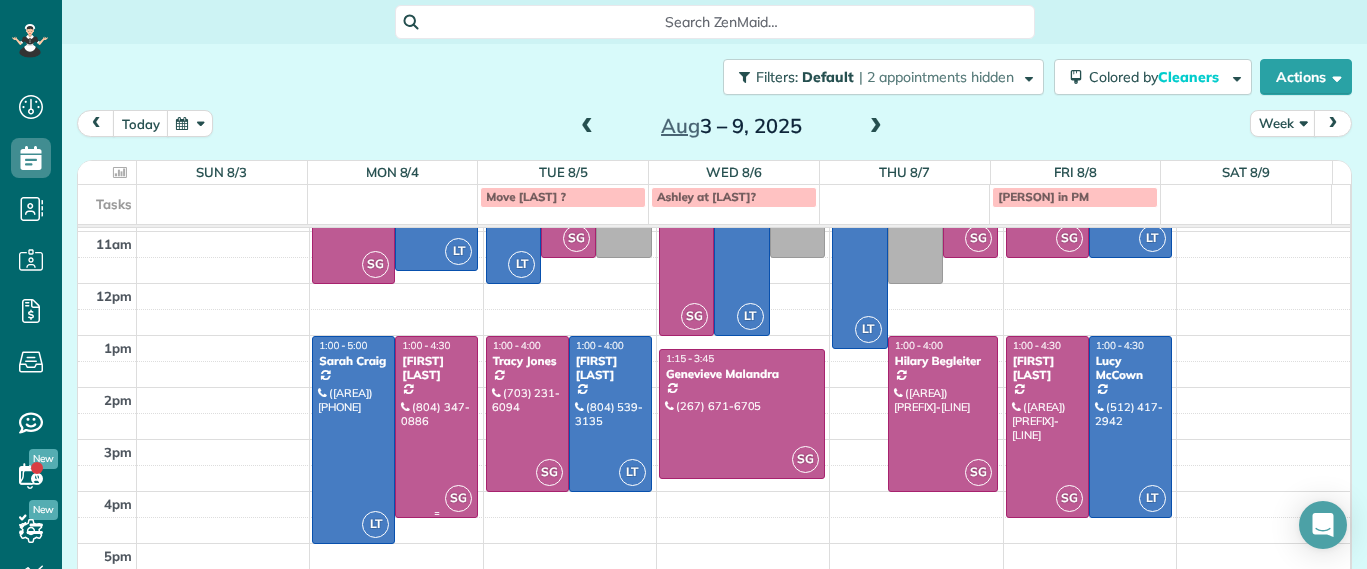 click at bounding box center (436, 427) 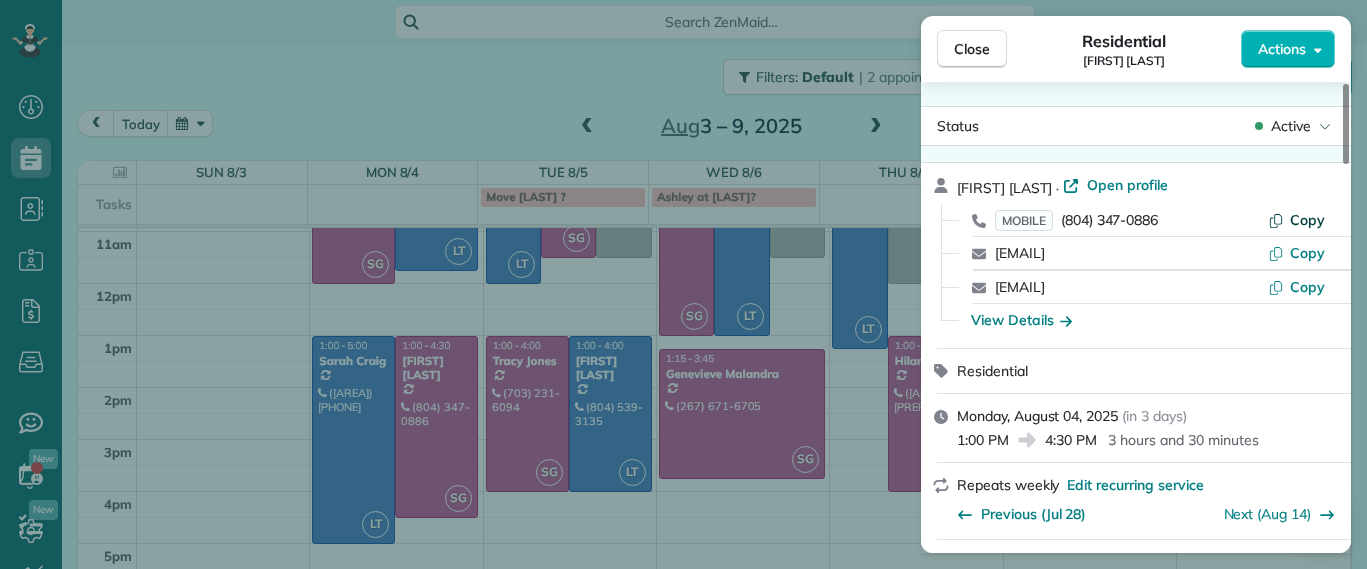 click on "Copy" at bounding box center (1307, 220) 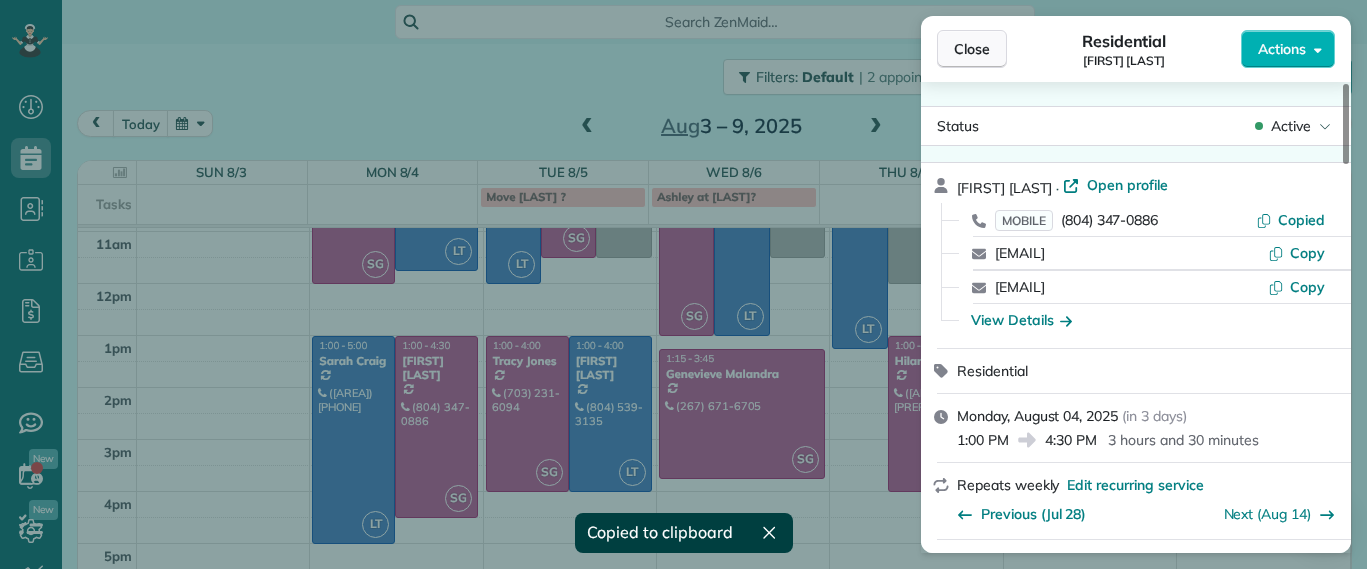click on "Close" at bounding box center (972, 49) 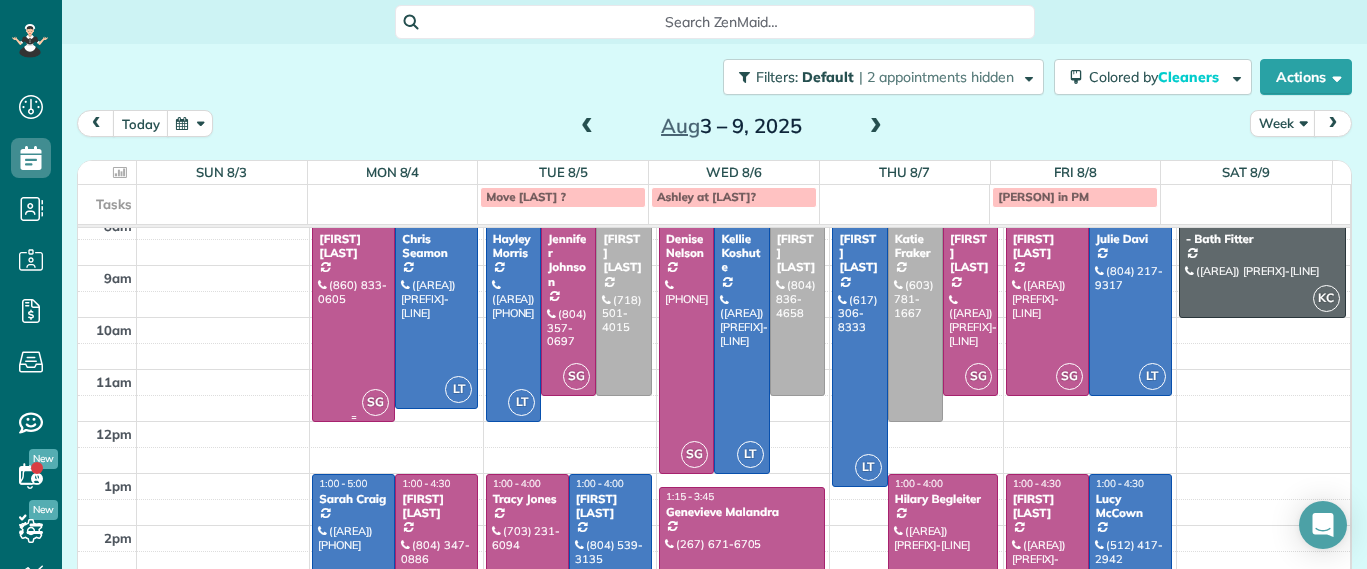 scroll, scrollTop: 125, scrollLeft: 0, axis: vertical 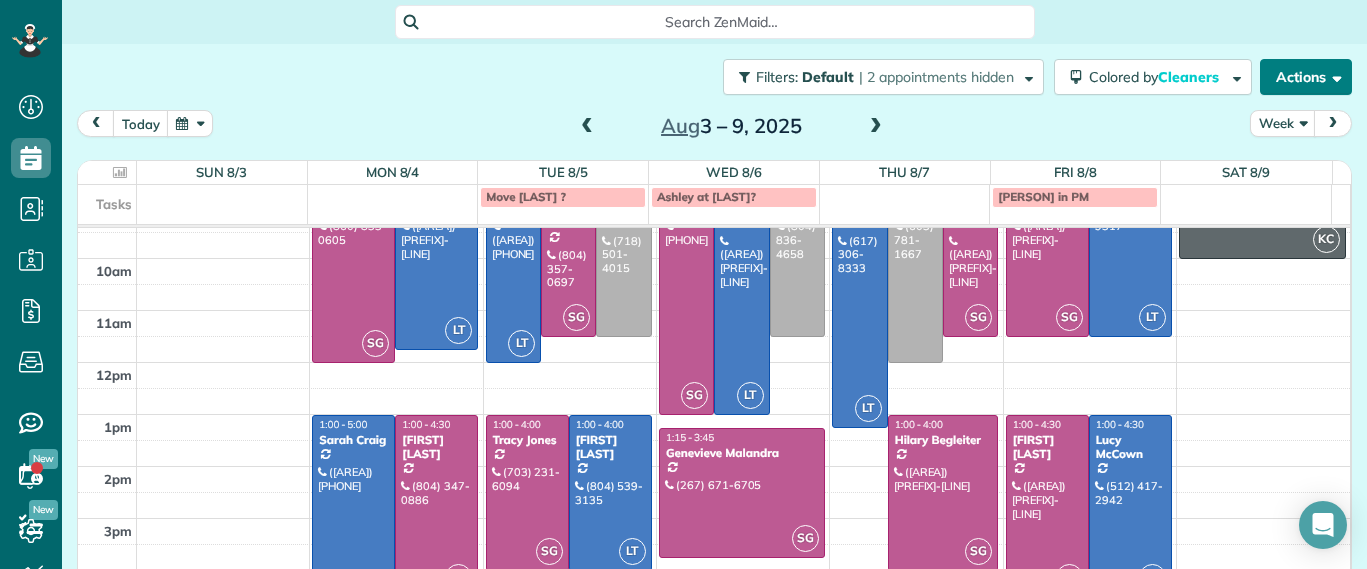 click on "Actions" at bounding box center [1306, 77] 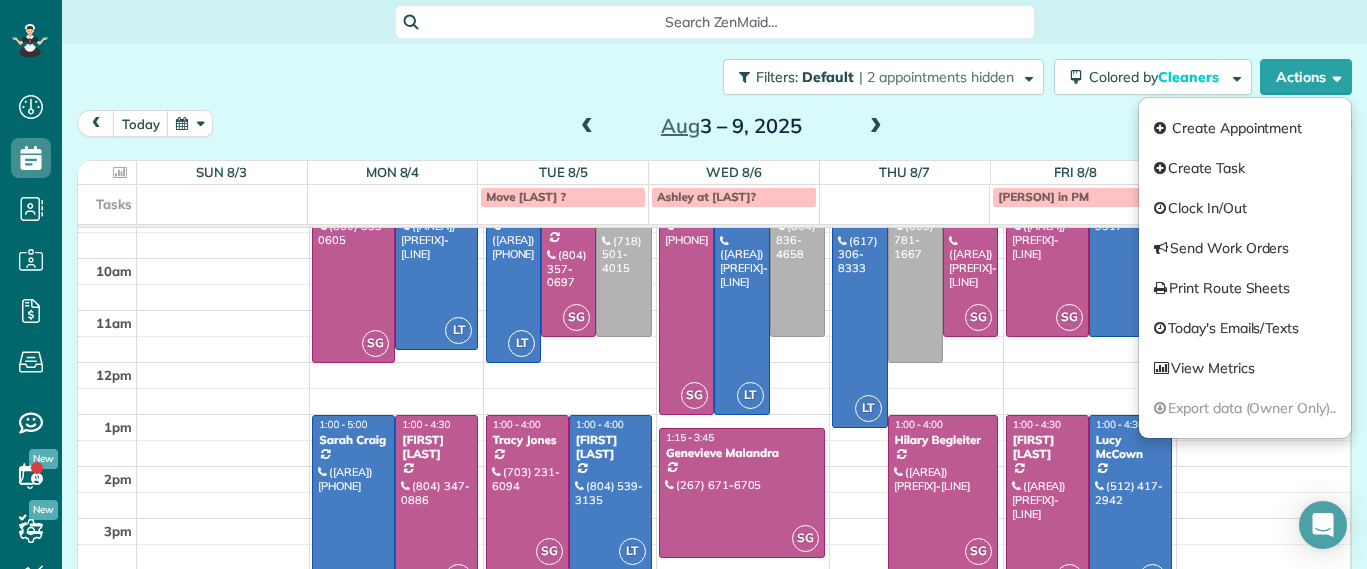 drag, startPoint x: 996, startPoint y: 138, endPoint x: 1154, endPoint y: 82, distance: 167.63054 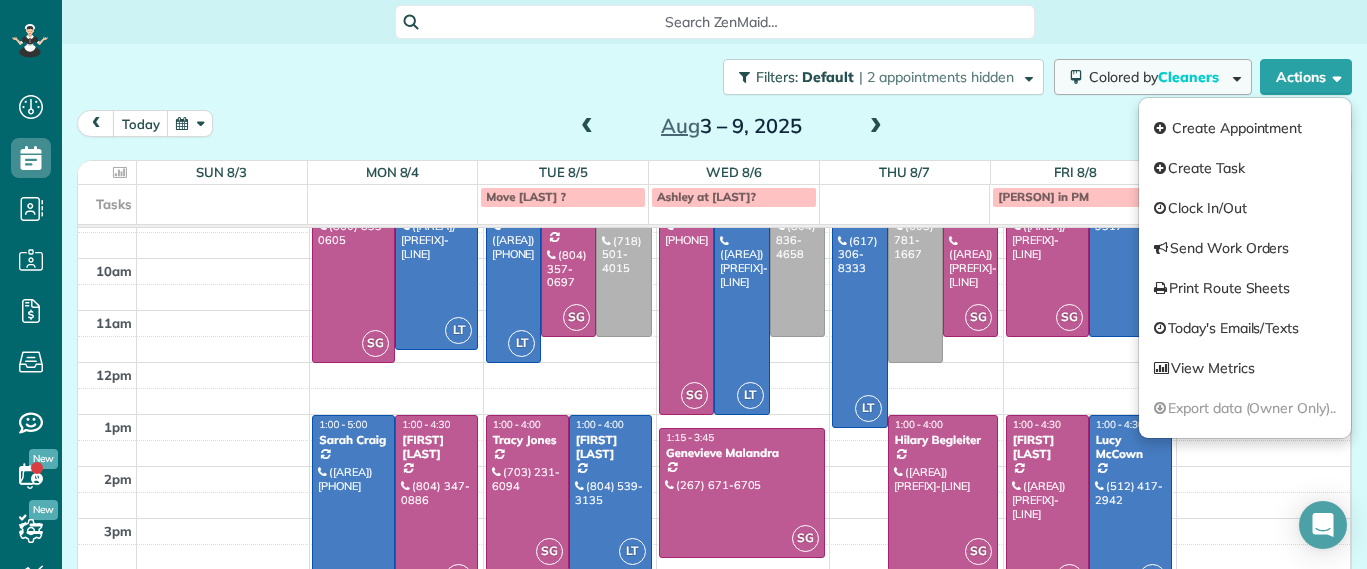 click on "today   Week Aug  3 – 9, 2025" at bounding box center (714, 128) 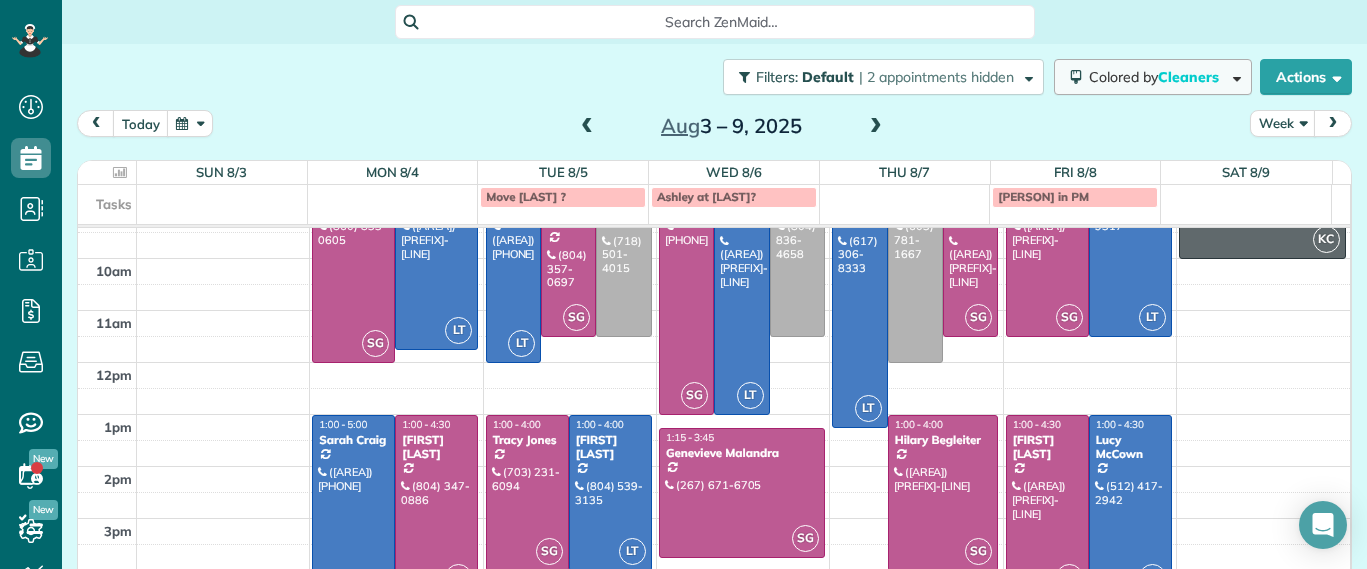 click on "Cleaners" at bounding box center (1190, 77) 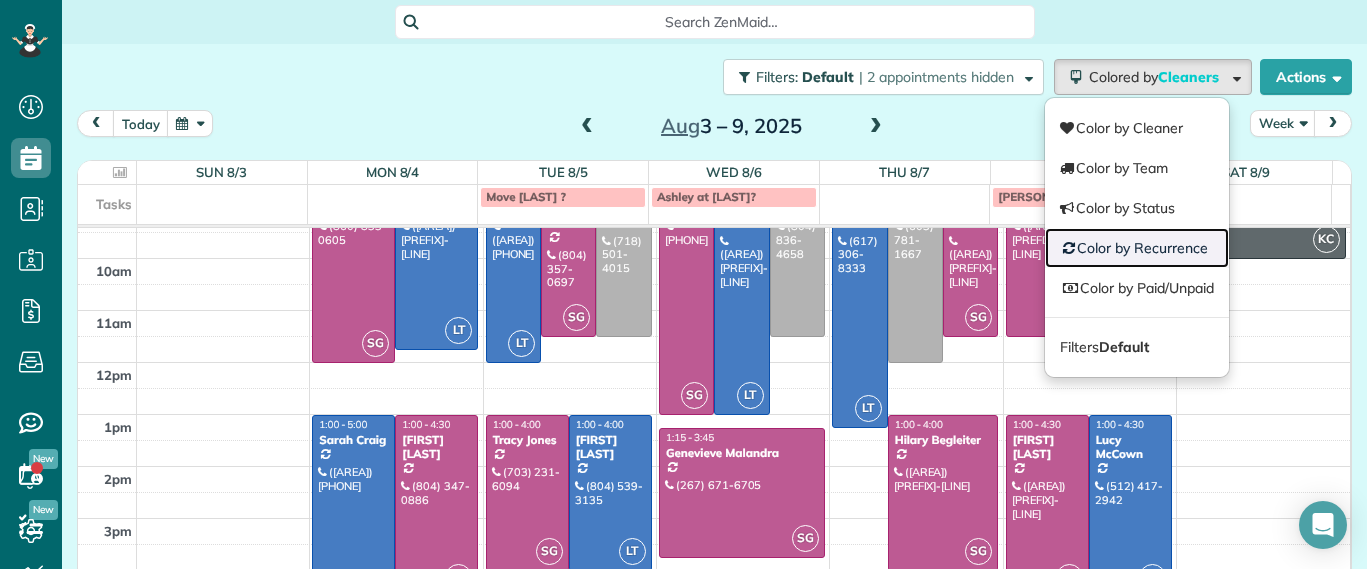 click on "Color by Recurrence" at bounding box center [1137, 248] 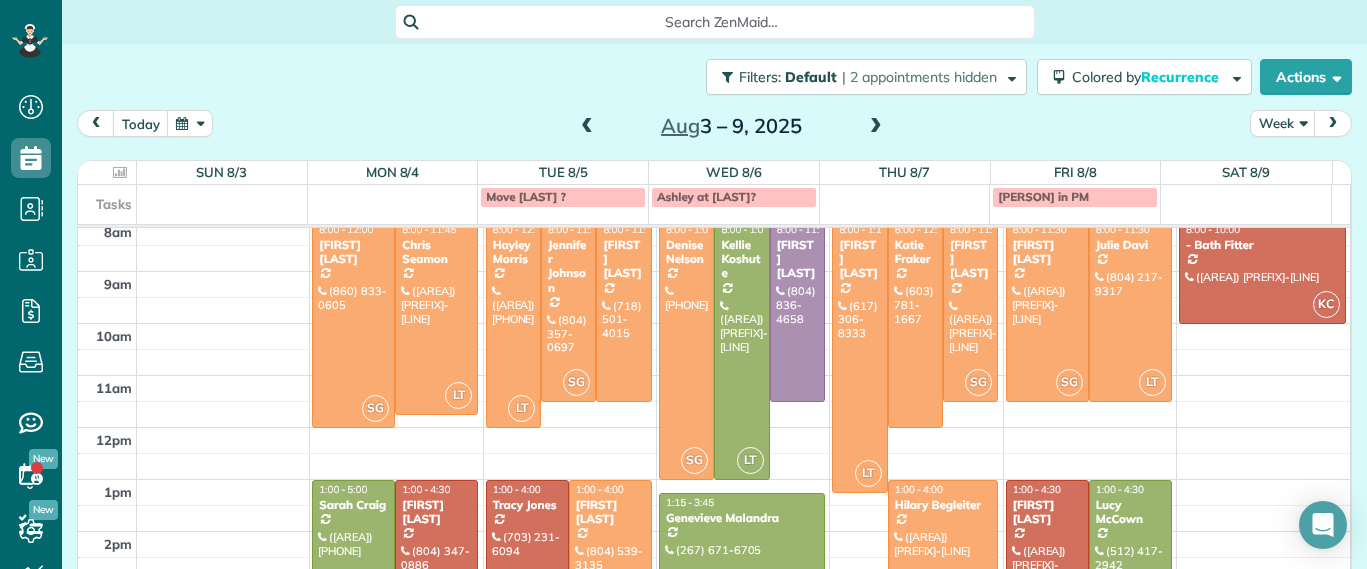 scroll, scrollTop: 0, scrollLeft: 0, axis: both 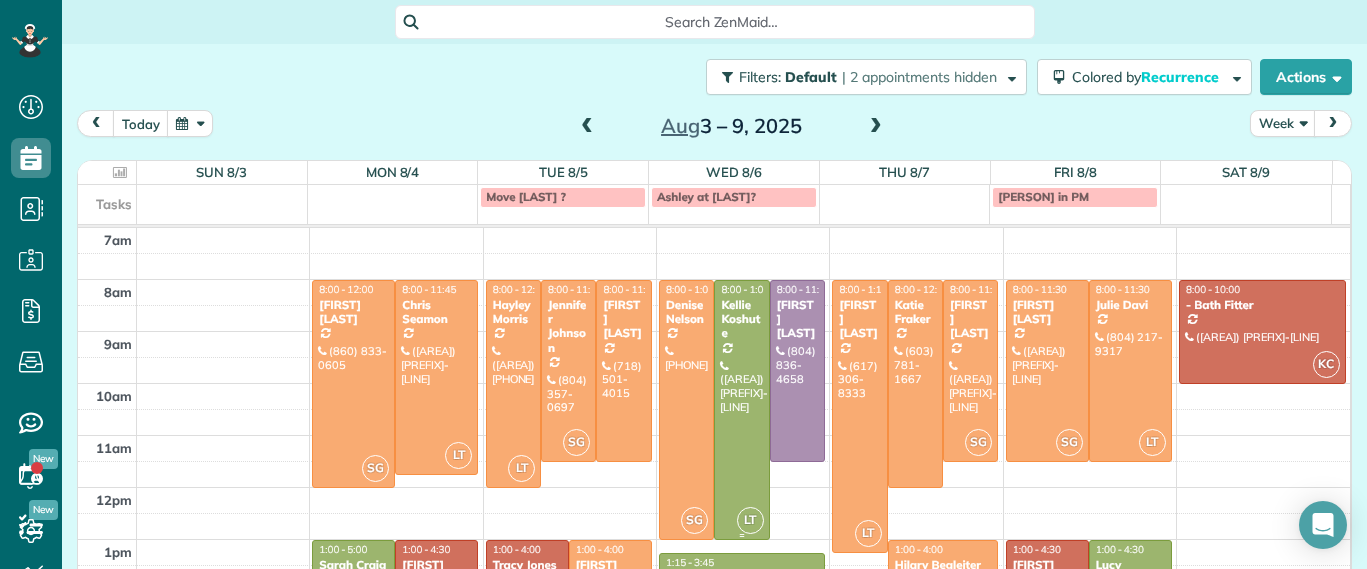 click at bounding box center [741, 410] 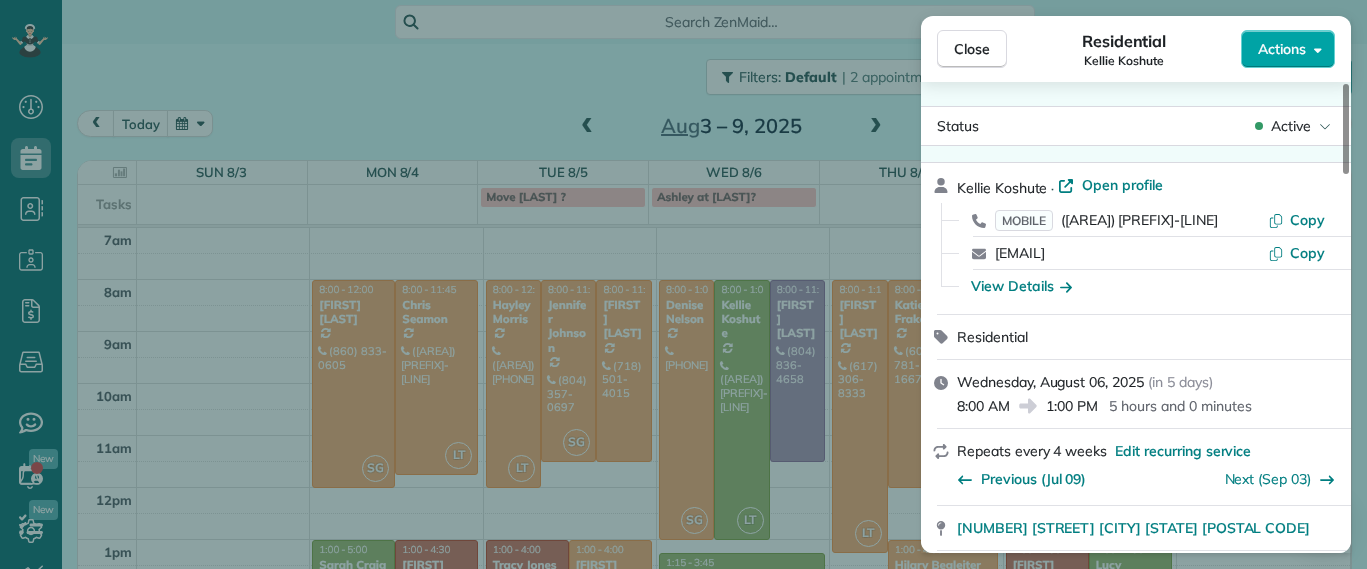click on "Actions" at bounding box center [1282, 49] 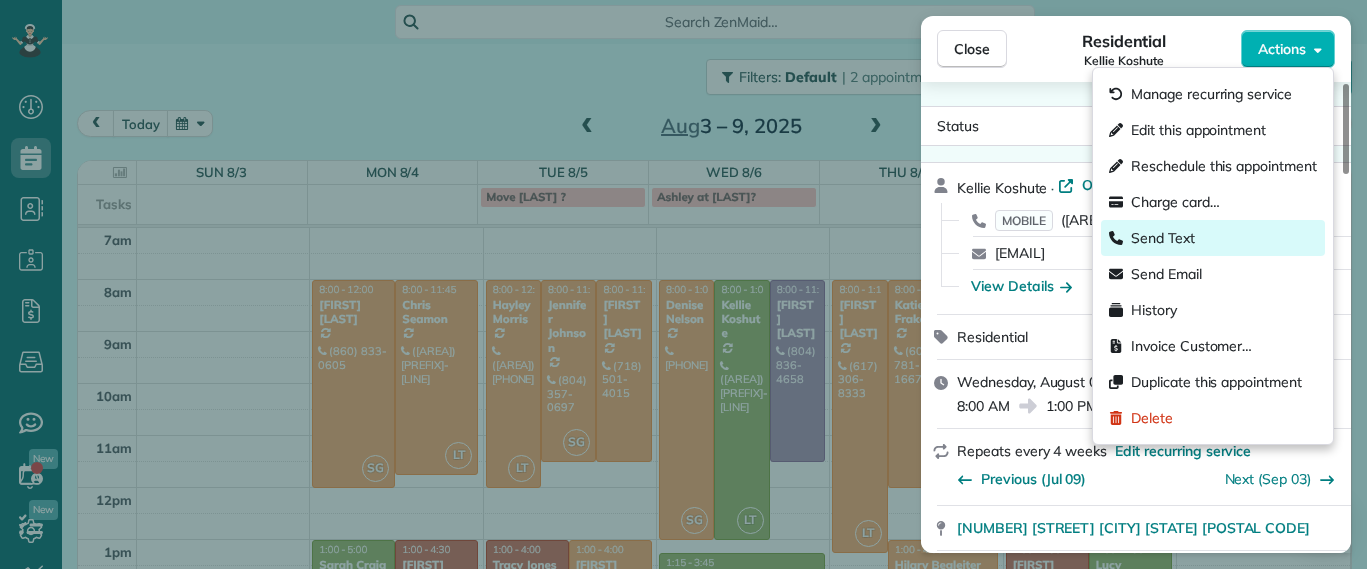 click on "Send Text" at bounding box center (1213, 238) 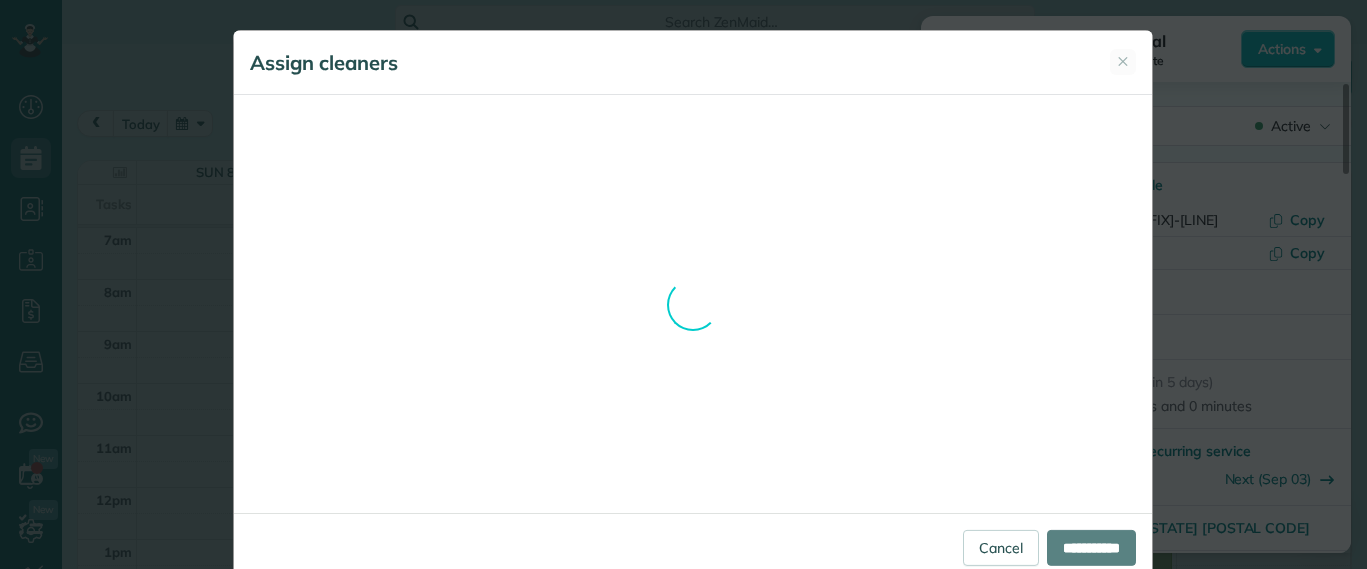 click on "Assign cleaners
✕
Cleaning for Lucy McCown
Fri, Aug 08 -  1:00 PM to  4:30 PM
2971 Dragana Drive Richmond VA 23233
Service price: $200.00 (before tax, discounts, etc.)
Select the same team and cleaners as last appointment?
Last cleaned by Laura
23 days ago
Re-select
Cleaners
Fri, Aug 08
8a
9a 10a 11a" at bounding box center [683, 284] 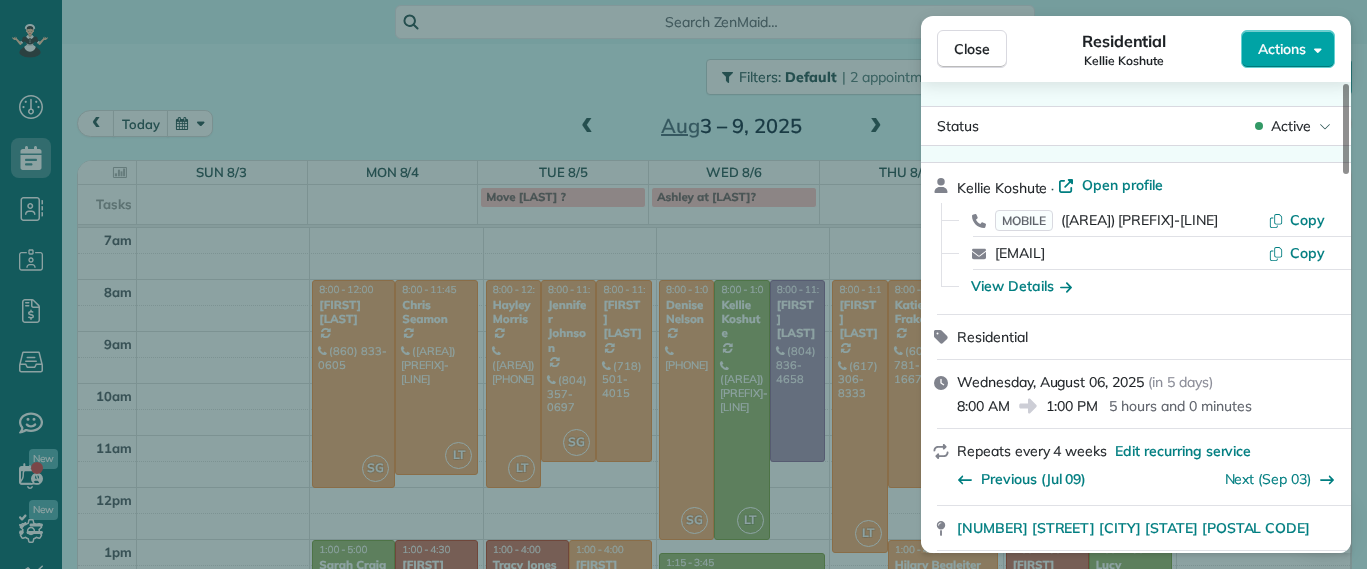 click on "Actions" at bounding box center [1288, 49] 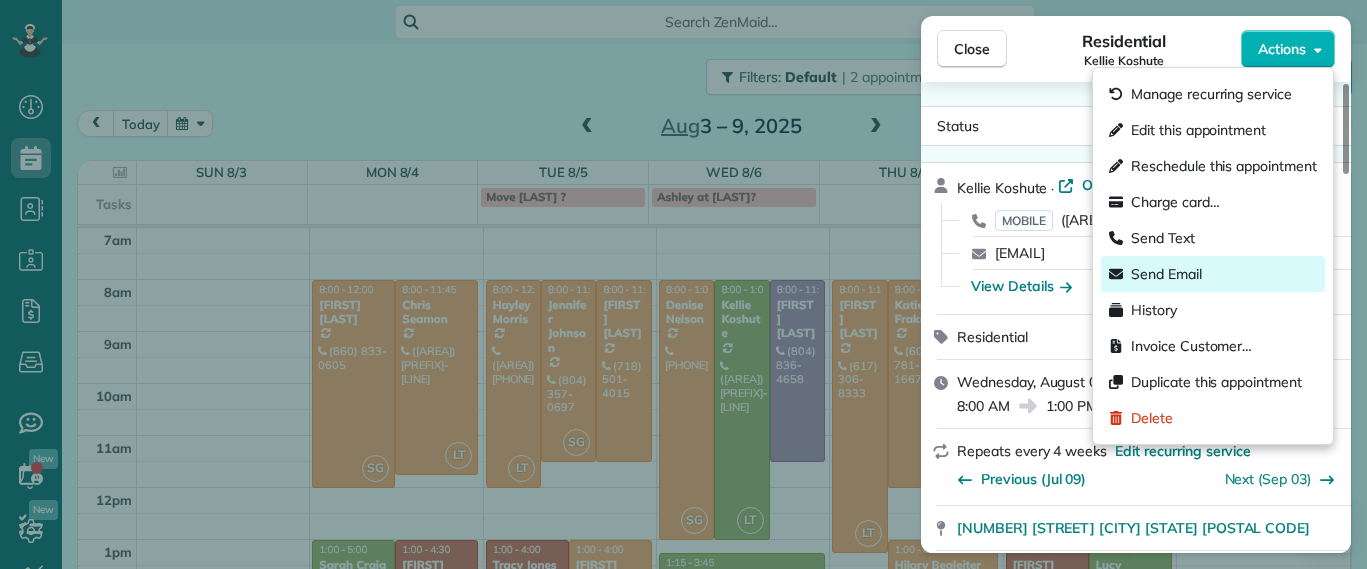 click on "Send Email" at bounding box center [1166, 274] 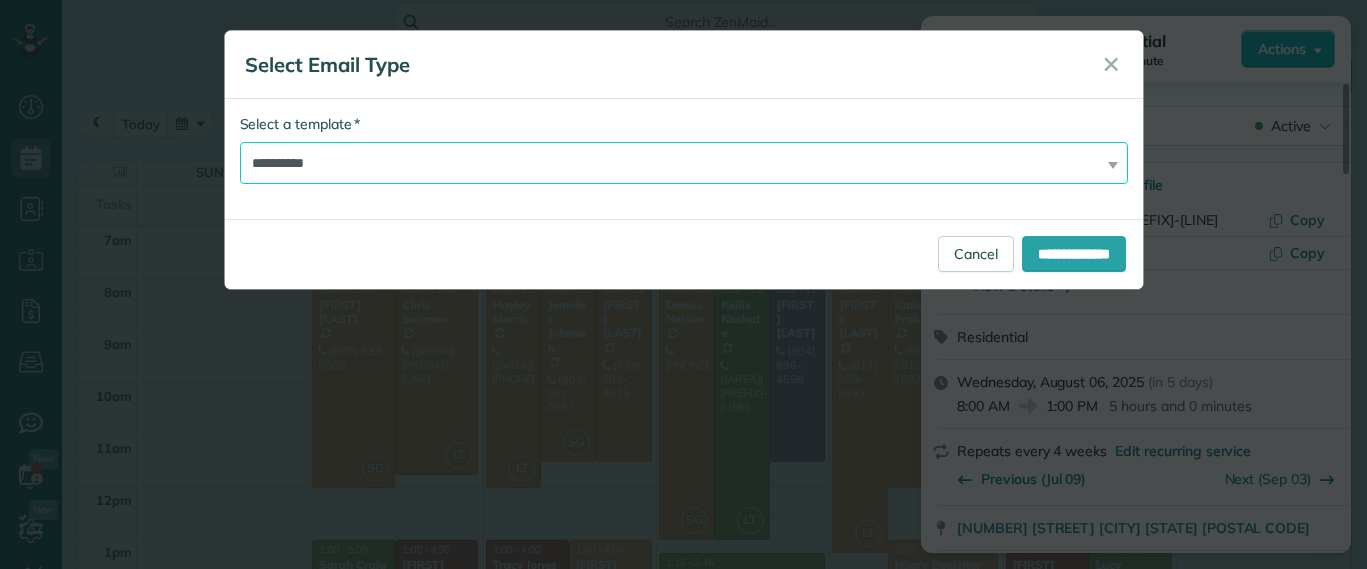 click on "**********" at bounding box center (684, 163) 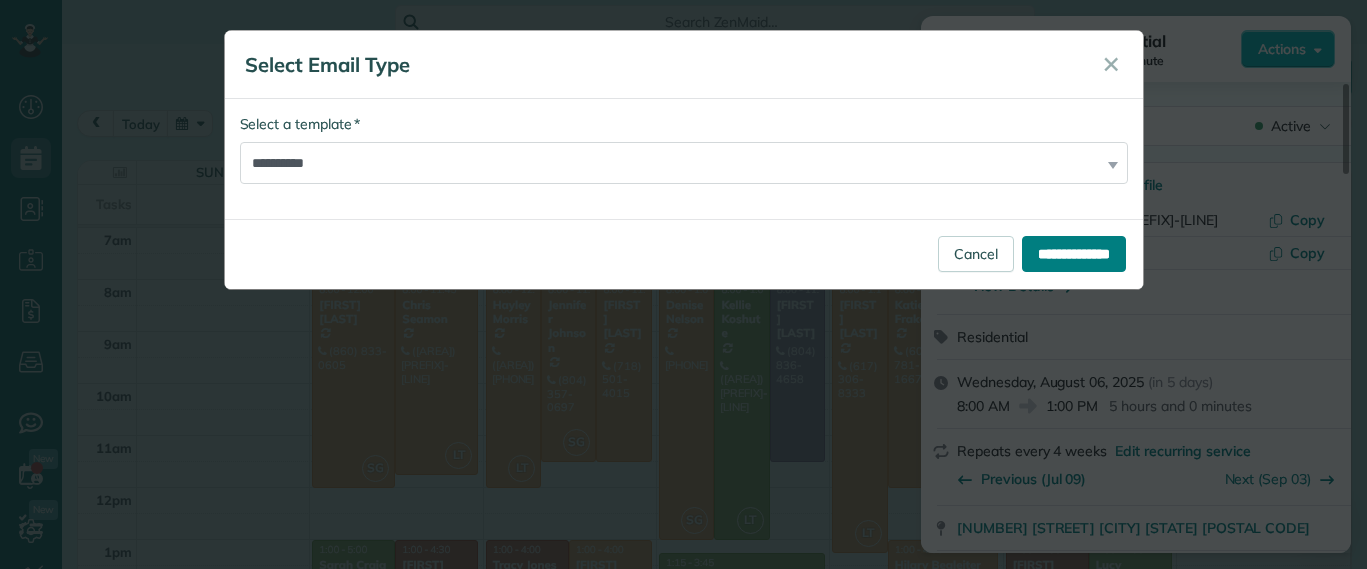 click on "**********" at bounding box center [1074, 254] 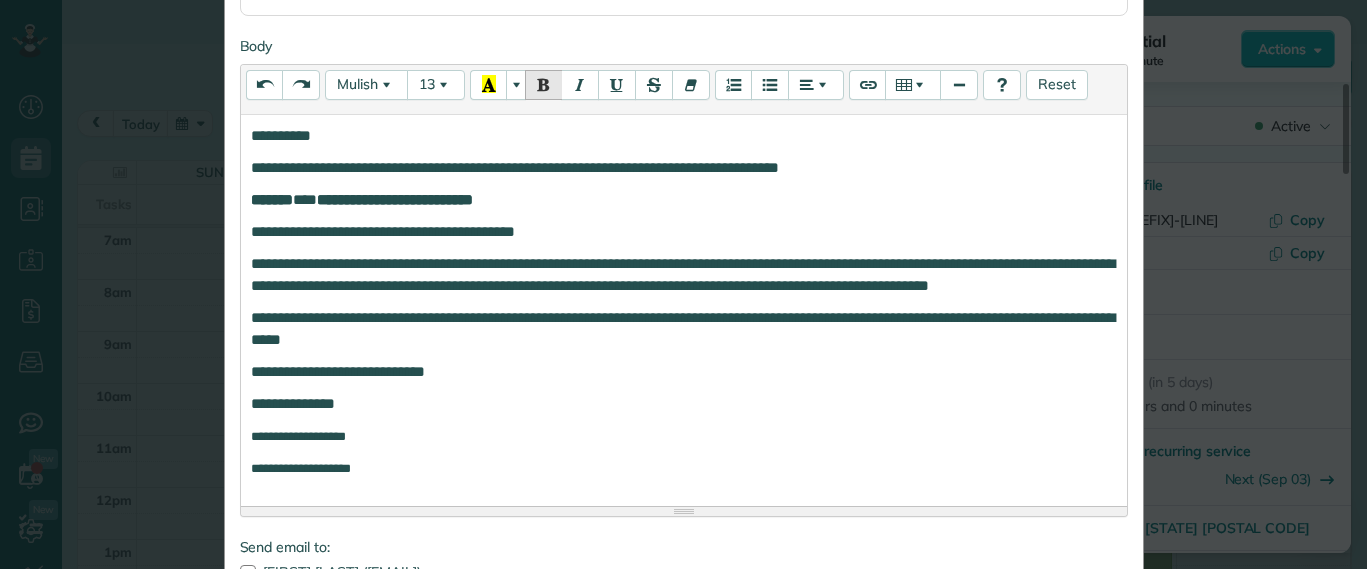 scroll, scrollTop: 523, scrollLeft: 0, axis: vertical 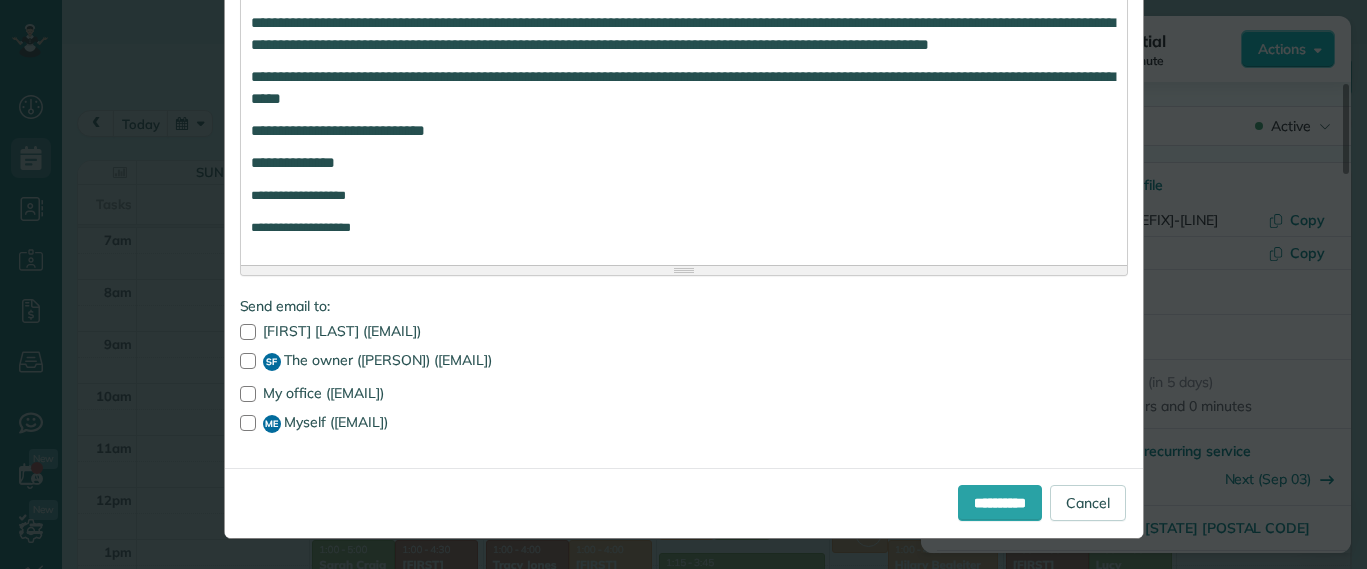 click on "**********" at bounding box center [684, 33] 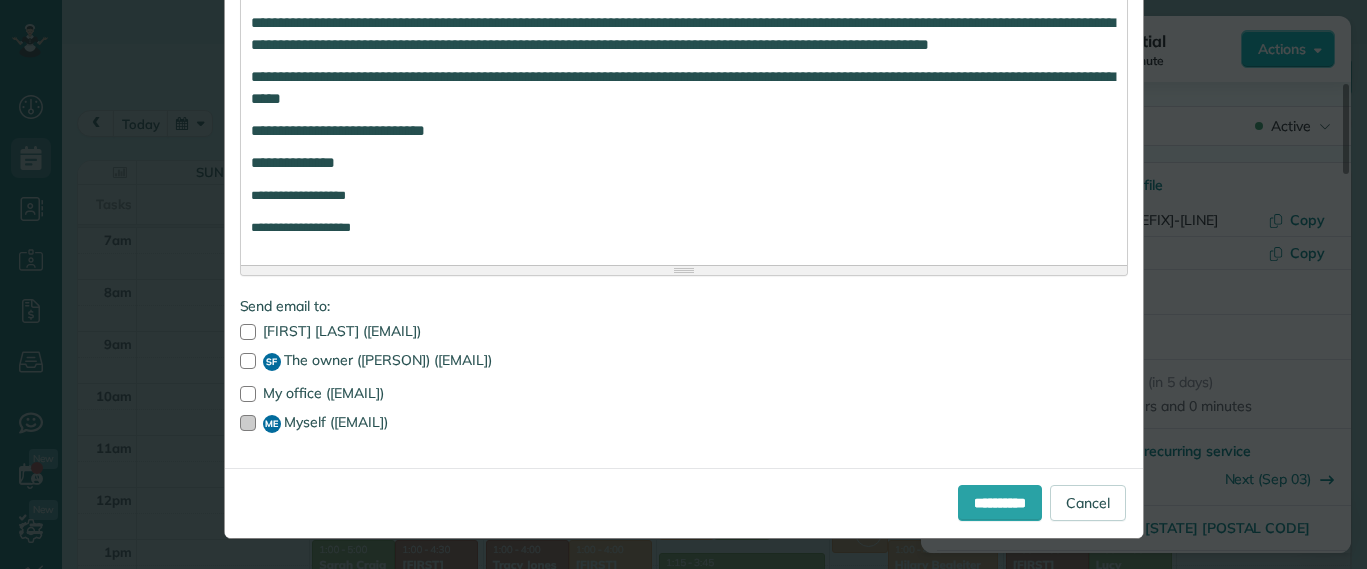click at bounding box center [248, 423] 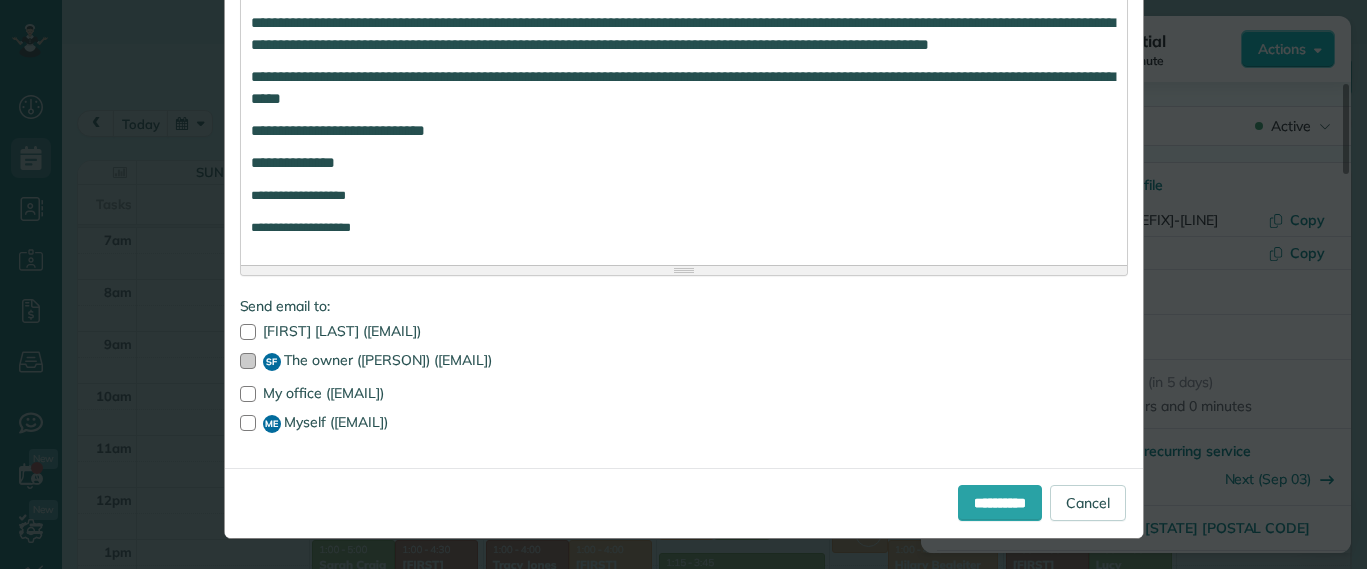 click at bounding box center [248, 361] 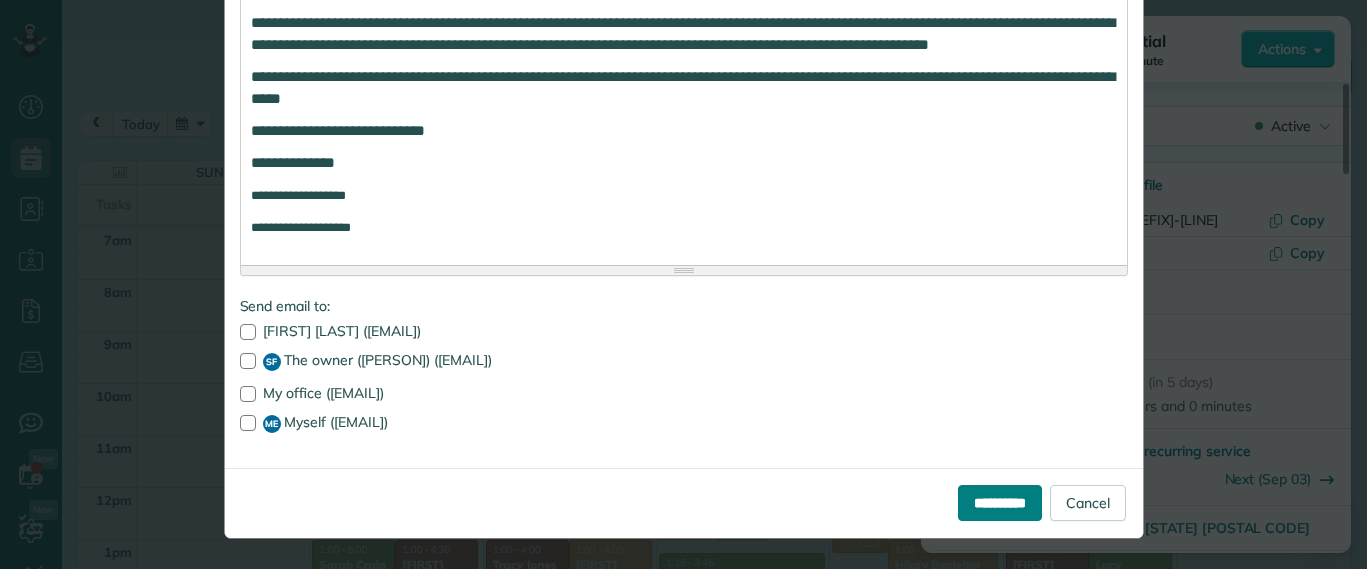 click on "**********" at bounding box center (1000, 503) 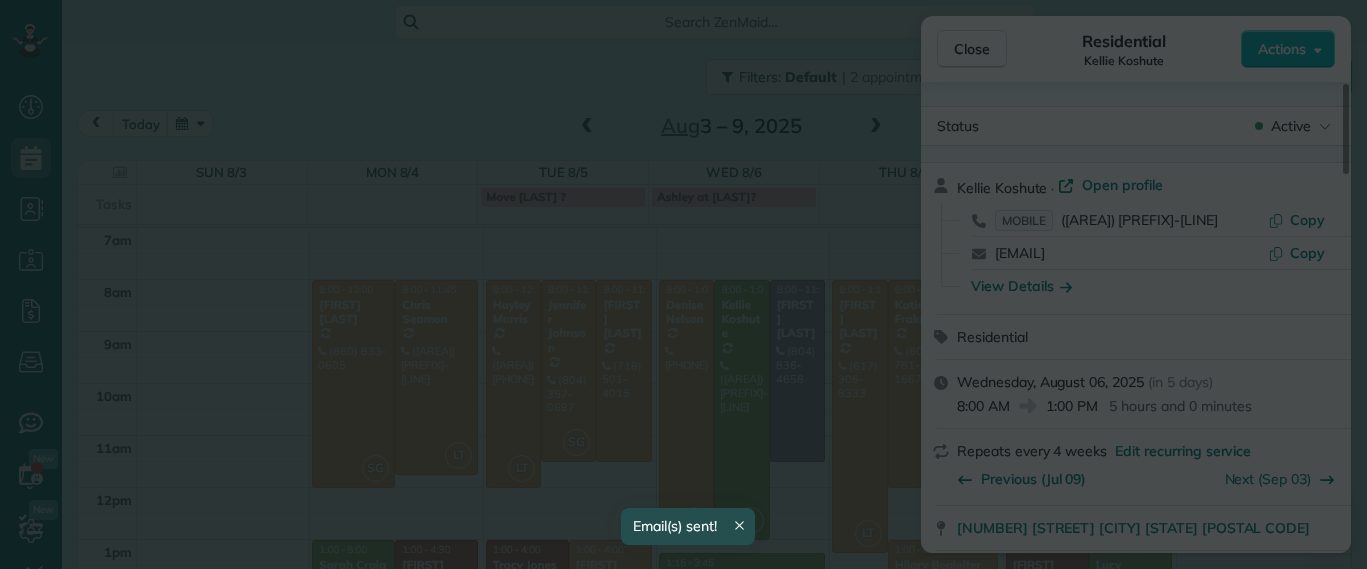 scroll, scrollTop: 0, scrollLeft: 0, axis: both 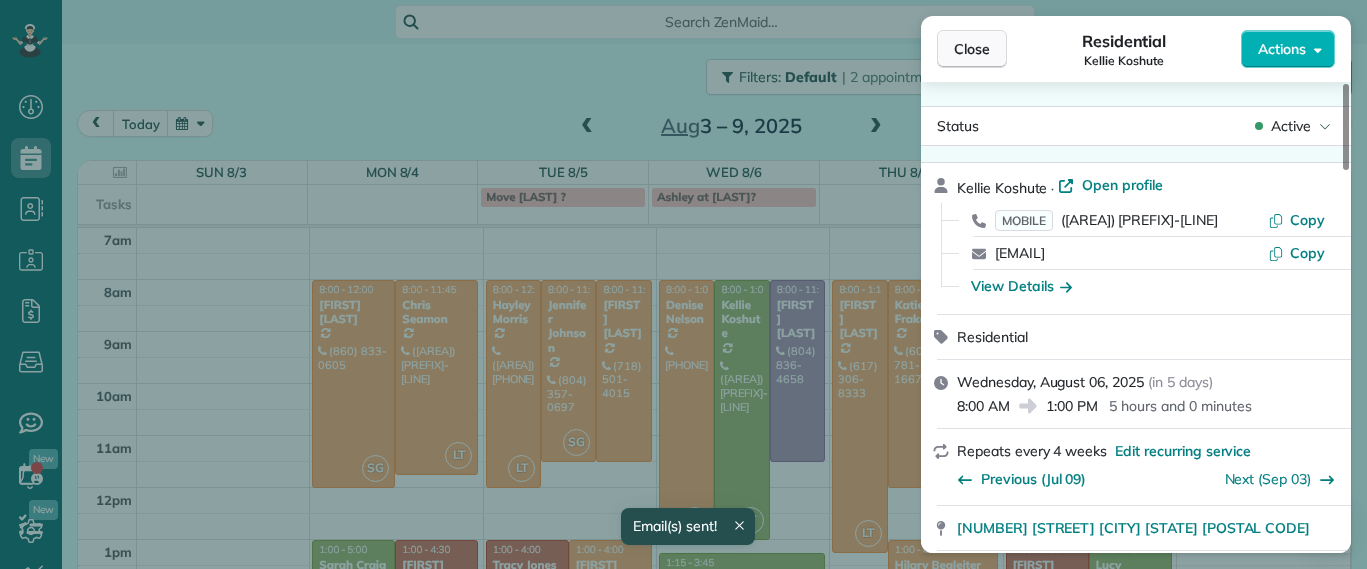 click on "Close" at bounding box center [972, 49] 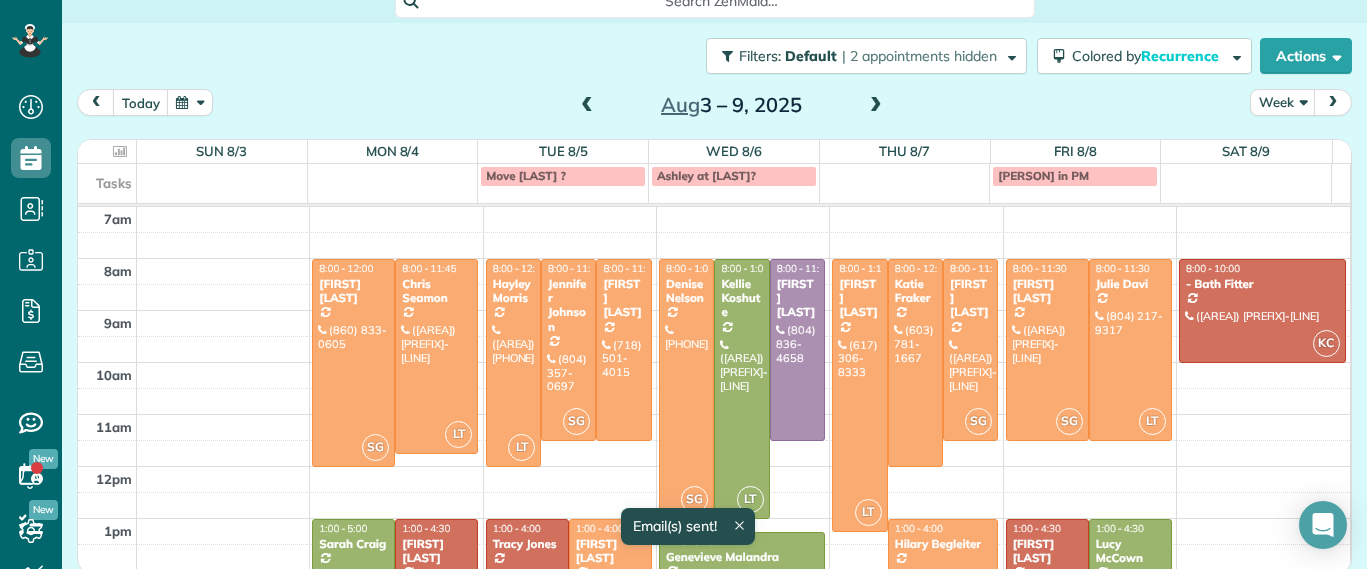scroll, scrollTop: 26, scrollLeft: 0, axis: vertical 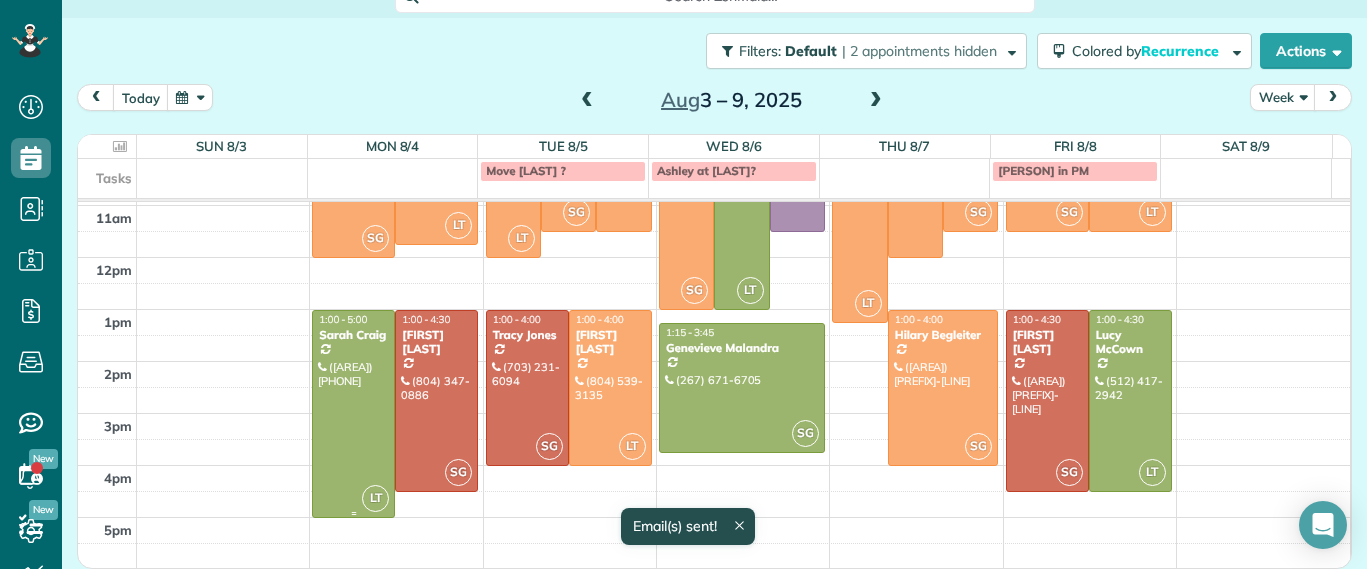 click at bounding box center [353, 414] 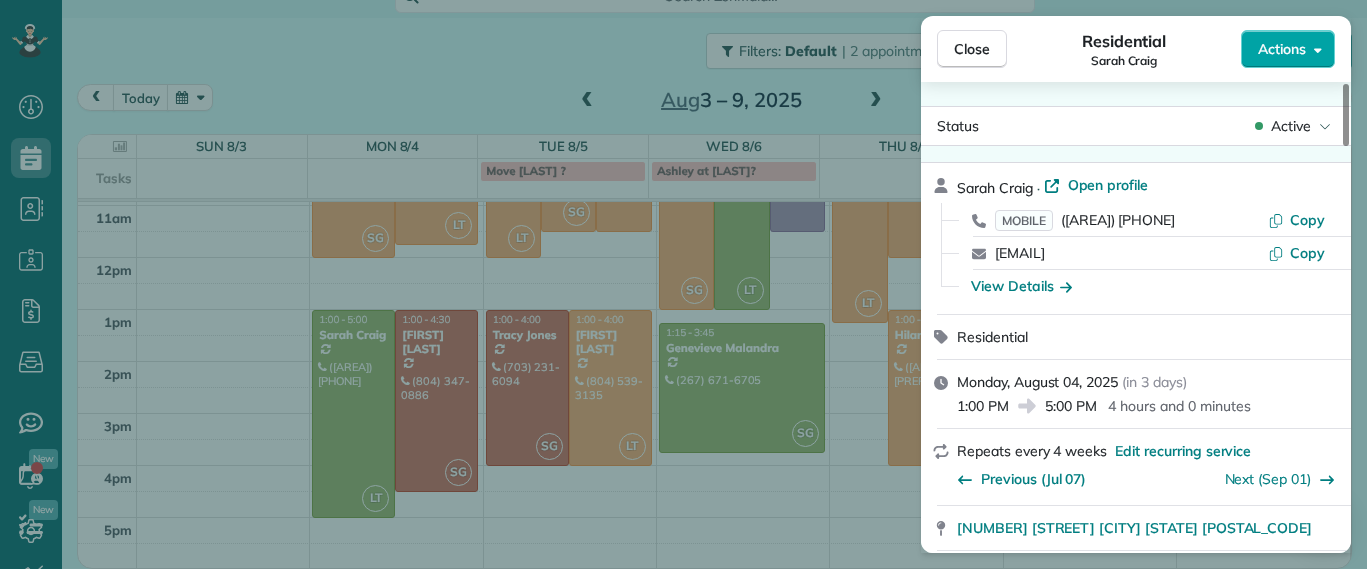 click on "Actions" at bounding box center (1282, 49) 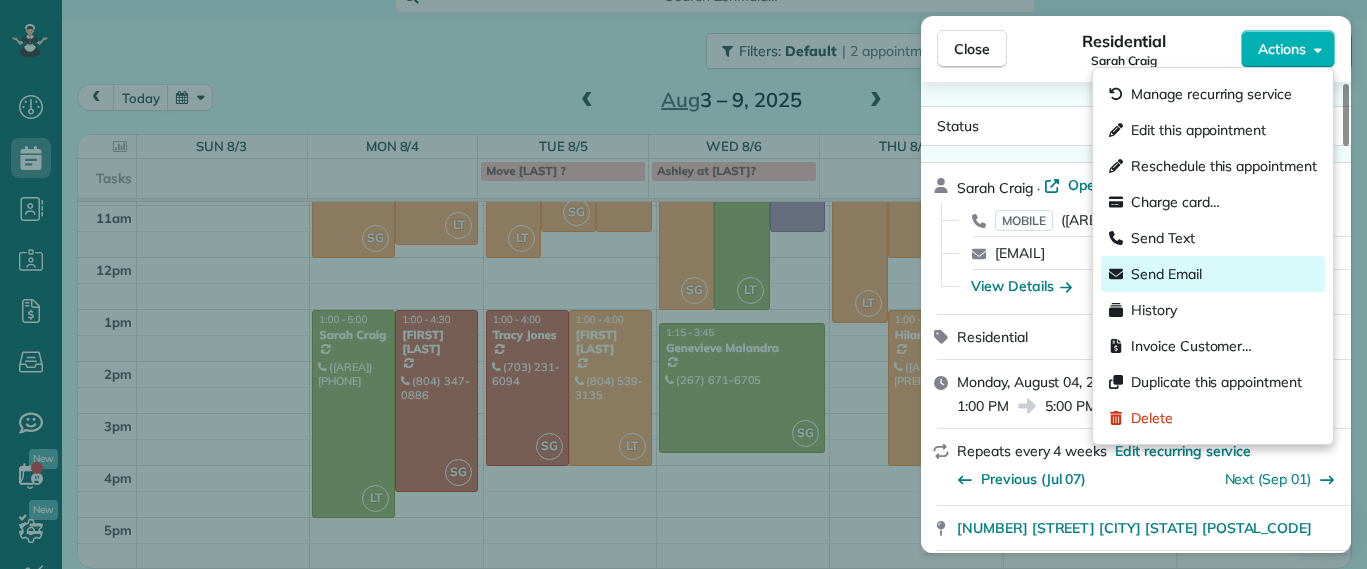 click on "Send Email" at bounding box center (1166, 274) 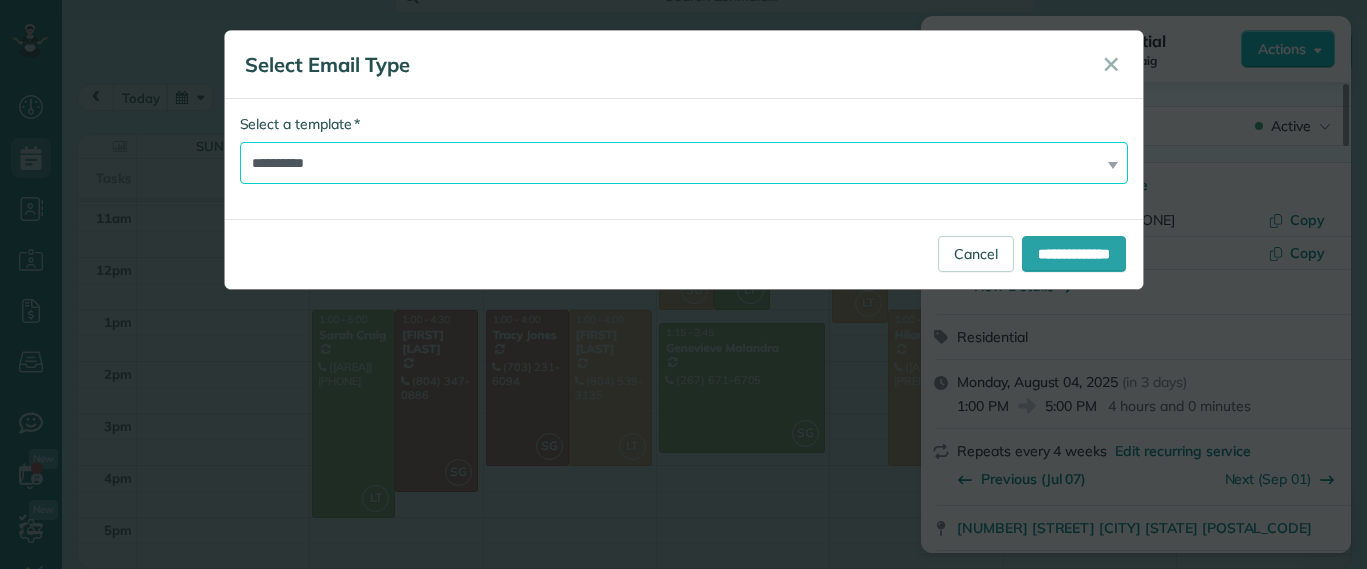 click on "**********" at bounding box center [684, 163] 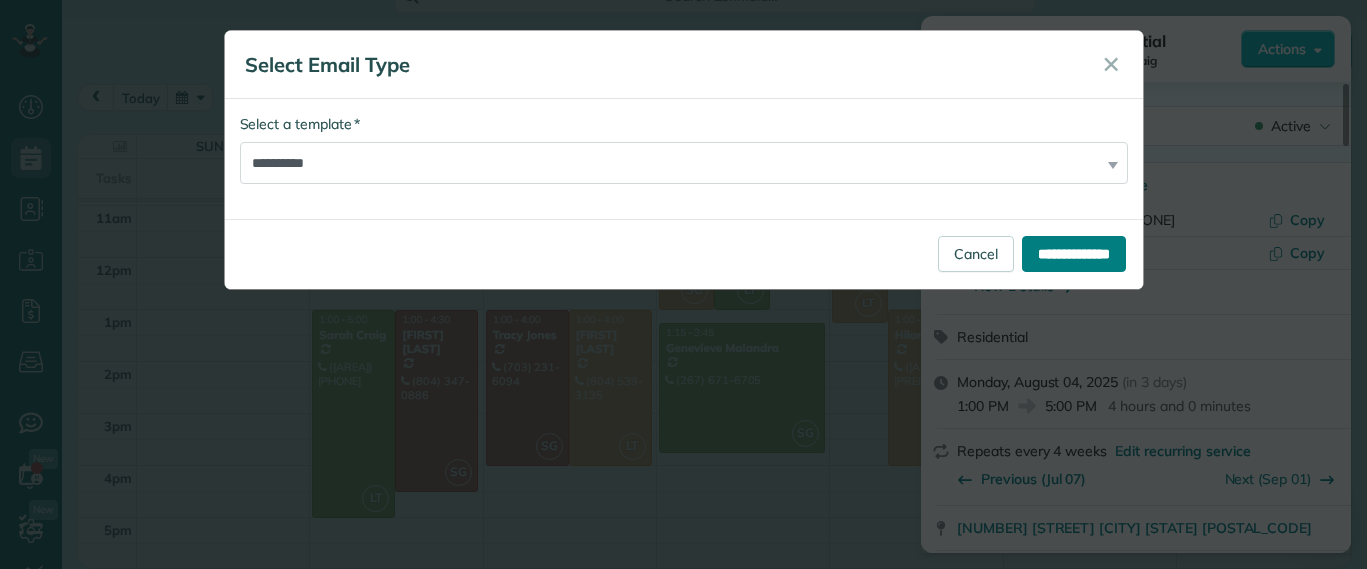 click on "**********" at bounding box center [1074, 254] 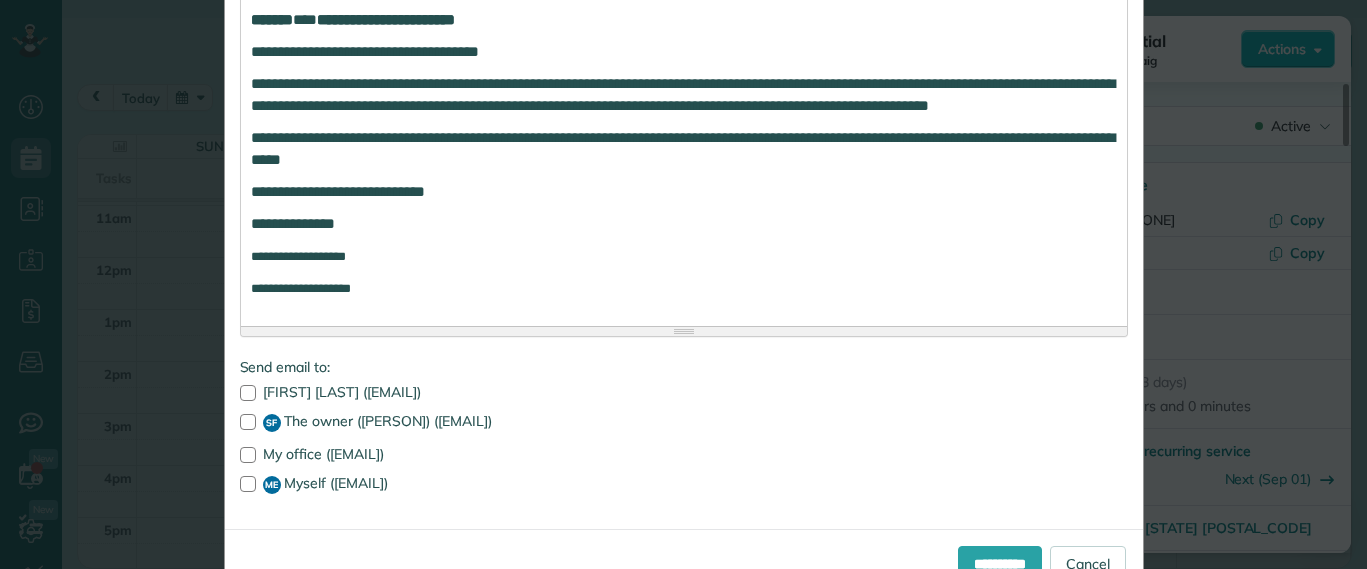 scroll, scrollTop: 523, scrollLeft: 0, axis: vertical 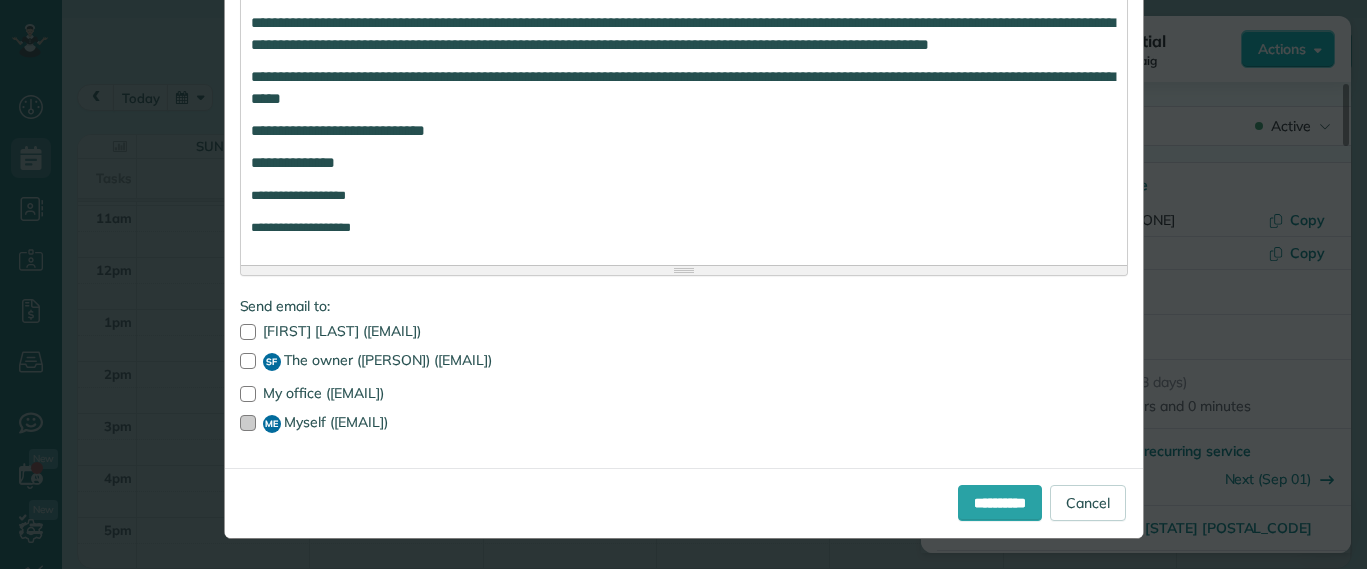 drag, startPoint x: 239, startPoint y: 424, endPoint x: 236, endPoint y: 356, distance: 68.06615 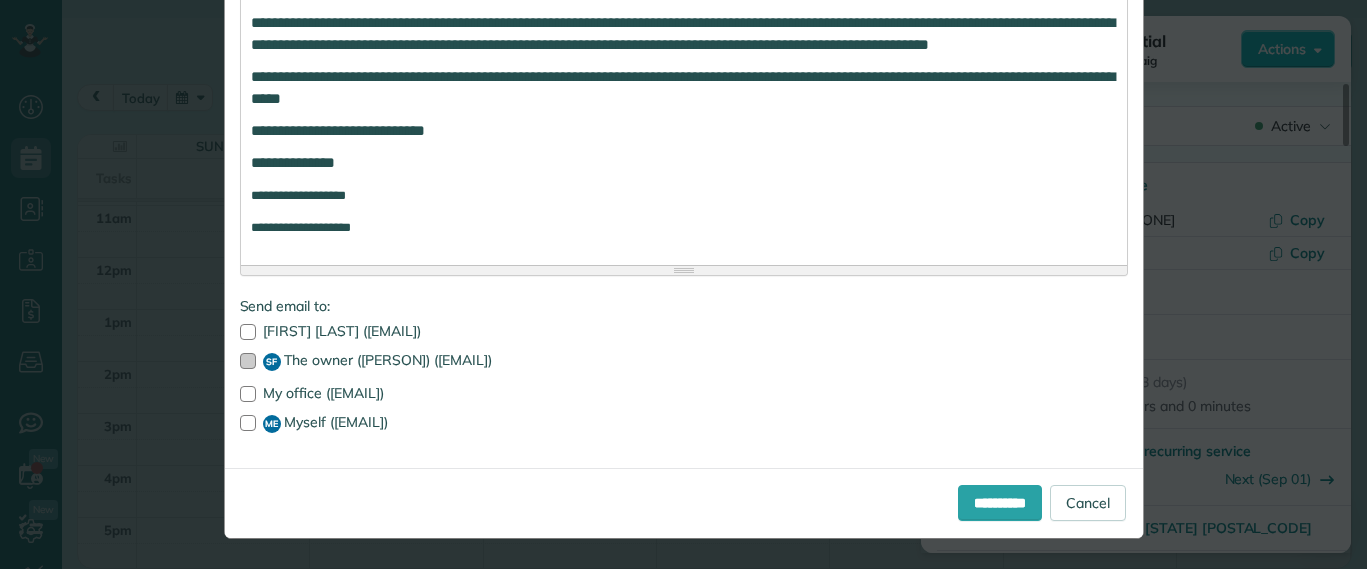 click at bounding box center (248, 423) 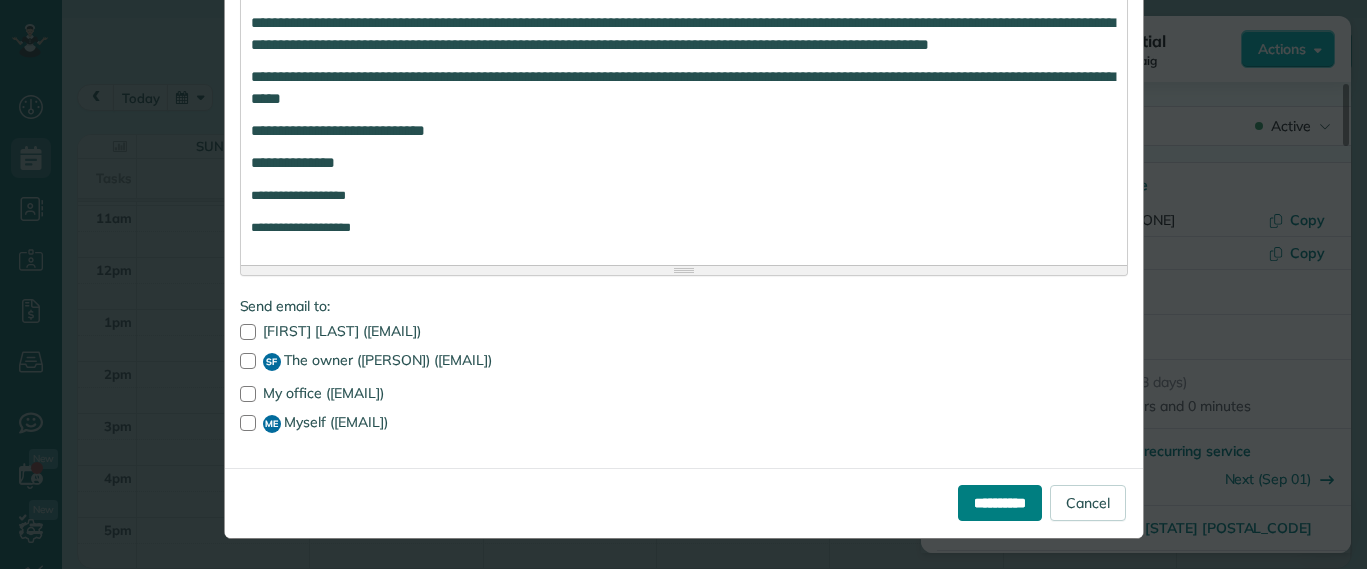 click on "**********" at bounding box center (1000, 503) 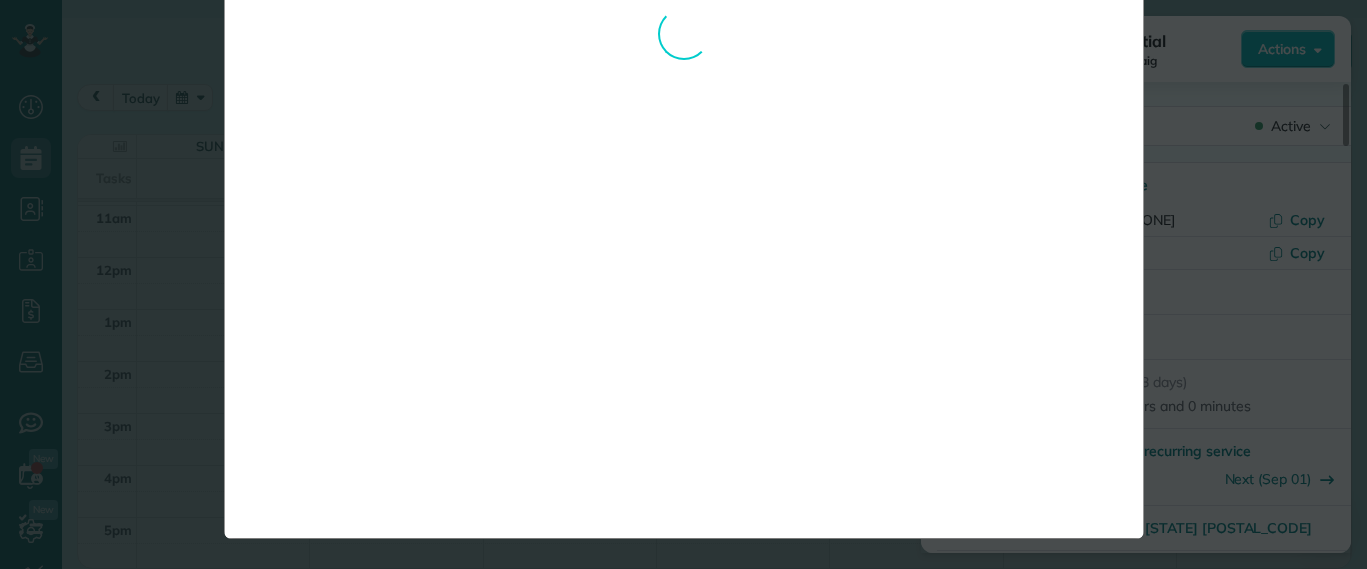 scroll, scrollTop: 0, scrollLeft: 0, axis: both 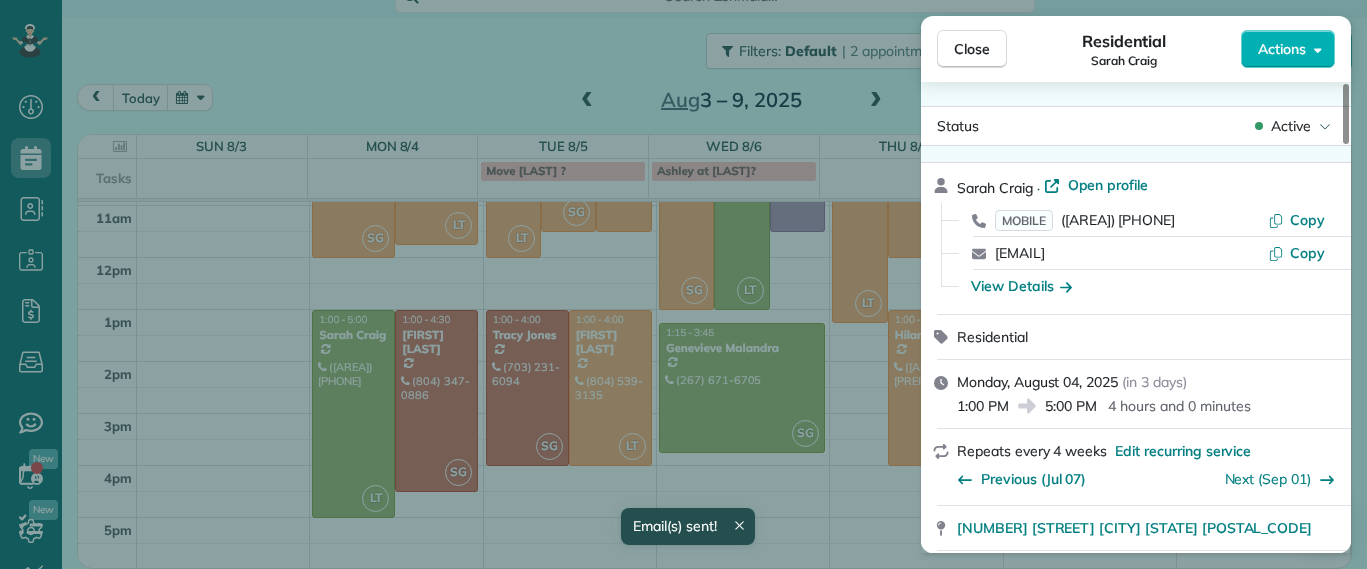 click on "Close Residential Sarah Craig Actions Status Active Sarah Craig · Open profile MOBILE (804) 517-0176 Copy sarahkathryncraig@gmail.com Copy View Details Residential Monday, August 04, 2025 ( in 3 days ) 1:00 PM 5:00 PM 4 hours and 0 minutes Repeats every 4 weeks Edit recurring service Previous (Jul 07) Next (Sep 01) 4945 Old Main Street Richmond VA 23231 Service was not rated yet Setup ratings Cleaners Time in and out Assign Invite Cleaners Laura   Thaller 1:00 PM 5:00 PM Checklist Try Now Keep this appointment up to your standards. Stay on top of every detail, keep your cleaners organised, and your client happy. Assign a checklist Watch a 5 min demo Billing Billing actions Service Service Price (1x $220.00) $220.00 Add an item Overcharge $0.00 Discount $0.00 Coupon discount - Primary tax - Secondary tax - Total appointment price $220.00 Tips collected $0.00 Unpaid Mark as paid Total including tip $220.00 Get paid online in no-time! Send an invoice and reward your cleaners with tips Appointment custom fields" at bounding box center [683, 284] 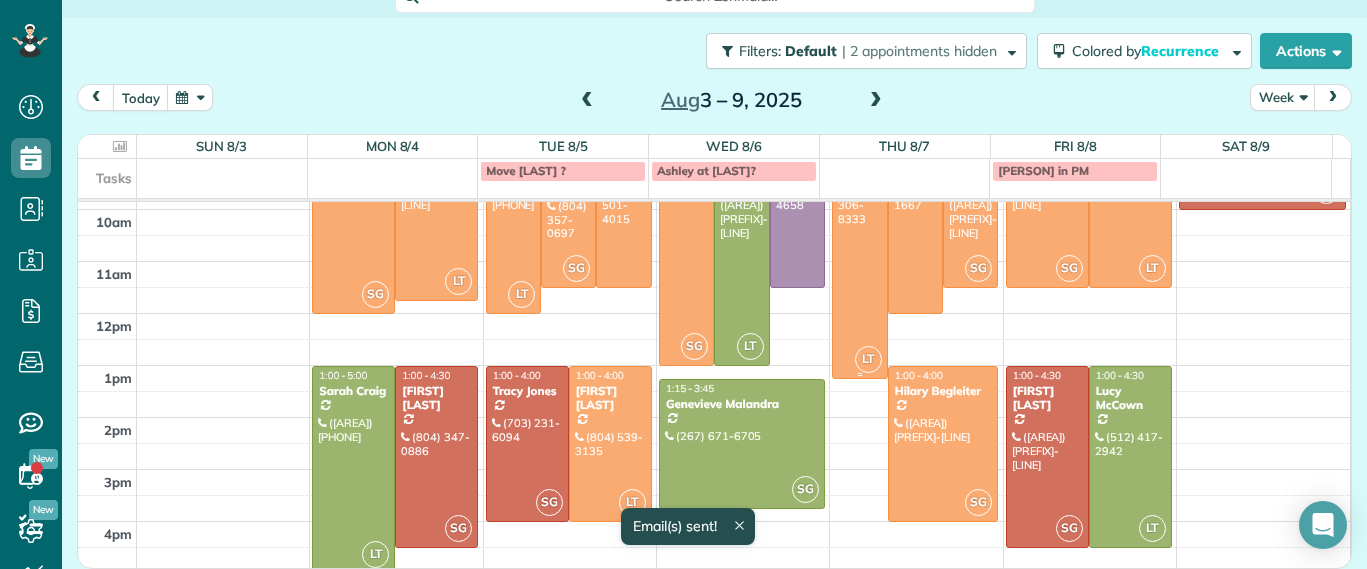scroll, scrollTop: 204, scrollLeft: 0, axis: vertical 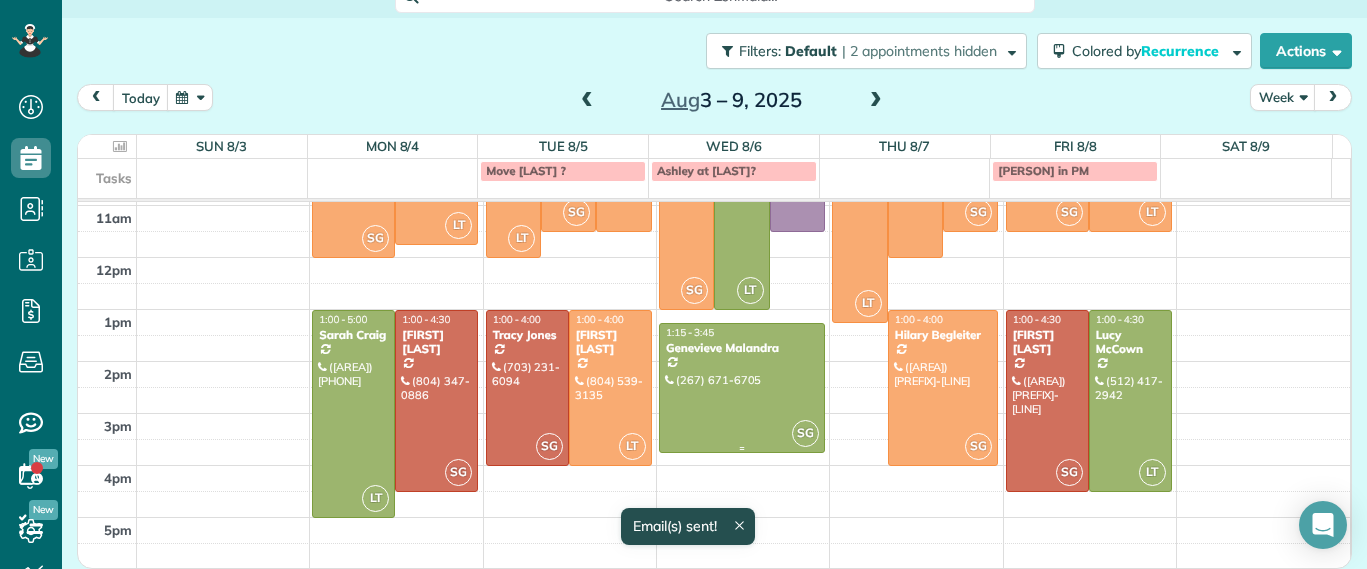 click at bounding box center [742, 388] 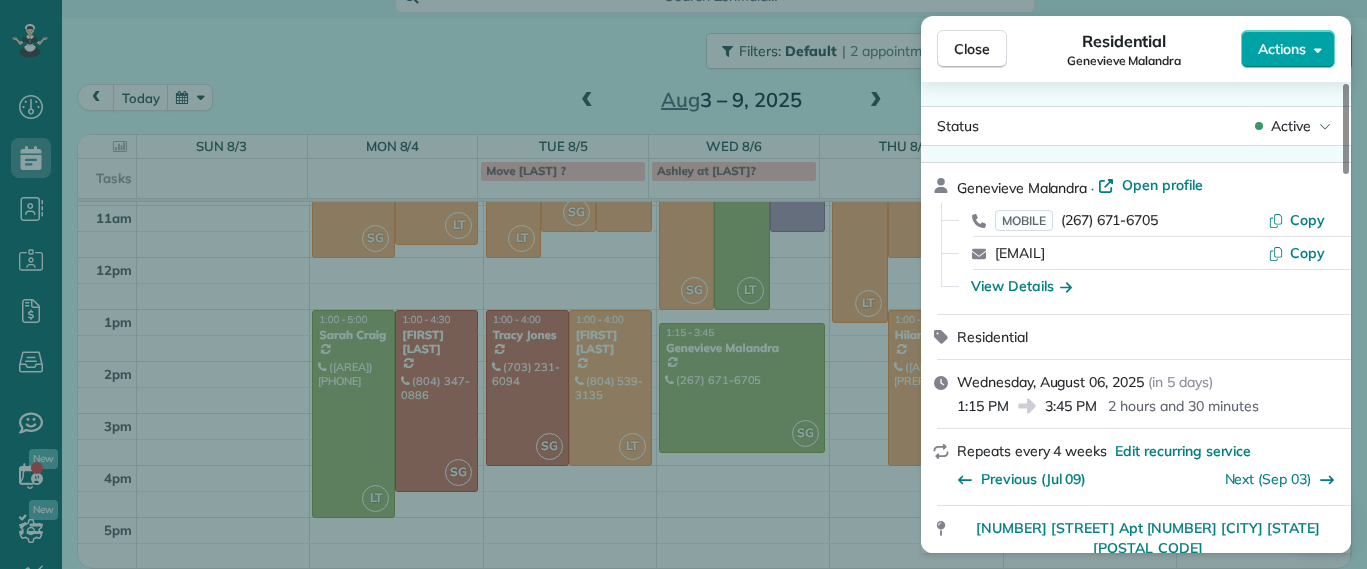 click on "Actions" at bounding box center (1282, 49) 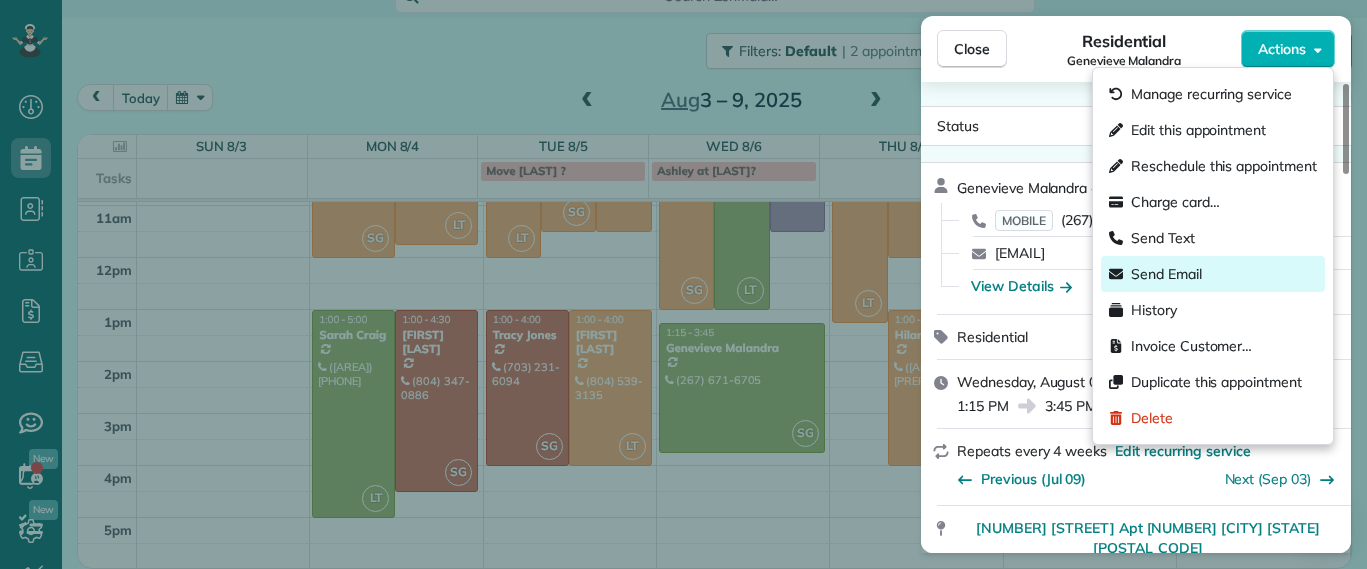 click on "Send Email" at bounding box center (1166, 274) 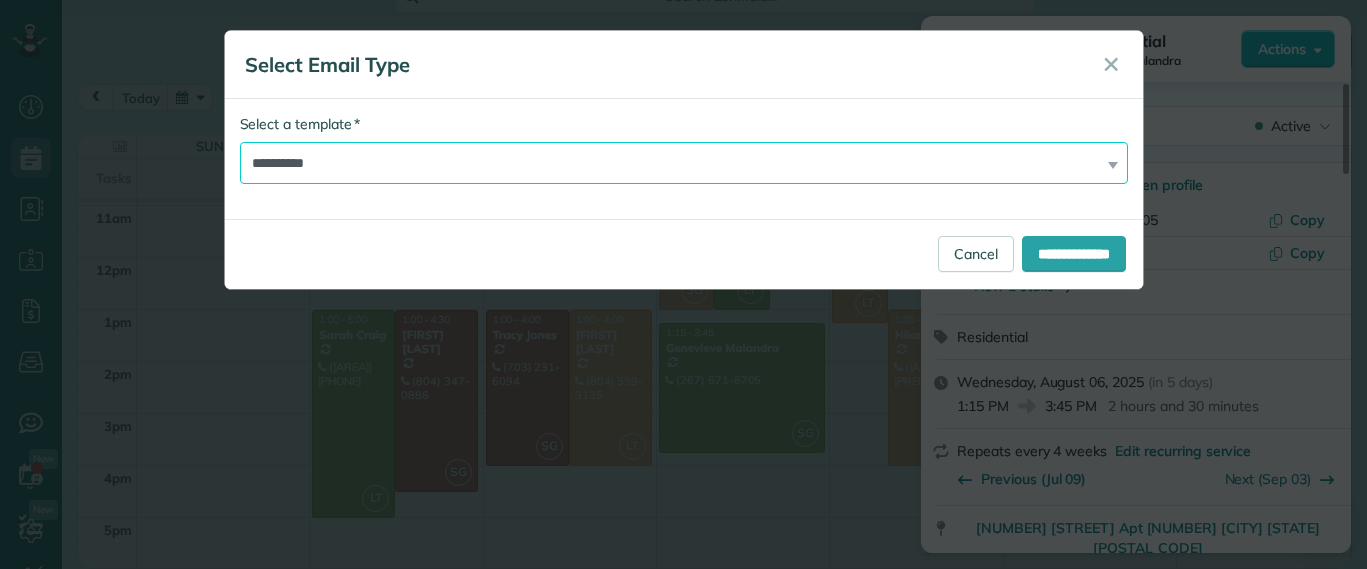 click on "**********" at bounding box center [684, 163] 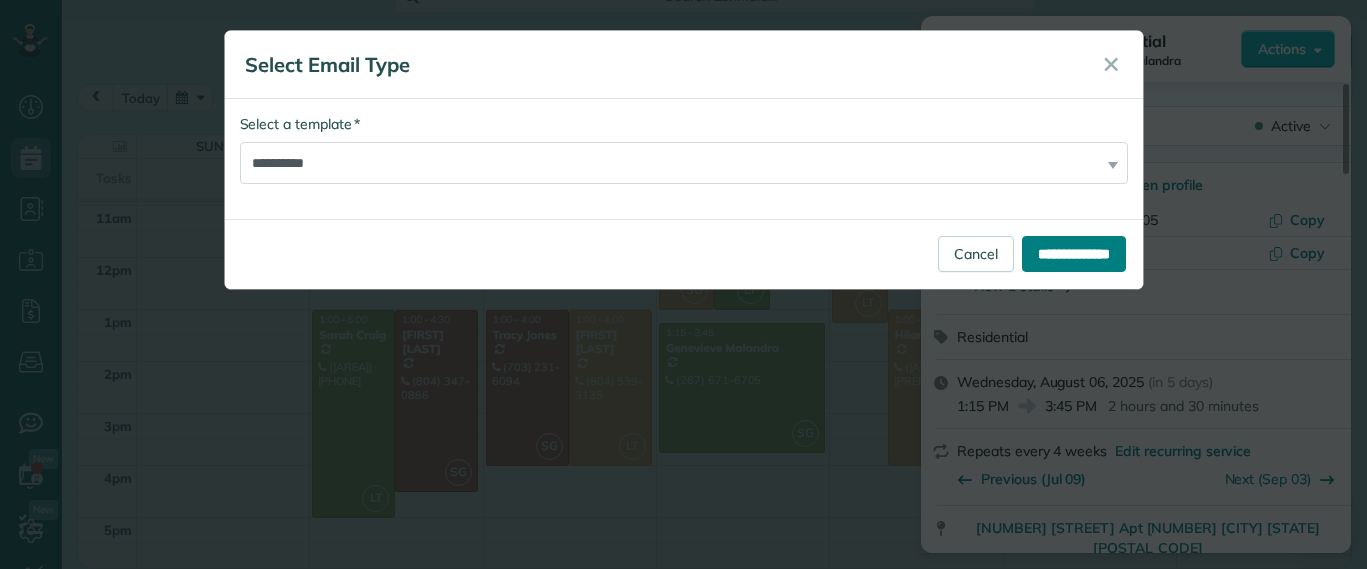 click on "**********" at bounding box center [1074, 254] 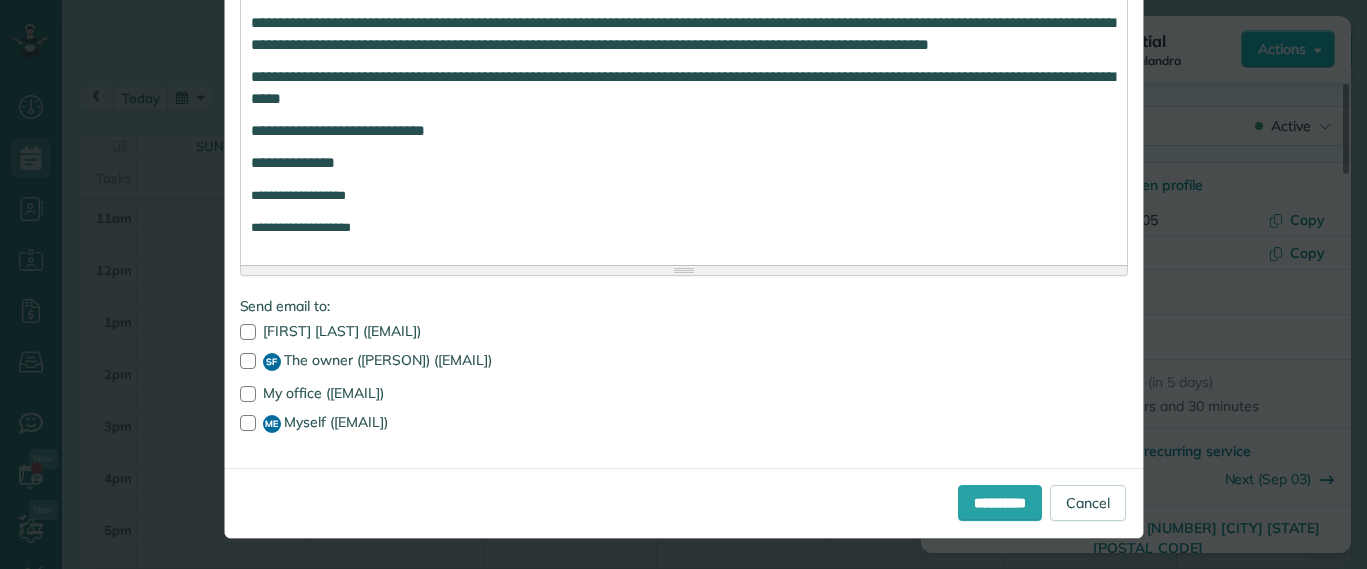 scroll, scrollTop: 523, scrollLeft: 0, axis: vertical 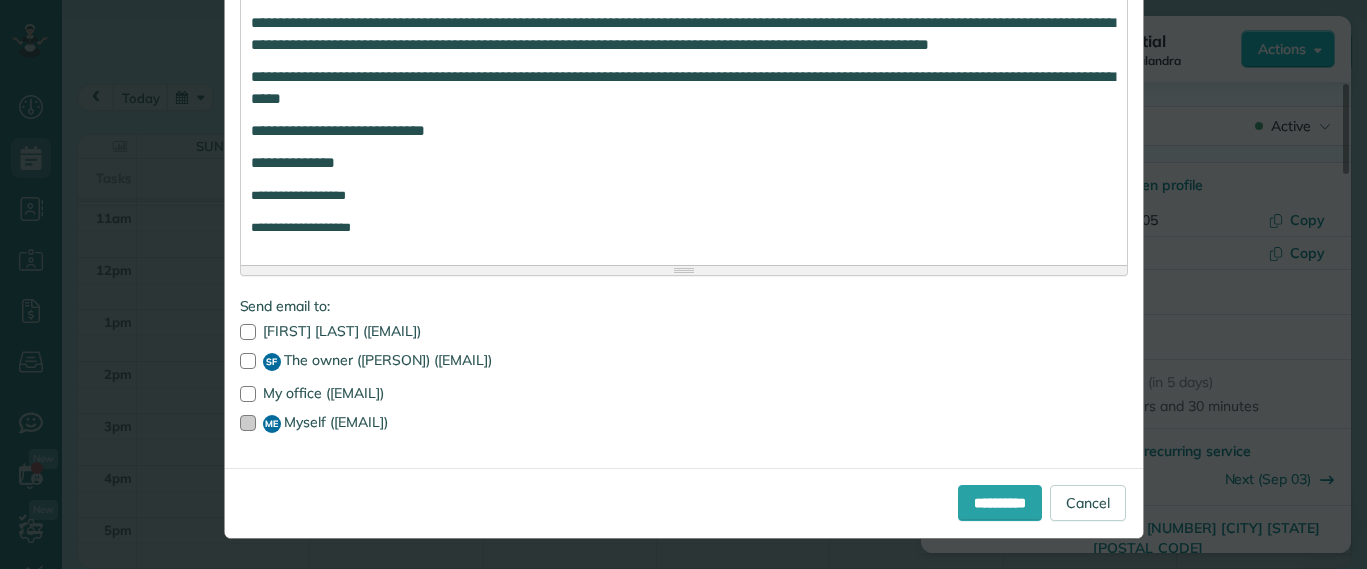 click on "ME  Myself (maeenriquez1994@gmail.com)" at bounding box center (684, 424) 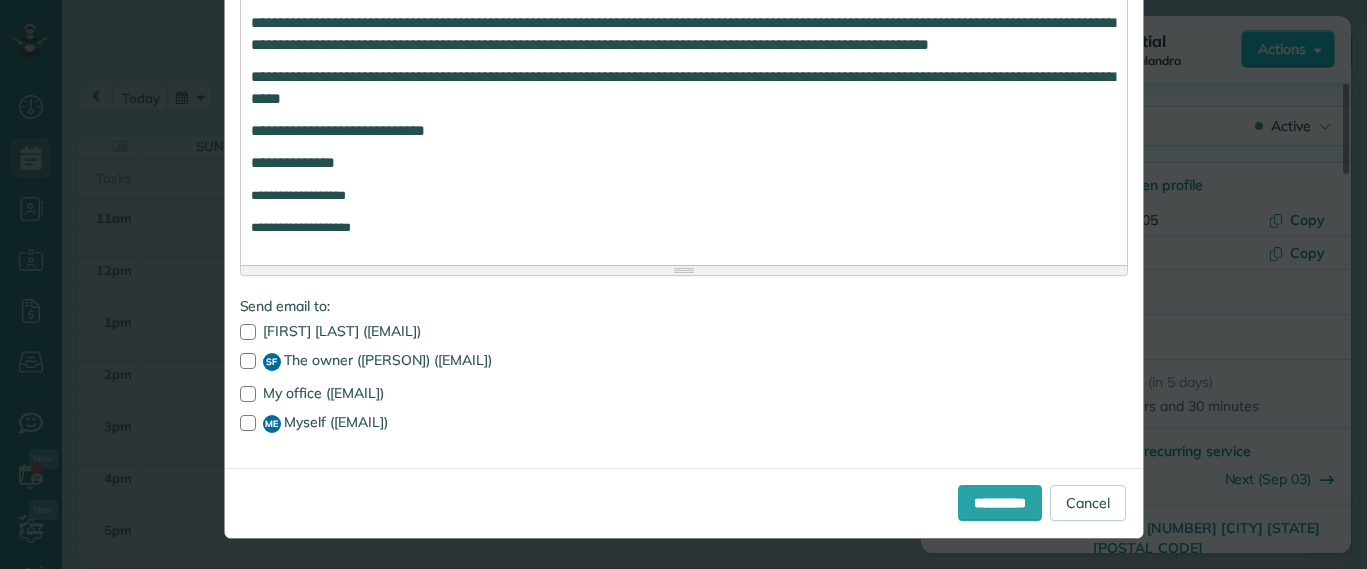 drag, startPoint x: 233, startPoint y: 370, endPoint x: 260, endPoint y: 372, distance: 27.073973 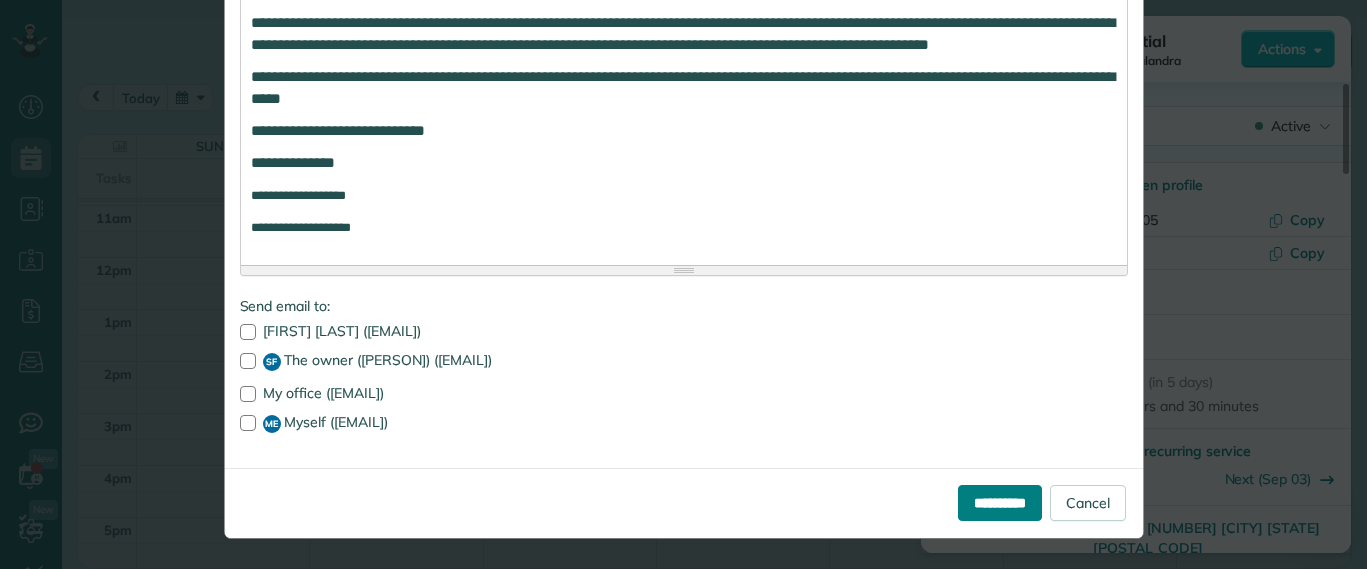 click on "**********" at bounding box center [1000, 503] 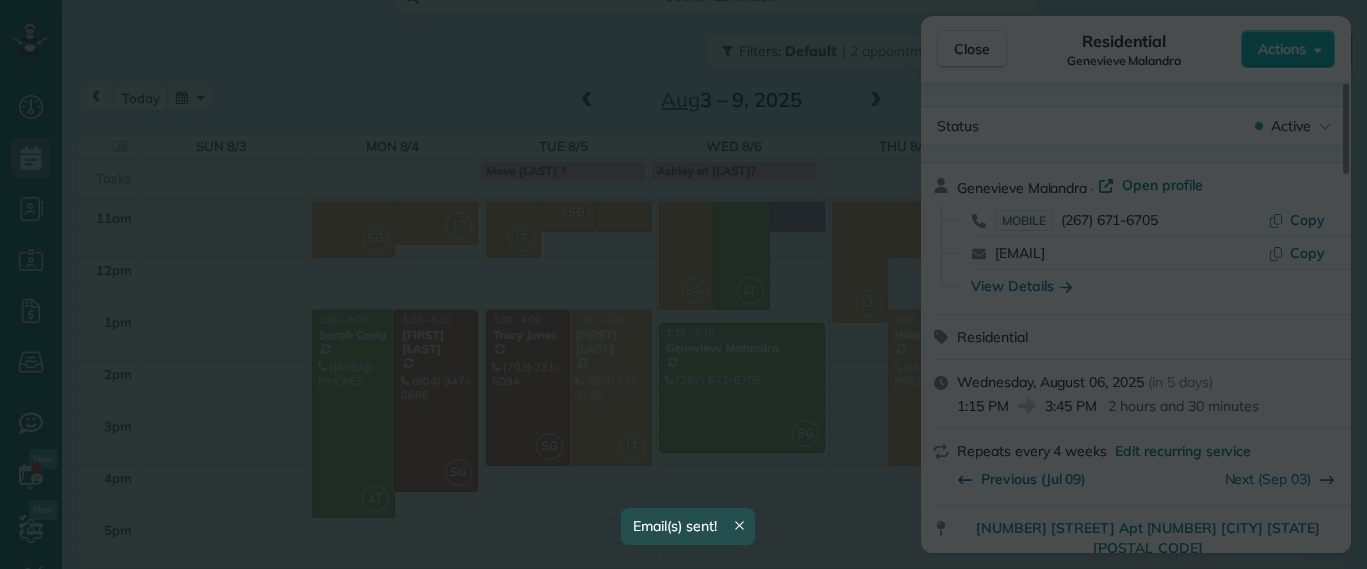 scroll, scrollTop: 0, scrollLeft: 0, axis: both 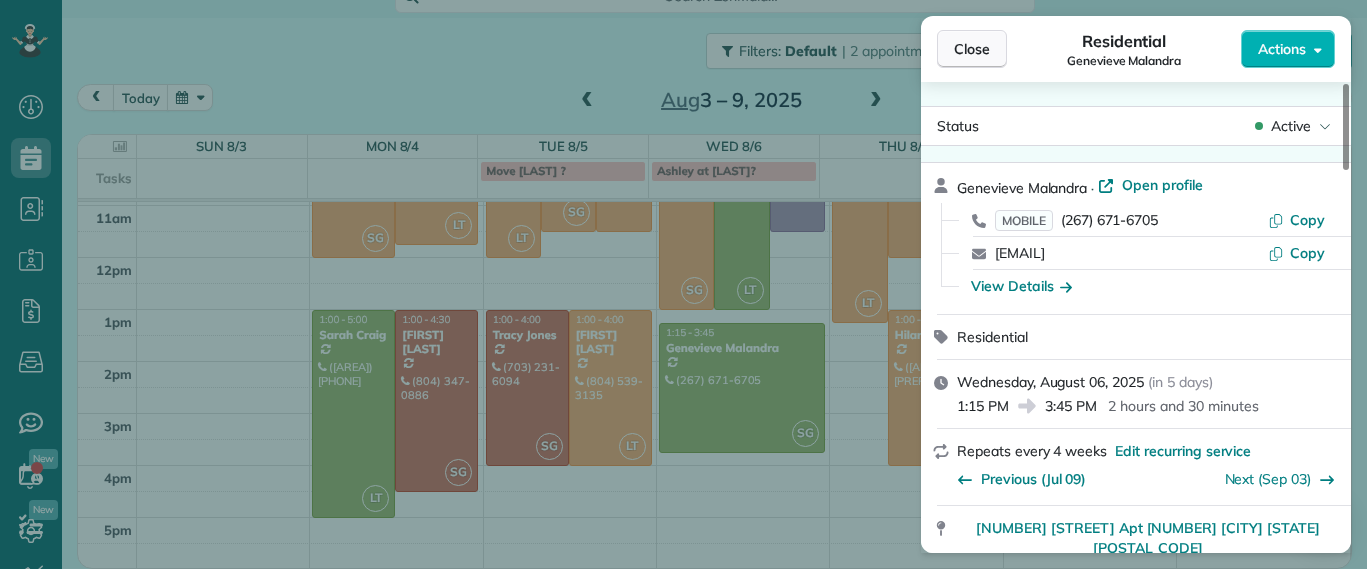 click on "Close" at bounding box center [972, 49] 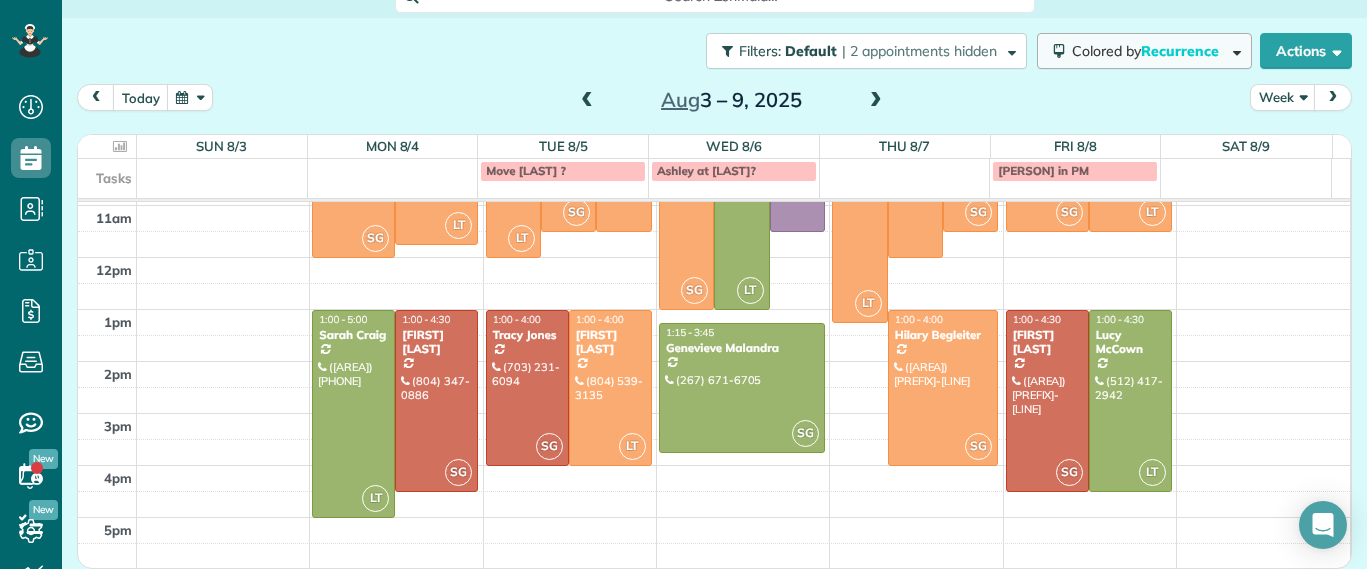 click on "Recurrence" at bounding box center (1181, 51) 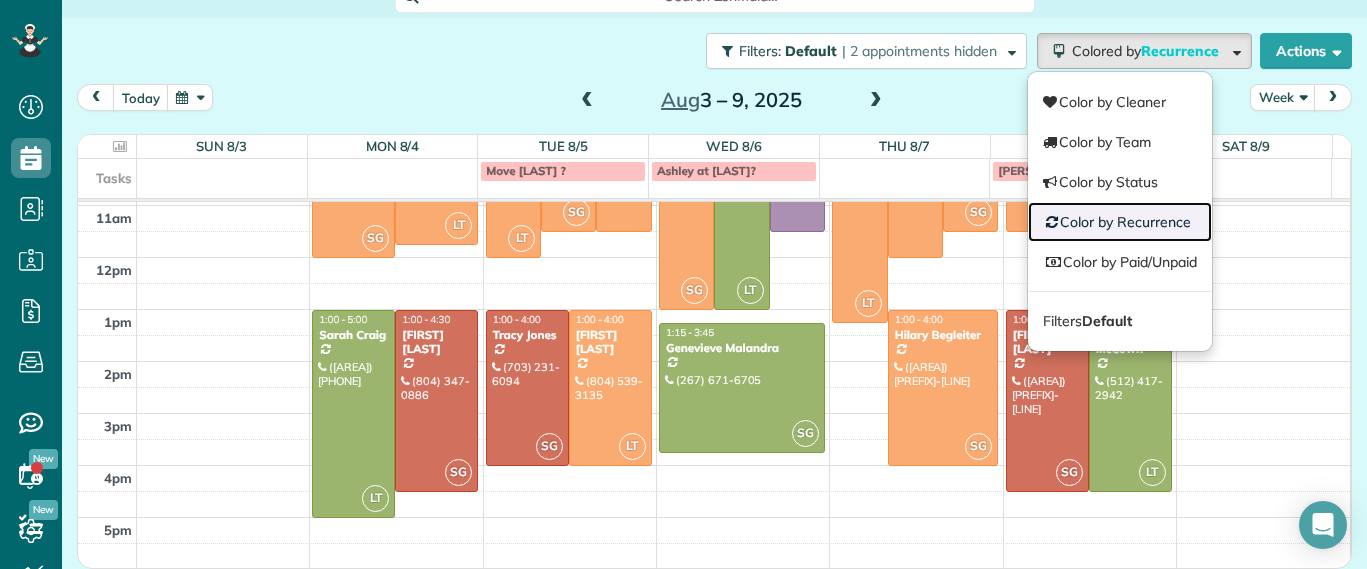 click on "Color by Recurrence" at bounding box center [1120, 222] 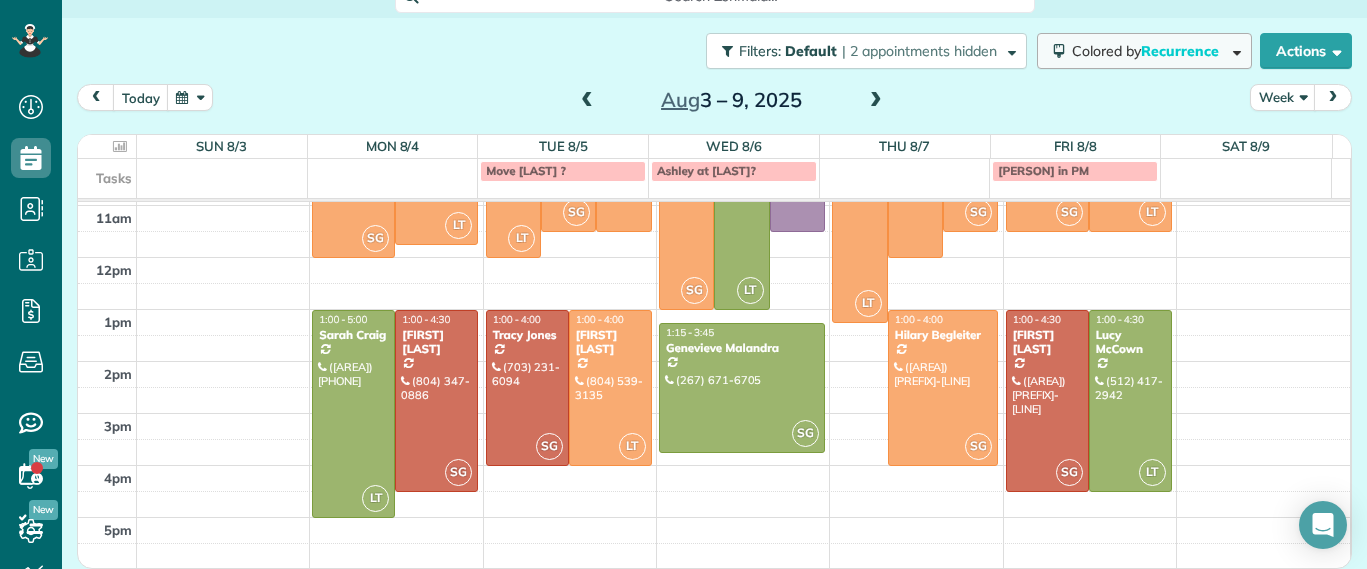 click on "Recurrence" at bounding box center (1181, 51) 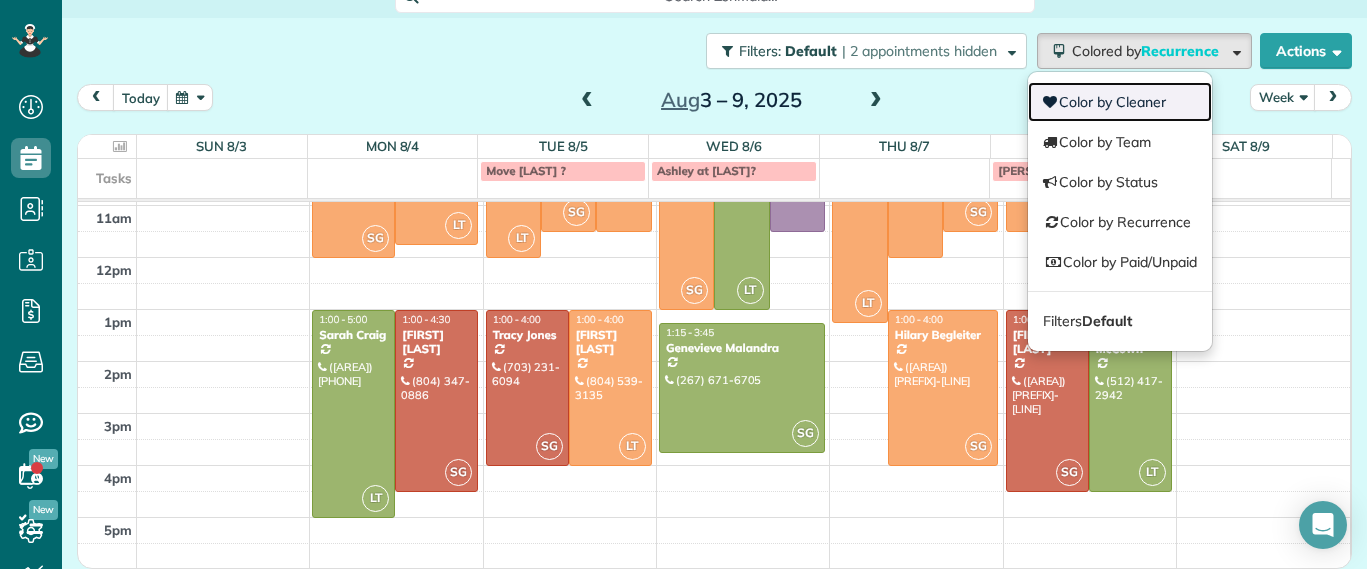 click on "Color by Cleaner" at bounding box center (1120, 102) 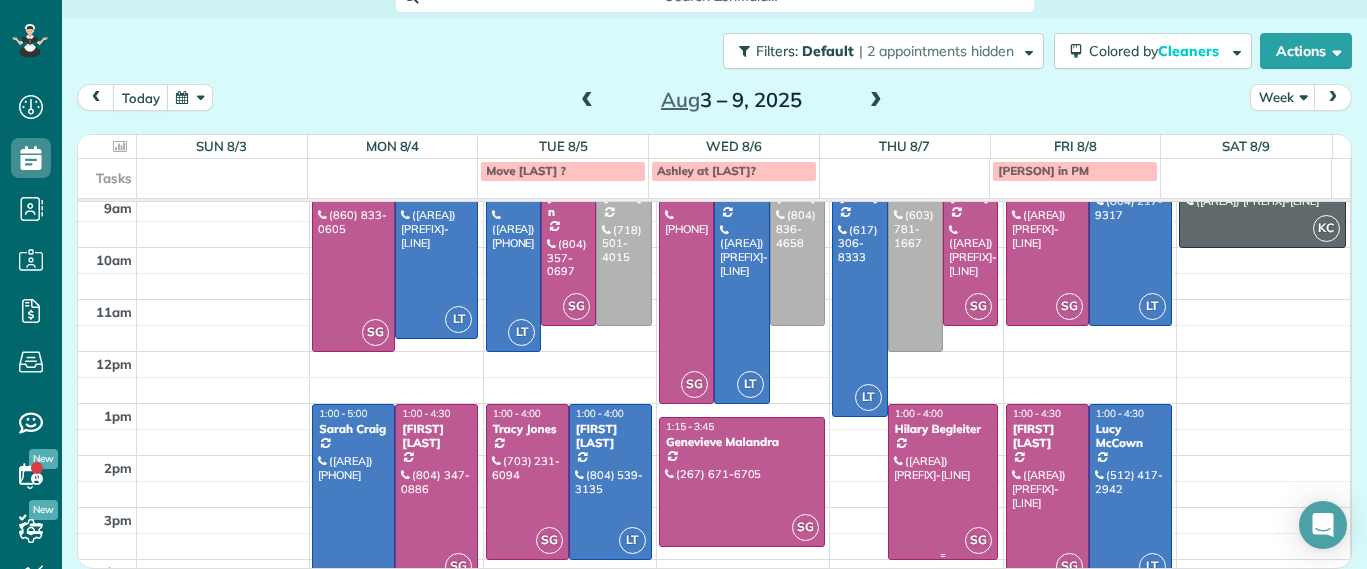 scroll, scrollTop: 0, scrollLeft: 0, axis: both 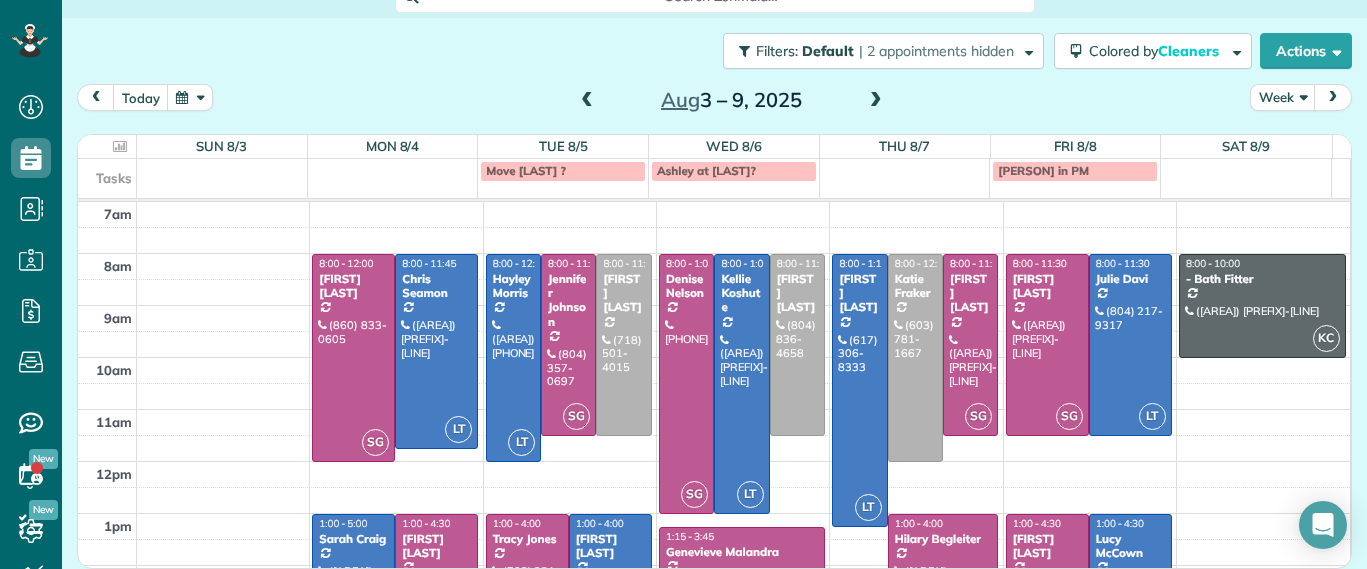 click on "Lucy McCown" at bounding box center [1130, 546] 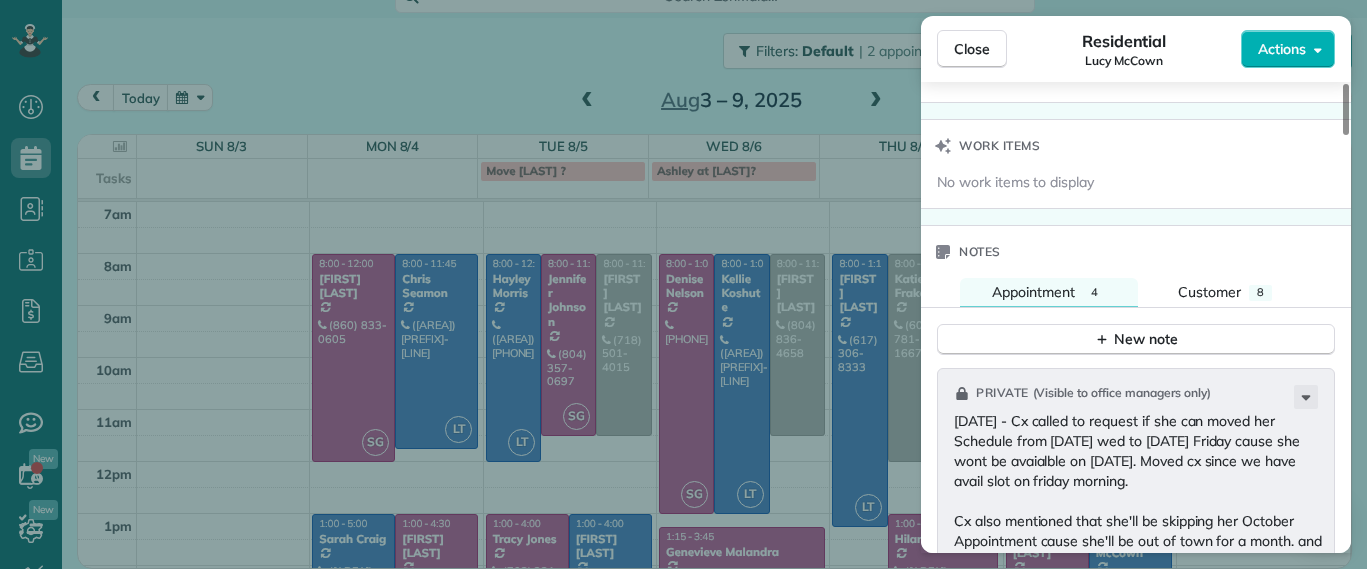 scroll, scrollTop: 2000, scrollLeft: 0, axis: vertical 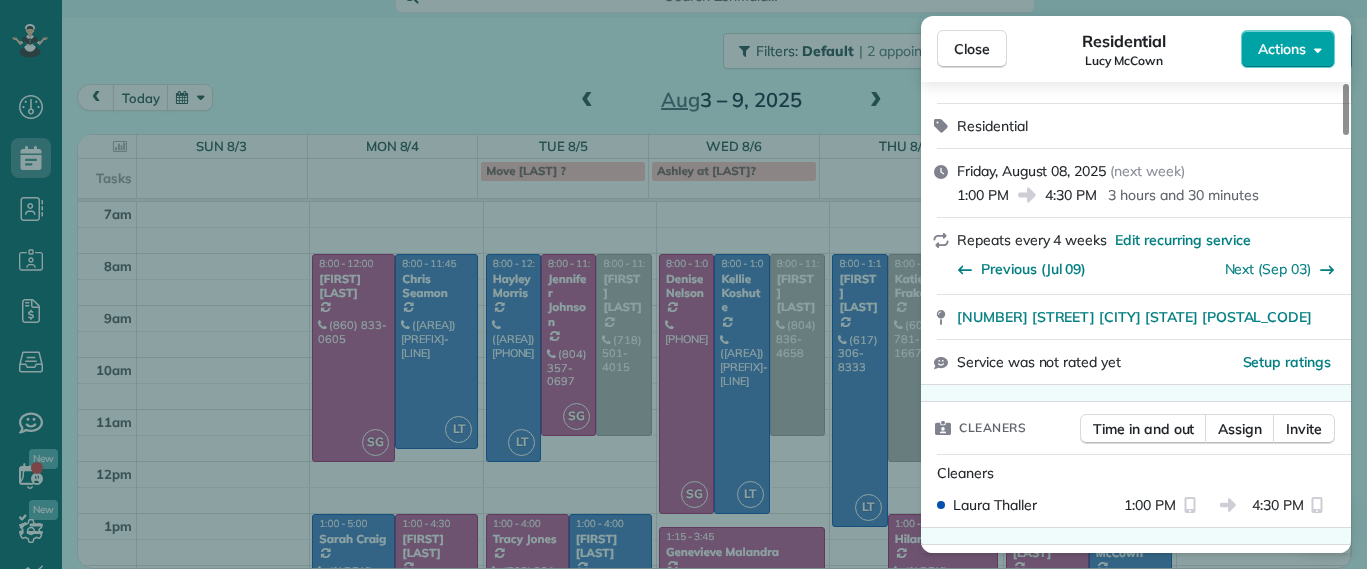click on "Actions" at bounding box center (1282, 49) 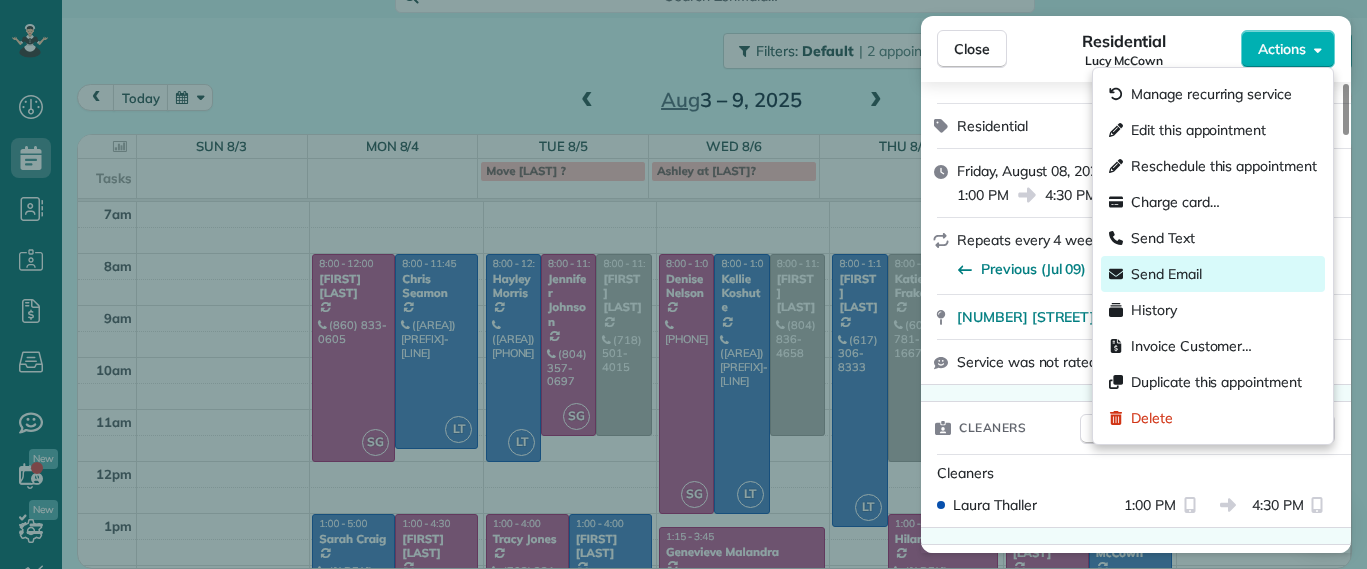 click on "Send Email" at bounding box center [1213, 274] 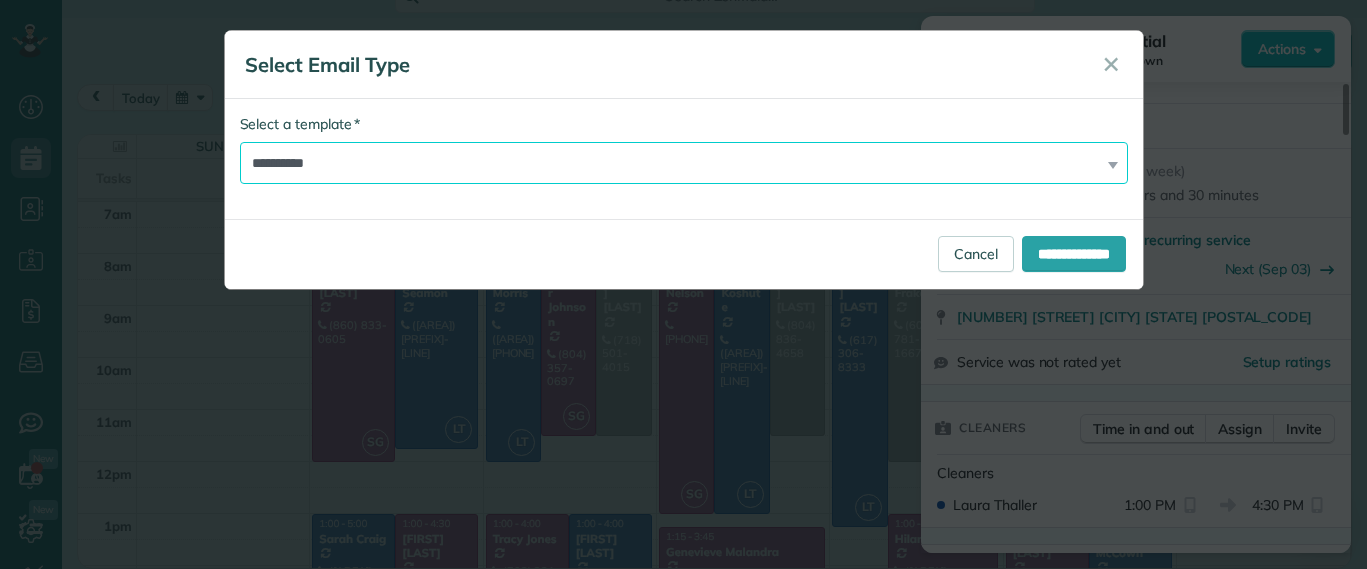 click on "**********" at bounding box center [684, 163] 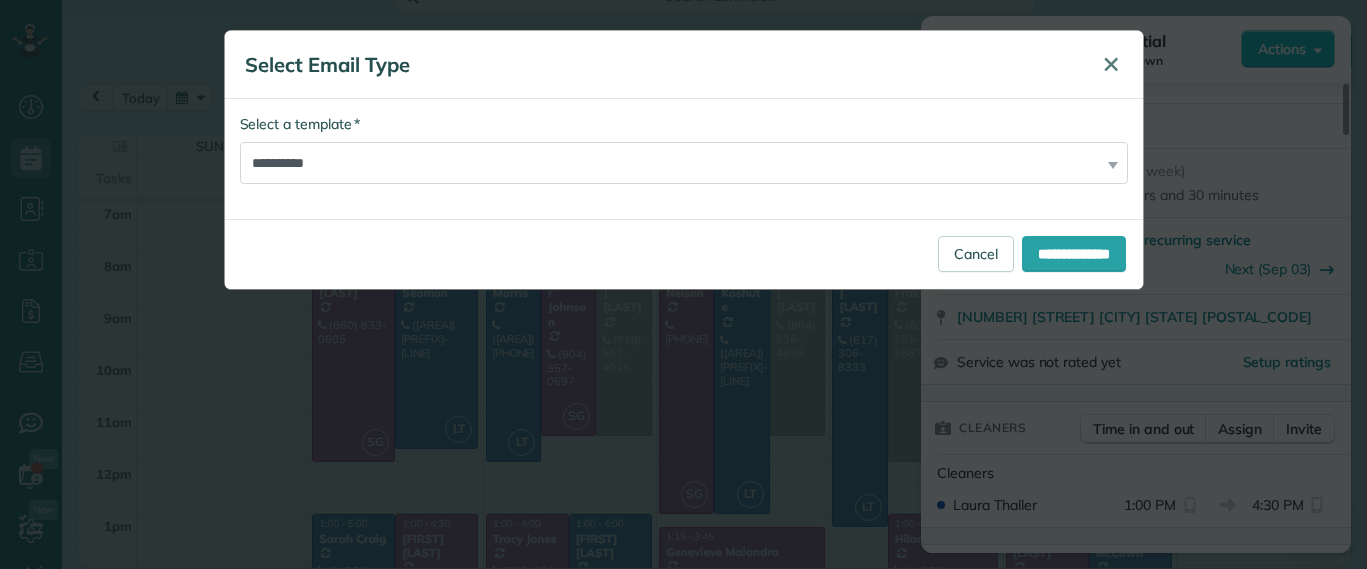click on "✕" at bounding box center (1111, 64) 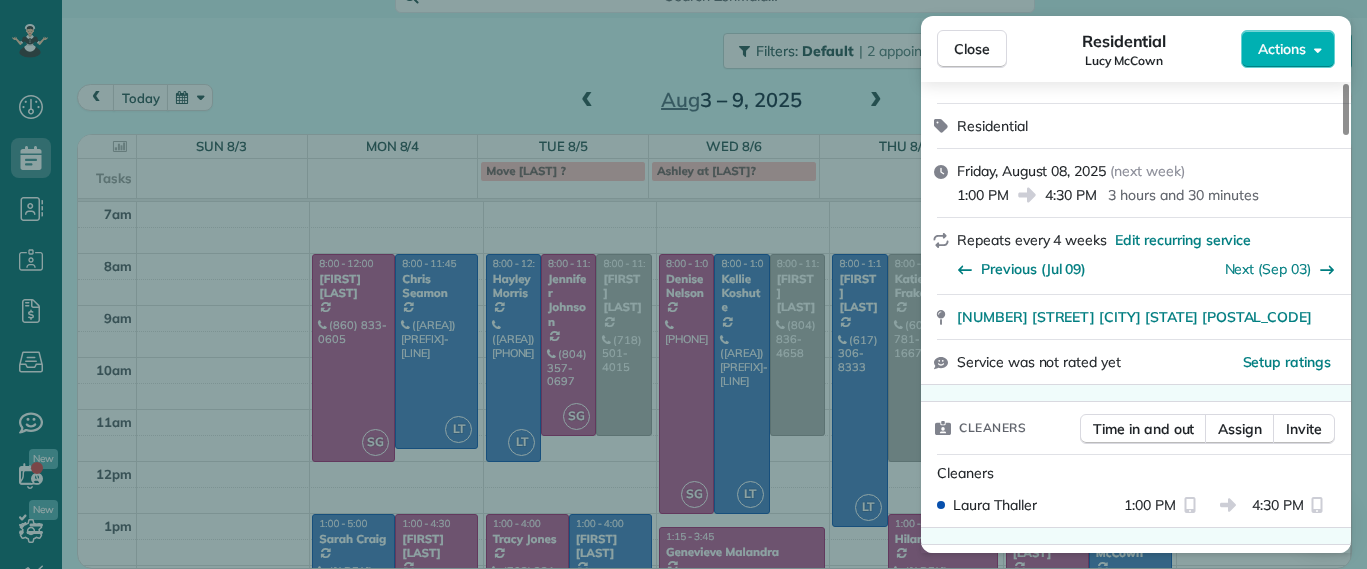 click on "Close" at bounding box center [972, 49] 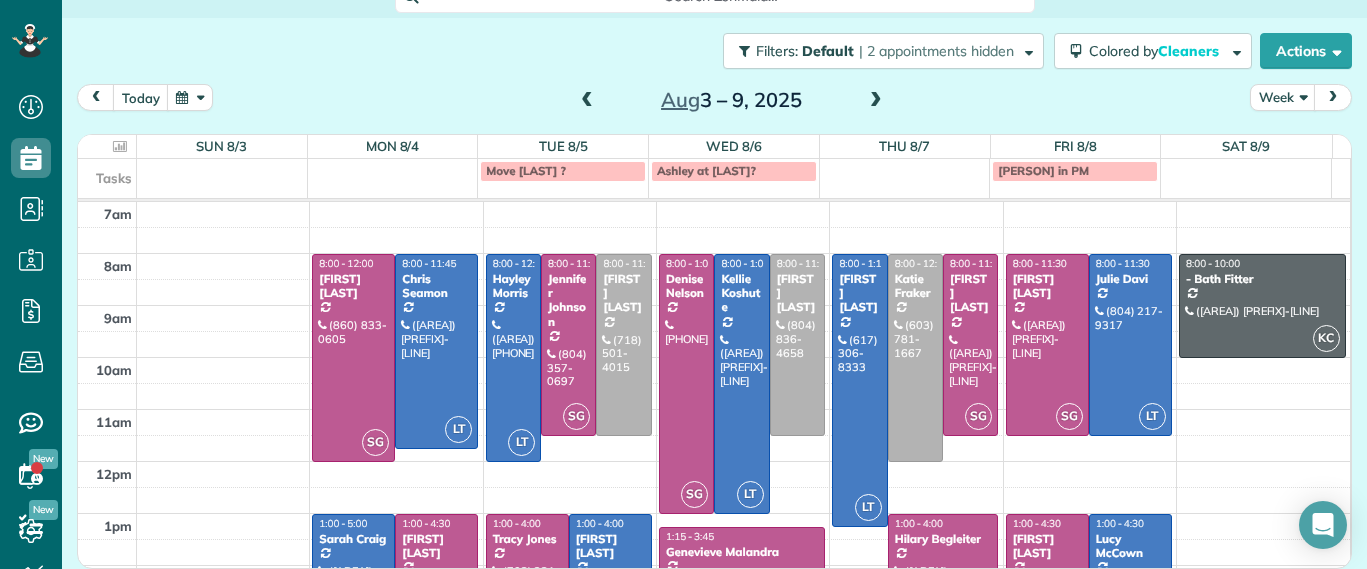 click on "Lucy McCown" at bounding box center [1130, 546] 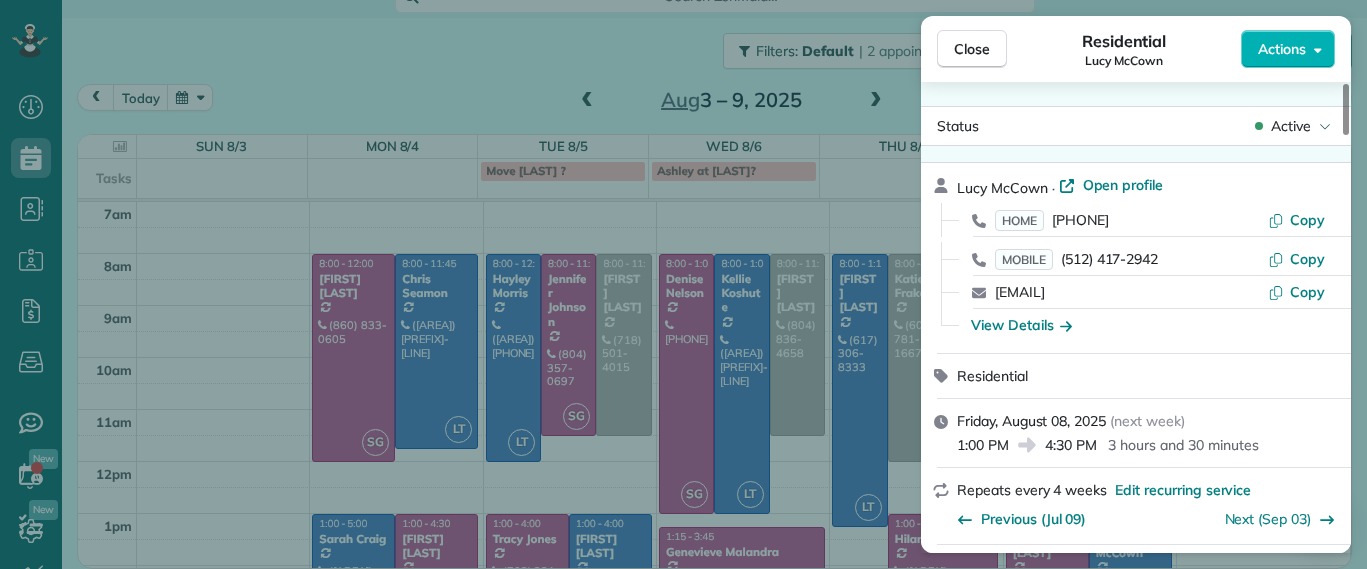 click on "Close Residential Lucy McCown Actions" at bounding box center [1136, 49] 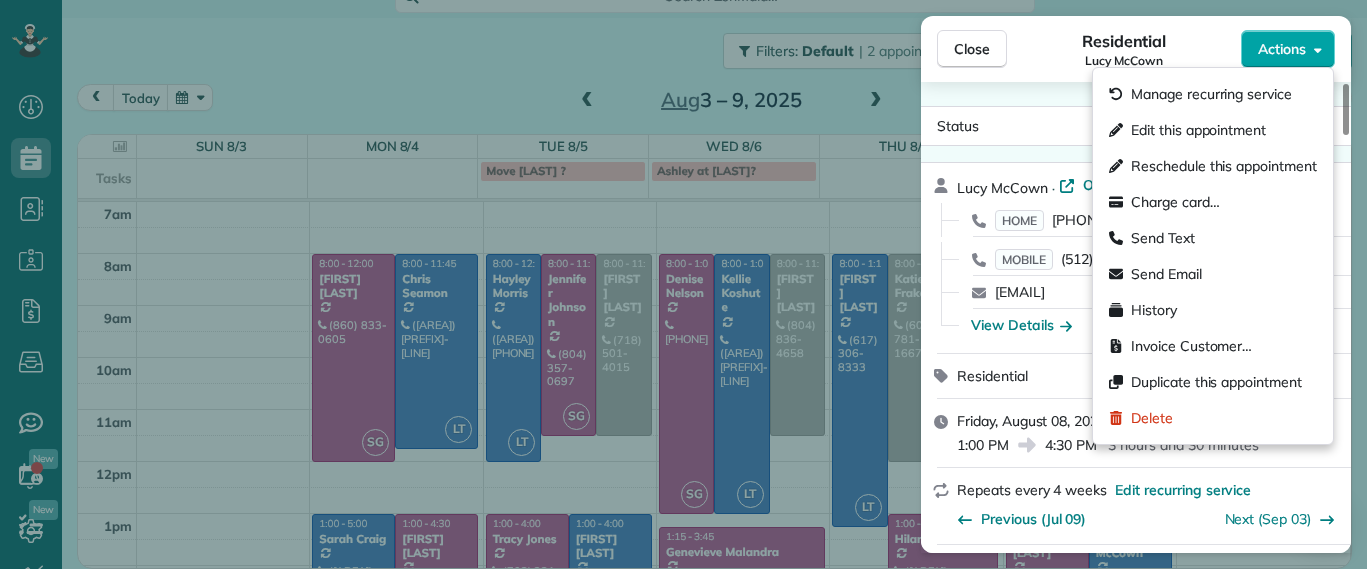 click on "Actions" at bounding box center [1288, 49] 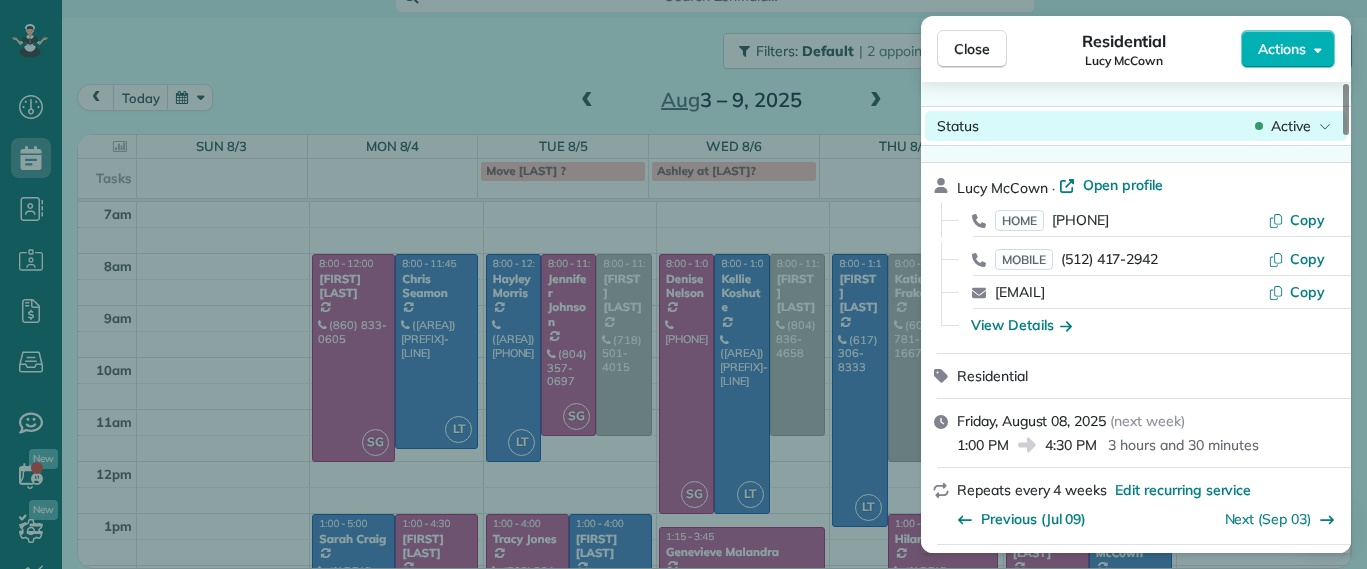 click on "Close Residential Lucy McCown Actions Status Active Lucy McCown · Open profile HOME (804) 270-0893 Copy MOBILE (512) 417-2942 Copy mkmccown@gmail.com Copy View Details Residential Friday, August 08, 2025 ( next week ) 1:00 PM 4:30 PM 3 hours and 30 minutes Repeats every 4 weeks Edit recurring service Previous (Jul 09) Next (Sep 03) 2971 Dragana Drive Richmond VA 23233 Service was not rated yet Setup ratings Cleaners Time in and out Assign Invite Cleaners Laura   Thaller 1:00 PM 4:30 PM Checklist Try Now Keep this appointment up to your standards. Stay on top of every detail, keep your cleaners organised, and your client happy. Assign a checklist Watch a 5 min demo Billing Billing actions Service Service Price (1x $200.00) $200.00 Add an item Overcharge $0.00 Discount $0.00 Coupon discount - Primary tax - Secondary tax - Total appointment price $200.00 Tips collected $0.00 Unpaid Mark as paid Total including tip $200.00 Get paid online in no-time! Send an invoice and reward your cleaners with tips Man Hours -" at bounding box center [683, 0] 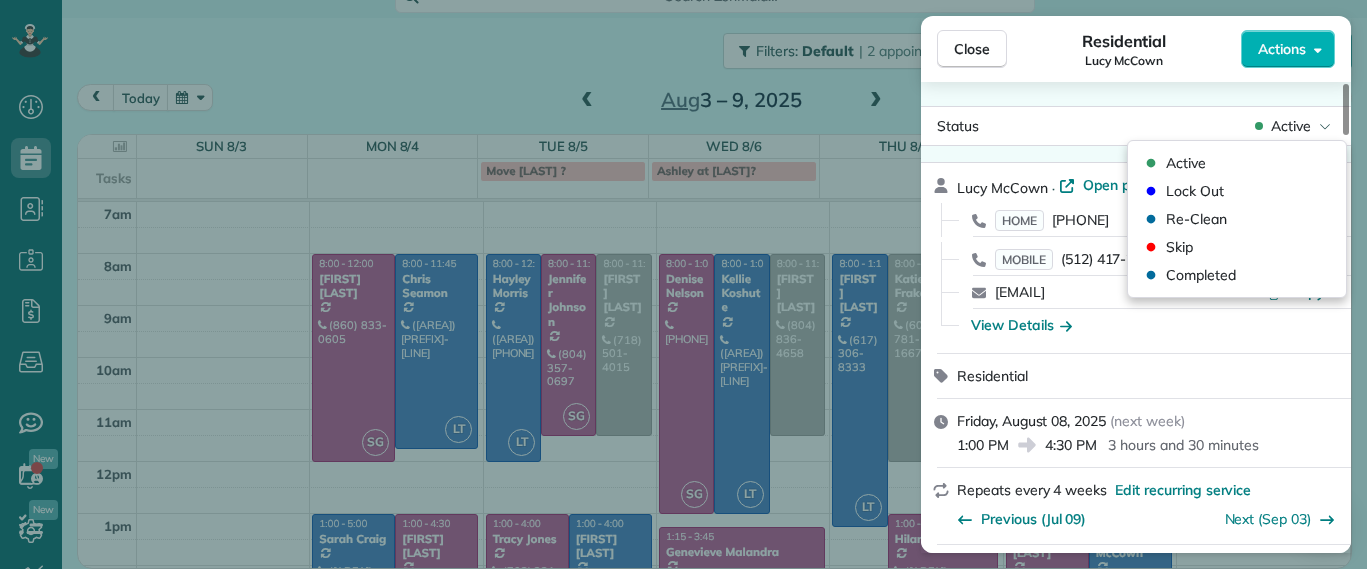 click on "Active Lock Out Re-Clean Skip Completed" at bounding box center [1237, 219] 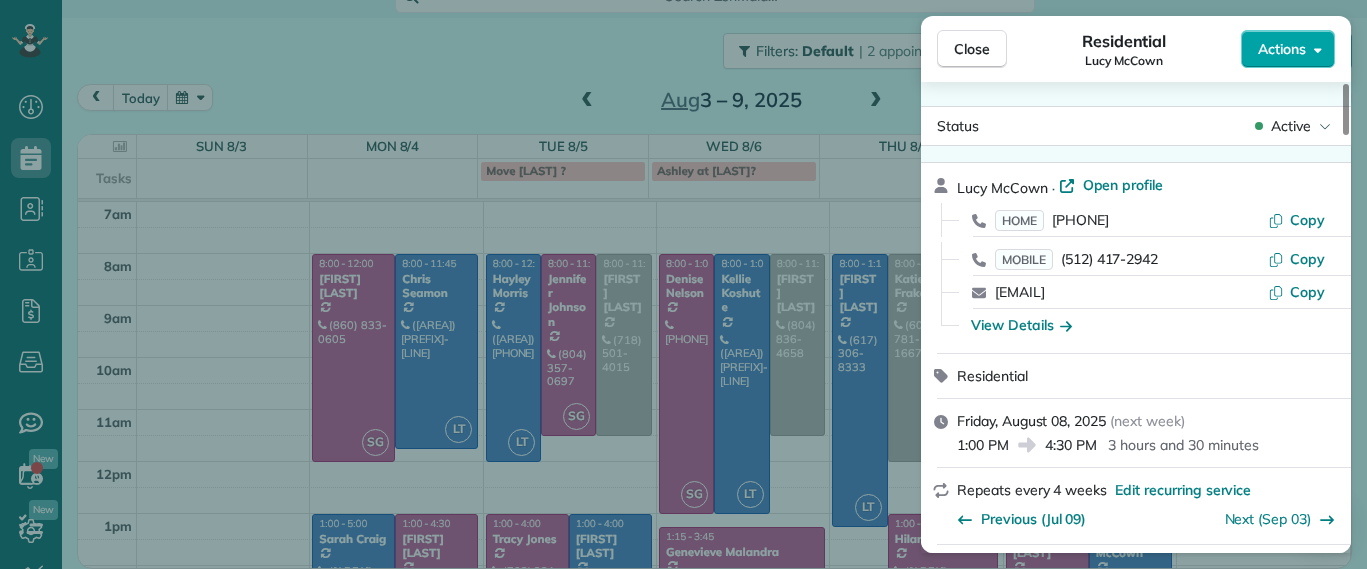 click on "Actions" at bounding box center (1282, 49) 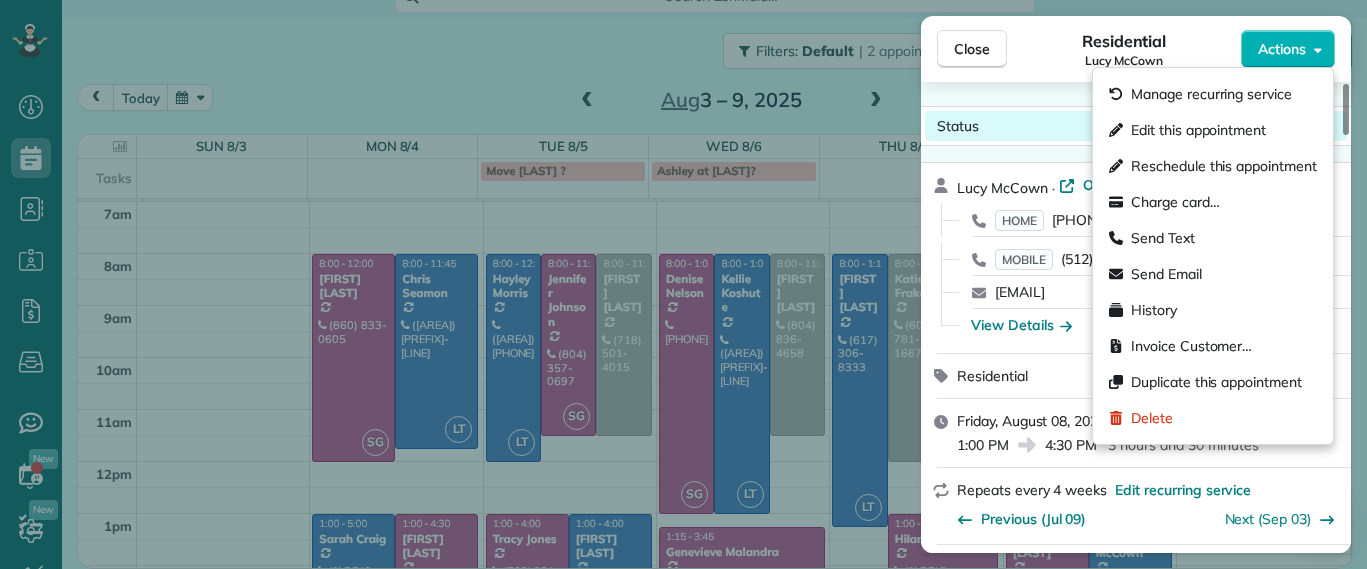 click on "Status Active" at bounding box center (1136, 126) 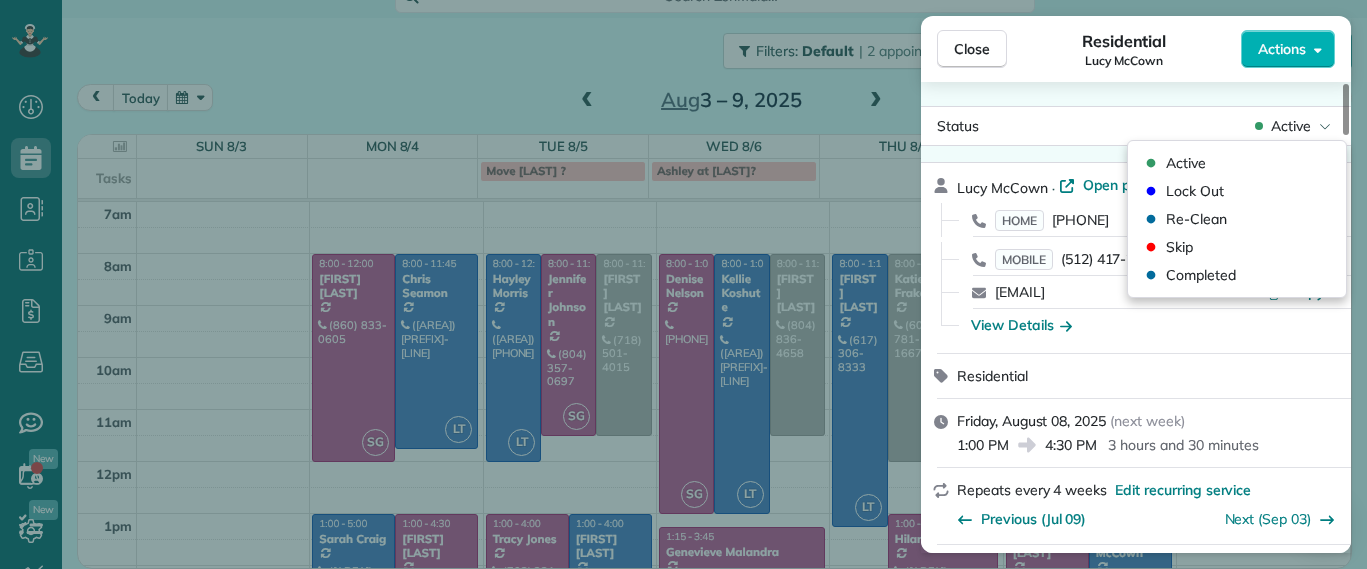 click on "Lucy McCown · Open profile HOME (804) 270-0893 Copy MOBILE (512) 417-2942 Copy mkmccown@gmail.com Copy View Details" at bounding box center (1136, 258) 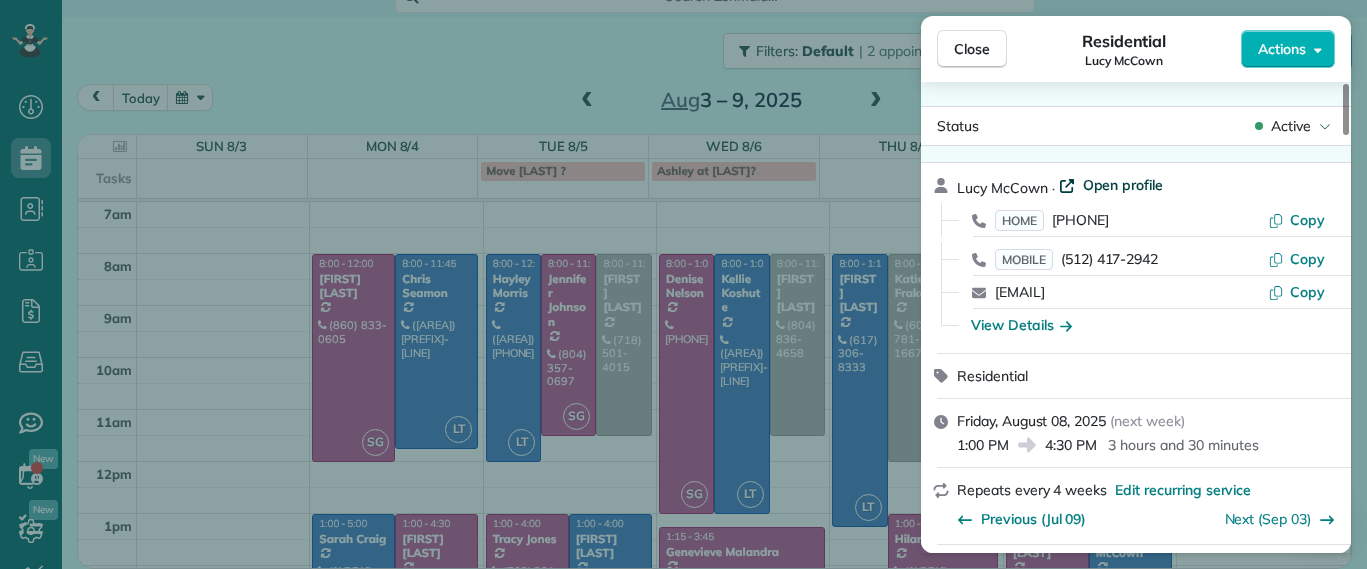 click on "Open profile" at bounding box center (1123, 185) 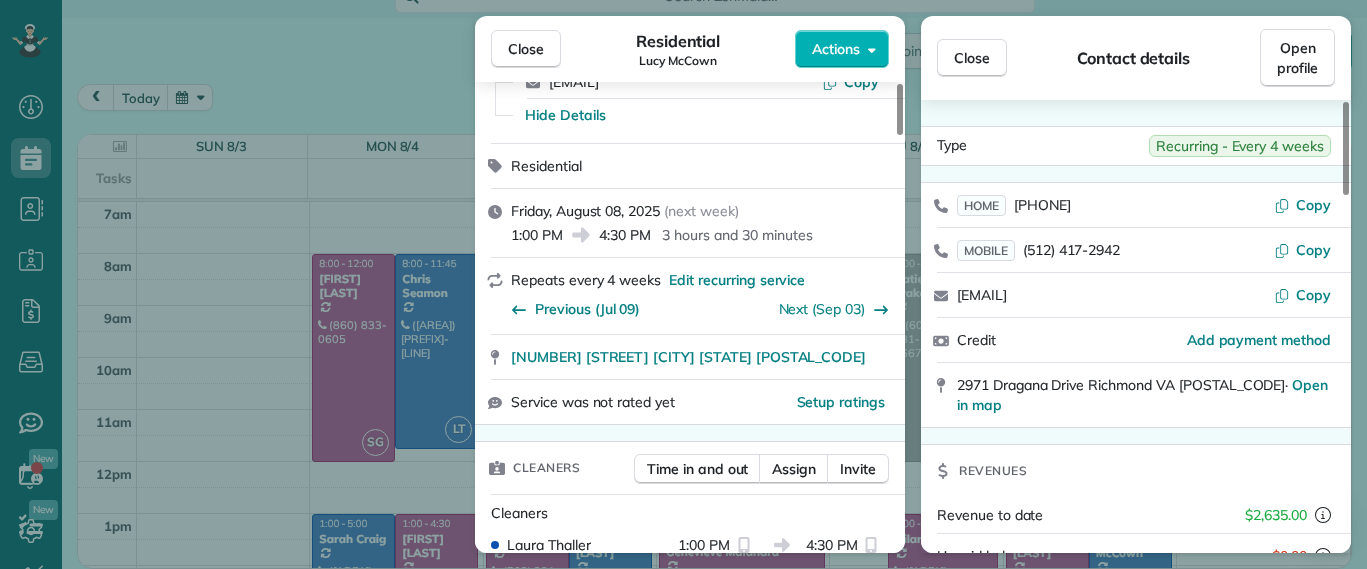 scroll, scrollTop: 250, scrollLeft: 0, axis: vertical 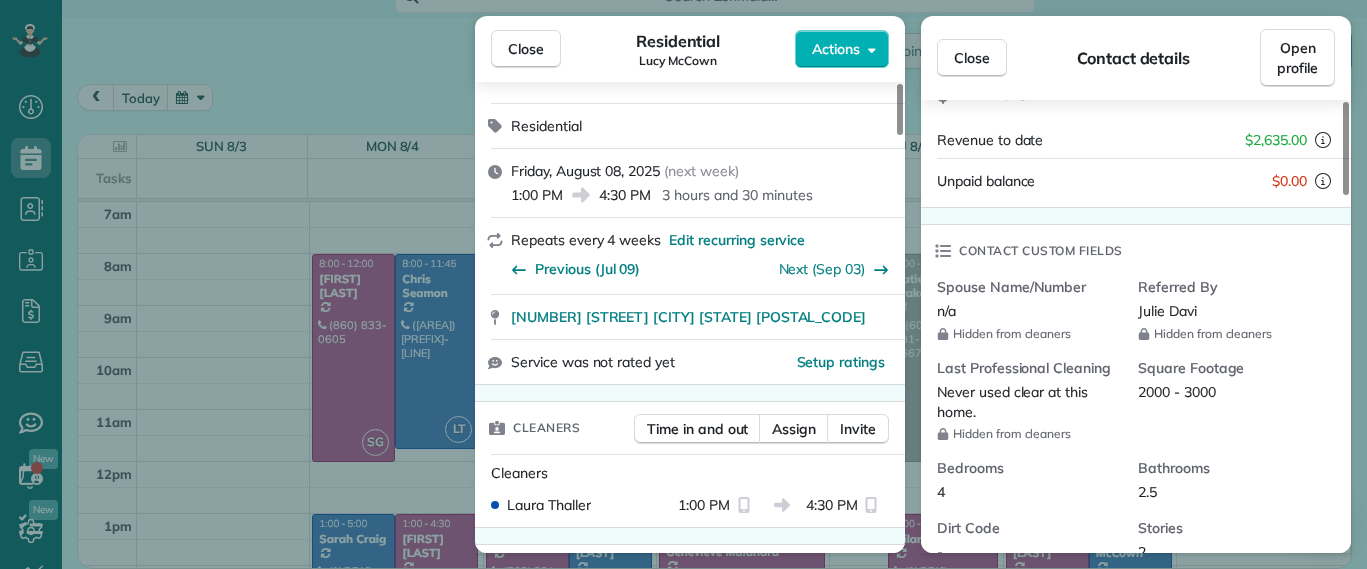 click on "Close Residential Lucy McCown Actions Status Active Lucy McCown · Open profile HOME (804) 270-0893 Copy MOBILE (512) 417-2942 Copy mkmccown@gmail.com Copy Hide Details Residential Friday, August 08, 2025 ( next week ) 1:00 PM 4:30 PM 3 hours and 30 minutes Repeats every 4 weeks Edit recurring service Previous (Jul 09) Next (Sep 03) 2971 Dragana Drive Richmond VA 23233 Service was not rated yet Setup ratings Cleaners Time in and out Assign Invite Cleaners Laura   Thaller 1:00 PM 4:30 PM Checklist Try Now Keep this appointment up to your standards. Stay on top of every detail, keep your cleaners organised, and your client happy. Assign a checklist Watch a 5 min demo Billing Billing actions Service Service Price (1x $200.00) $200.00 Add an item Overcharge $0.00 Discount $0.00 Coupon discount - Primary tax - Secondary tax - Total appointment price $200.00 Tips collected $0.00 Unpaid Mark as paid Total including tip $200.00 Get paid online in no-time! Send an invoice and reward your cleaners with tips Man Hours -" at bounding box center (683, 284) 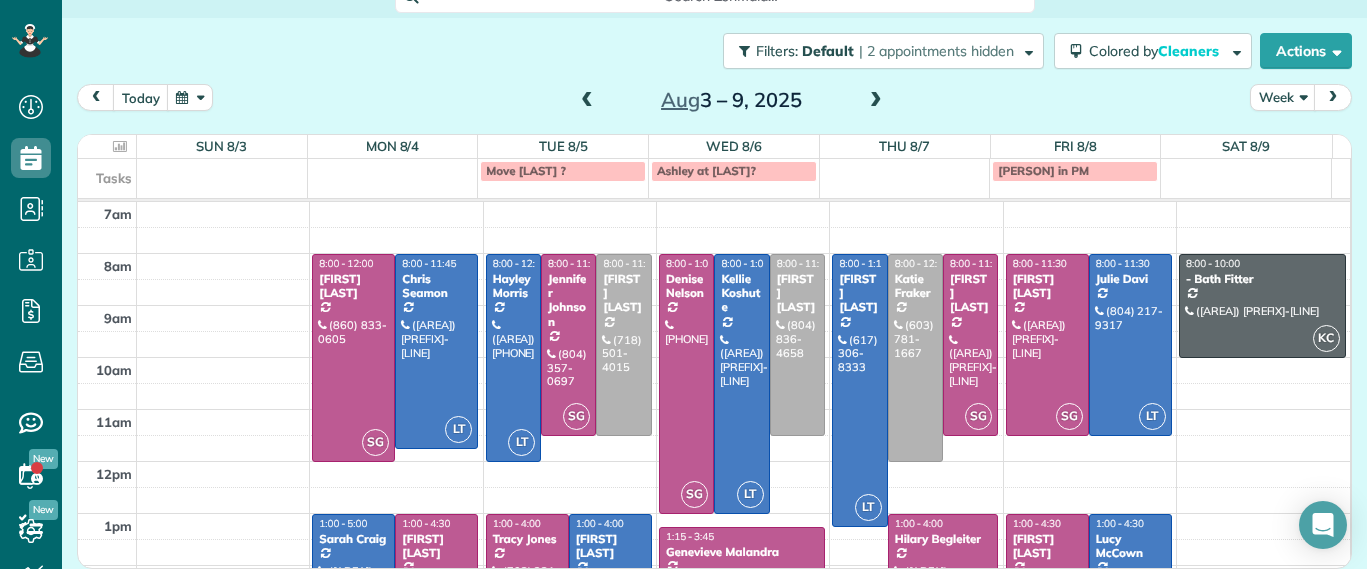 click on "1:00 - 4:30 Lucy McCown" at bounding box center [1130, 539] 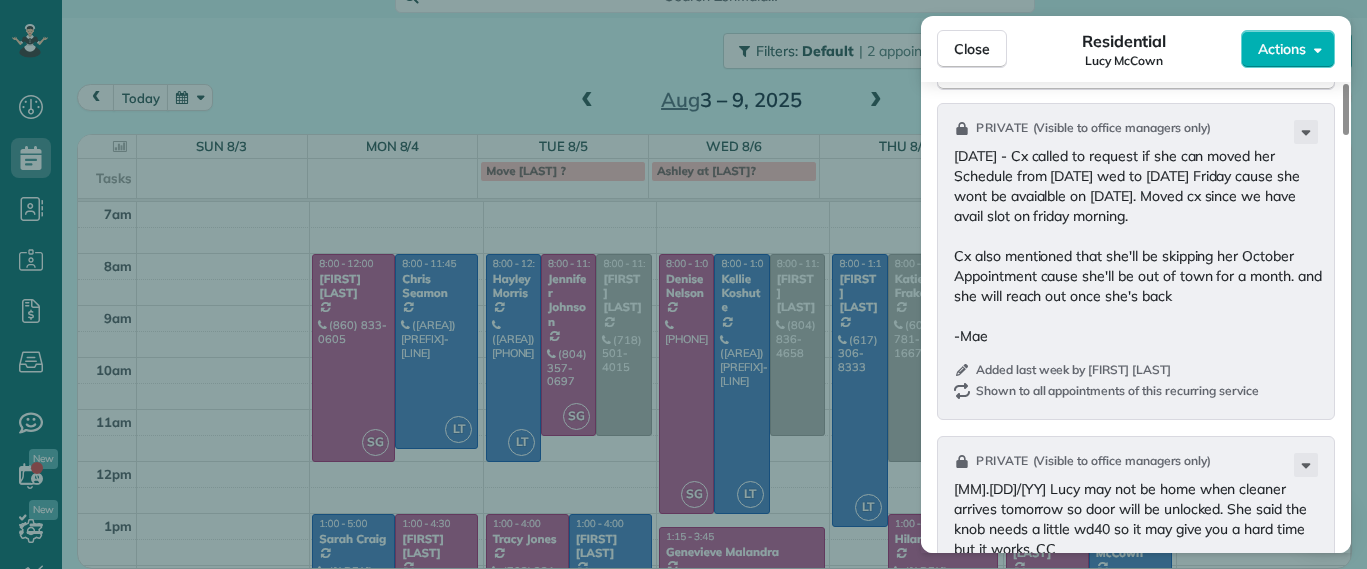 scroll, scrollTop: 1875, scrollLeft: 0, axis: vertical 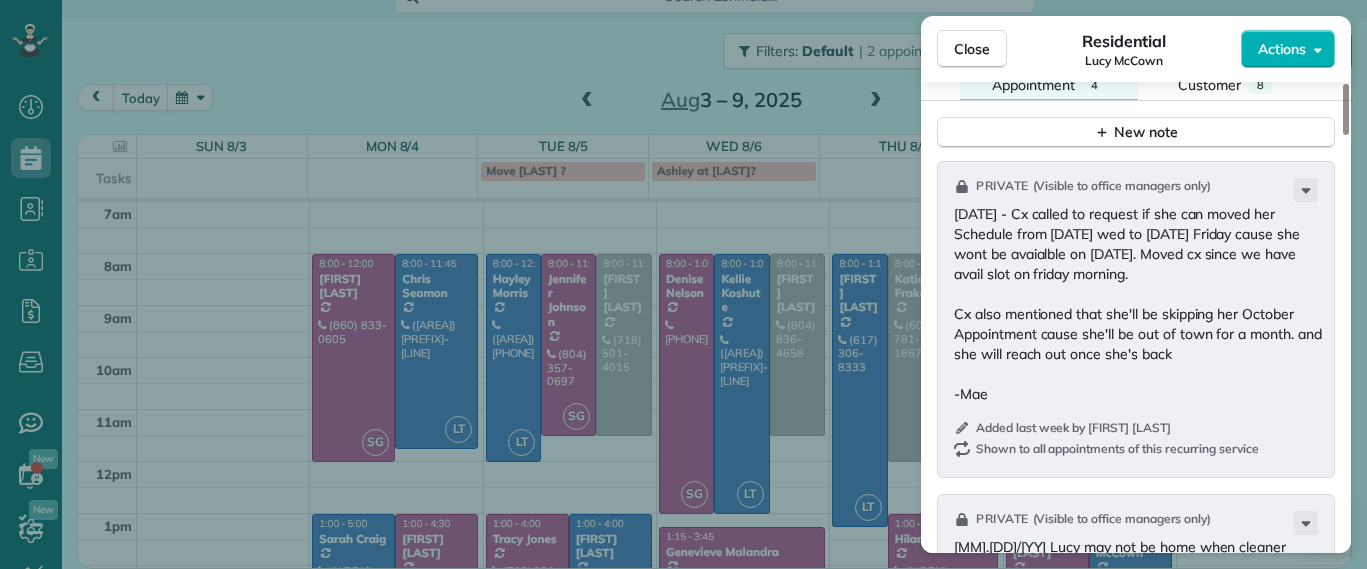 click on "Close Residential Lucy McCown Actions Status Active Lucy McCown · Open profile HOME (804) 270-0893 Copy MOBILE (512) 417-2942 Copy mkmccown@gmail.com Copy View Details Residential Friday, August 08, 2025 ( next week ) 1:00 PM 4:30 PM 3 hours and 30 minutes Repeats every 4 weeks Edit recurring service Previous (Jul 09) Next (Sep 03) 2971 Dragana Drive Richmond VA 23233 Service was not rated yet Setup ratings Cleaners Time in and out Assign Invite Cleaners Laura   Thaller 1:00 PM 4:30 PM Checklist Try Now Keep this appointment up to your standards. Stay on top of every detail, keep your cleaners organised, and your client happy. Assign a checklist Watch a 5 min demo Billing Billing actions Service Service Price (1x $200.00) $200.00 Add an item Overcharge $0.00 Discount $0.00 Coupon discount - Primary tax - Secondary tax - Total appointment price $200.00 Tips collected $0.00 Unpaid Mark as paid Total including tip $200.00 Get paid online in no-time! Send an invoice and reward your cleaners with tips Man Hours -" at bounding box center [683, 284] 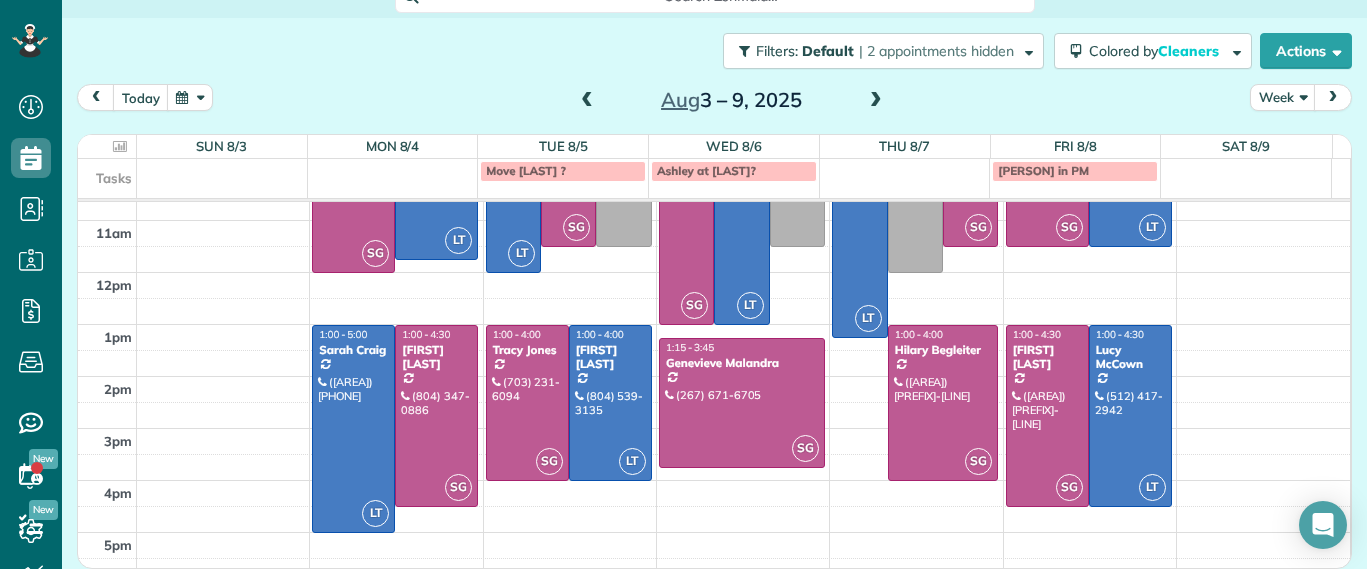 scroll, scrollTop: 204, scrollLeft: 0, axis: vertical 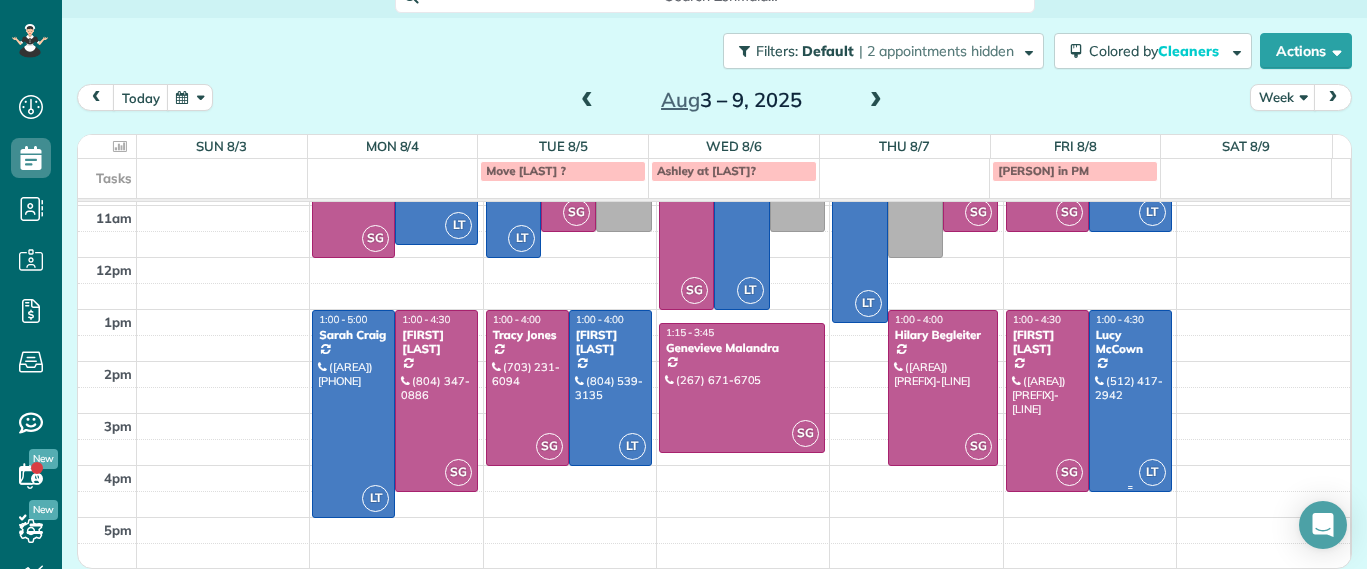click at bounding box center [1130, 401] 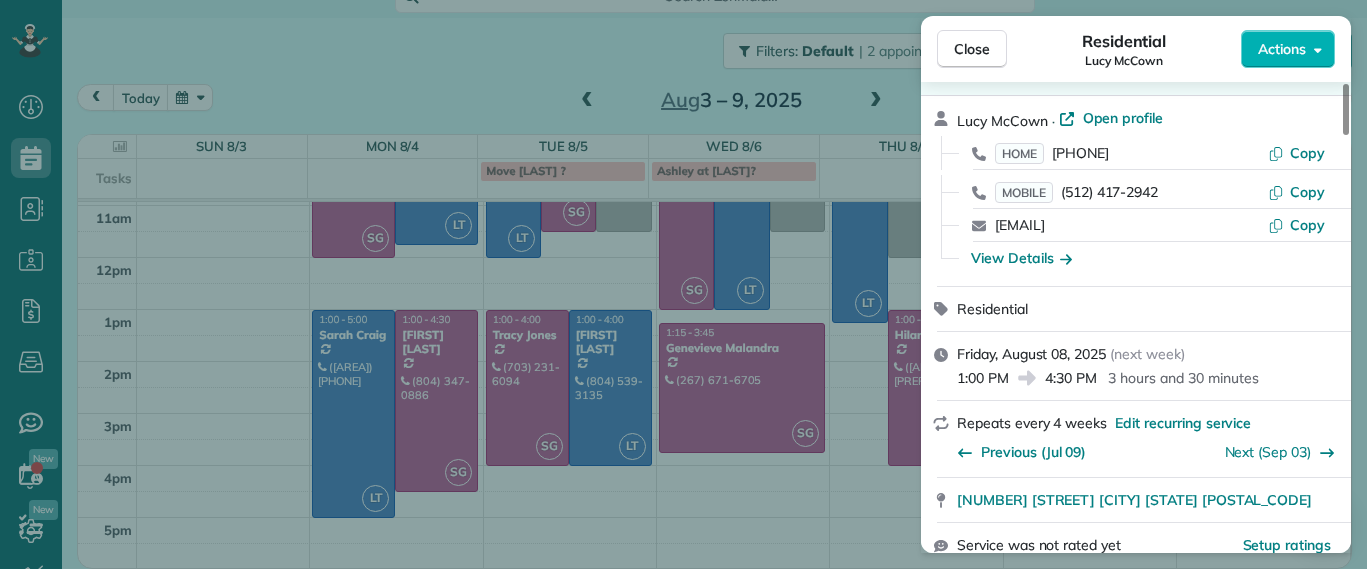 scroll, scrollTop: 0, scrollLeft: 0, axis: both 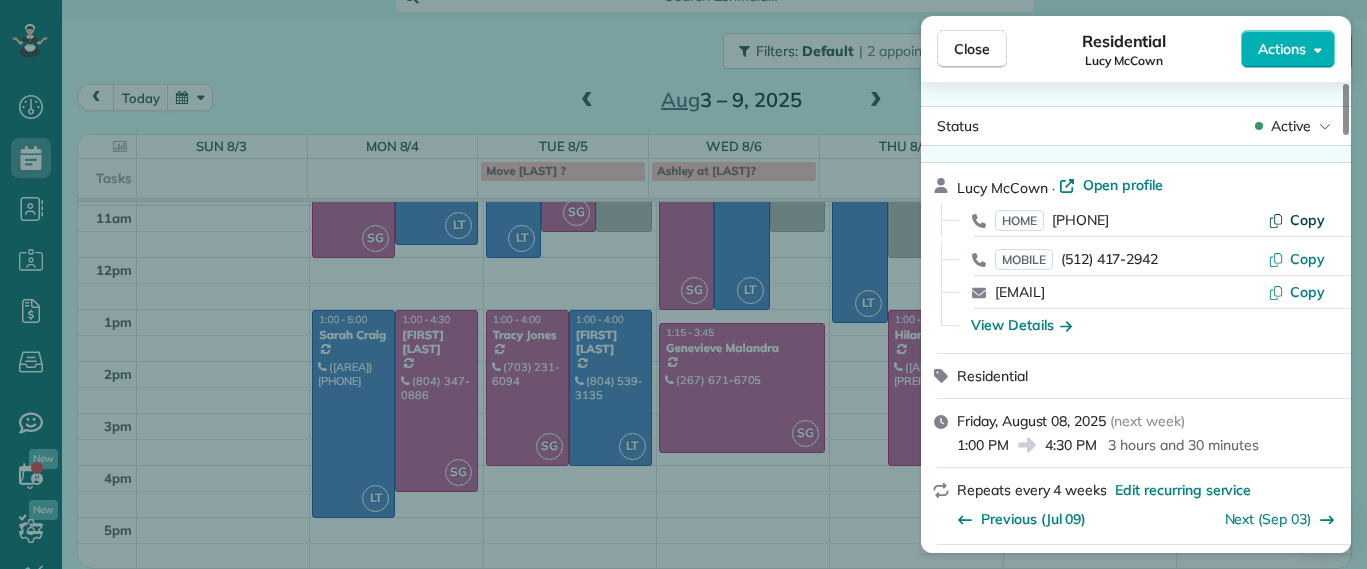 click on "Copy" at bounding box center [1307, 220] 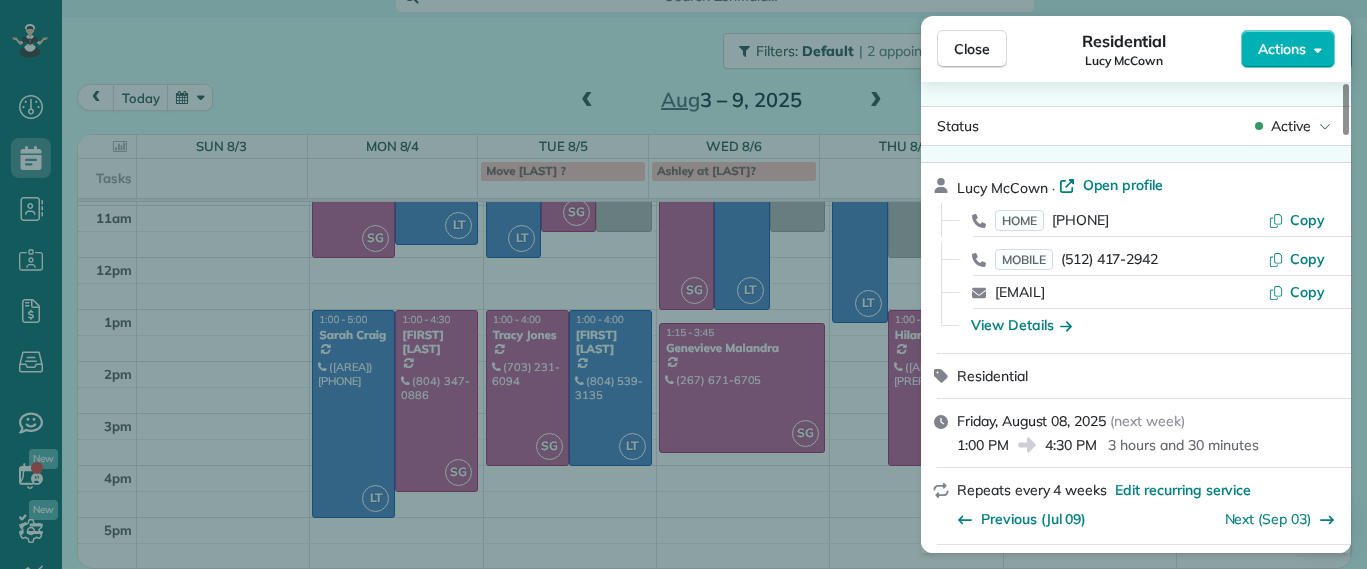 click on "Close Residential Lucy McCown Actions Status Active Lucy McCown · Open profile HOME (804) 270-0893 Copy MOBILE (512) 417-2942 Copy mkmccown@gmail.com Copy View Details Residential Friday, August 08, 2025 ( next week ) 1:00 PM 4:30 PM 3 hours and 30 minutes Repeats every 4 weeks Edit recurring service Previous (Jul 09) Next (Sep 03) 2971 Dragana Drive Richmond VA 23233 Service was not rated yet Setup ratings Cleaners Time in and out Assign Invite Cleaners Laura   Thaller 1:00 PM 4:30 PM Checklist Try Now Keep this appointment up to your standards. Stay on top of every detail, keep your cleaners organised, and your client happy. Assign a checklist Watch a 5 min demo Billing Billing actions Service Service Price (1x $200.00) $200.00 Add an item Overcharge $0.00 Discount $0.00 Coupon discount - Primary tax - Secondary tax - Total appointment price $200.00 Tips collected $0.00 Unpaid Mark as paid Total including tip $200.00 Get paid online in no-time! Send an invoice and reward your cleaners with tips Man Hours -" at bounding box center [683, 284] 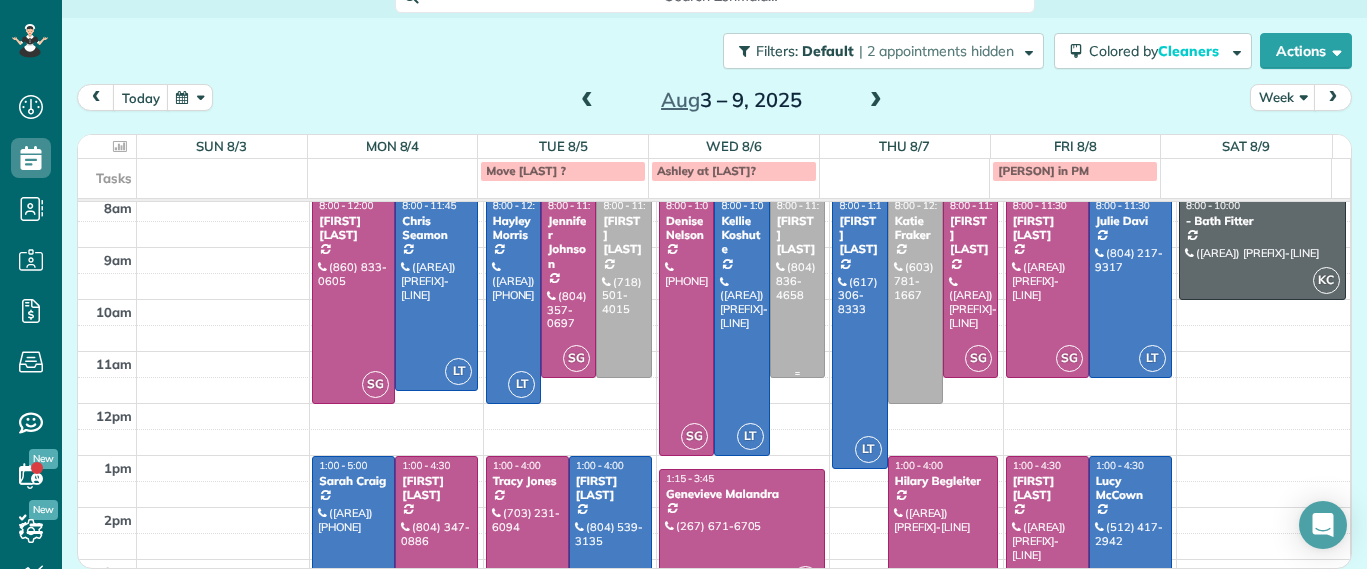scroll, scrollTop: 0, scrollLeft: 0, axis: both 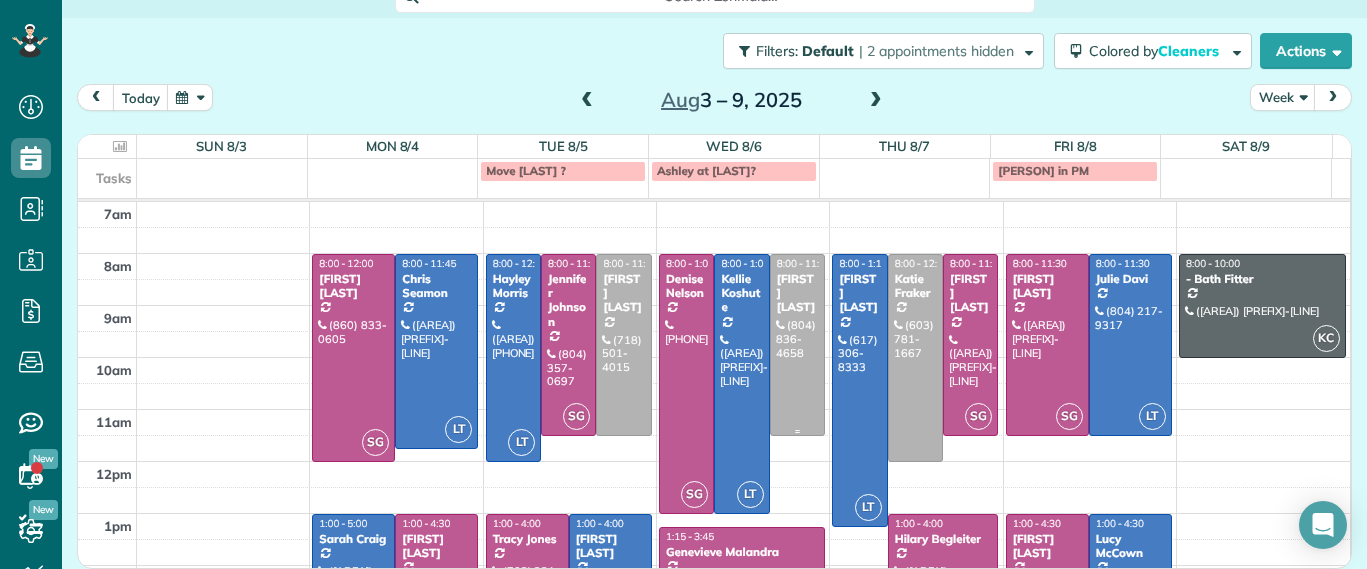 click at bounding box center [797, 345] 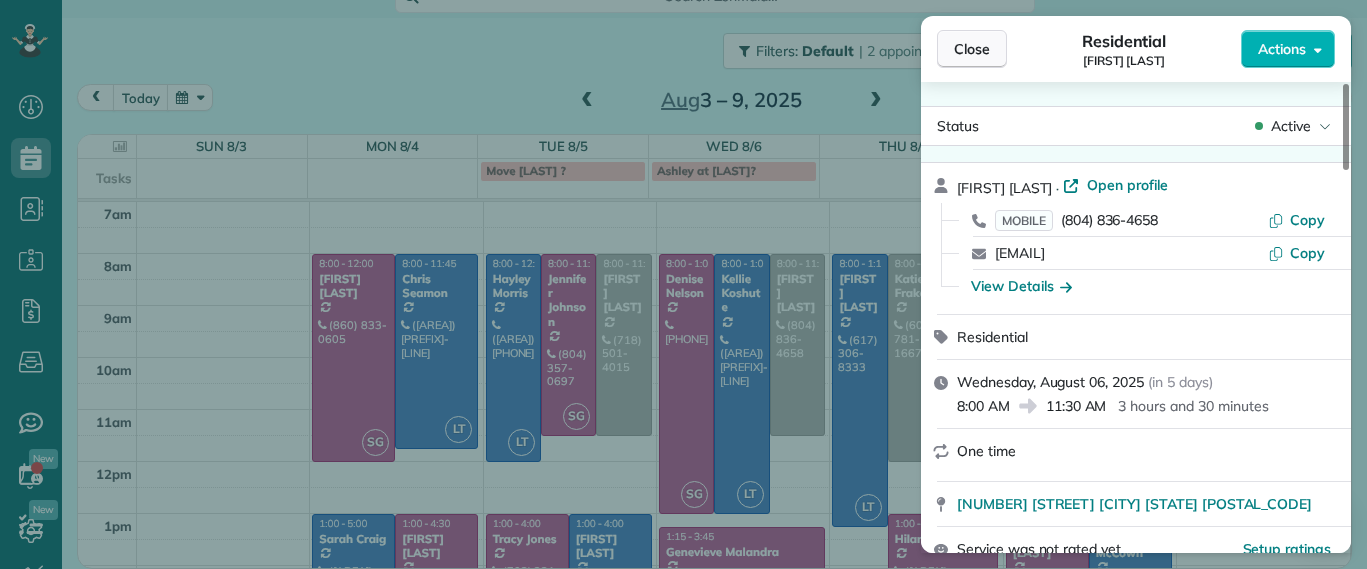 click on "Close" at bounding box center (972, 49) 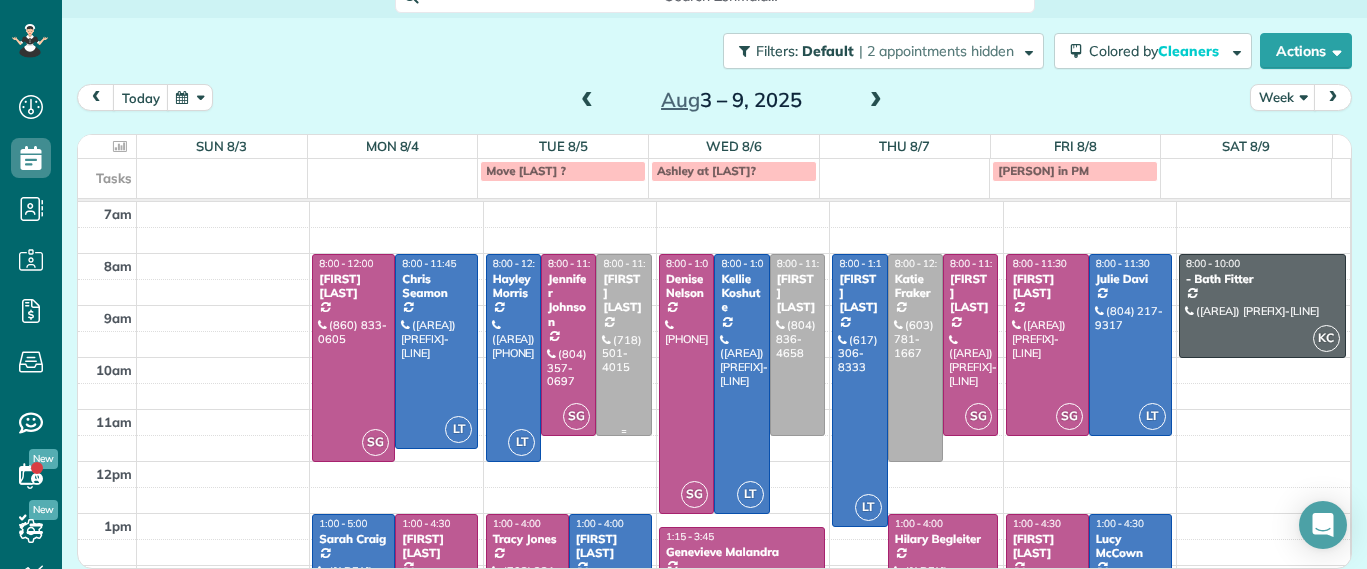 click at bounding box center [623, 345] 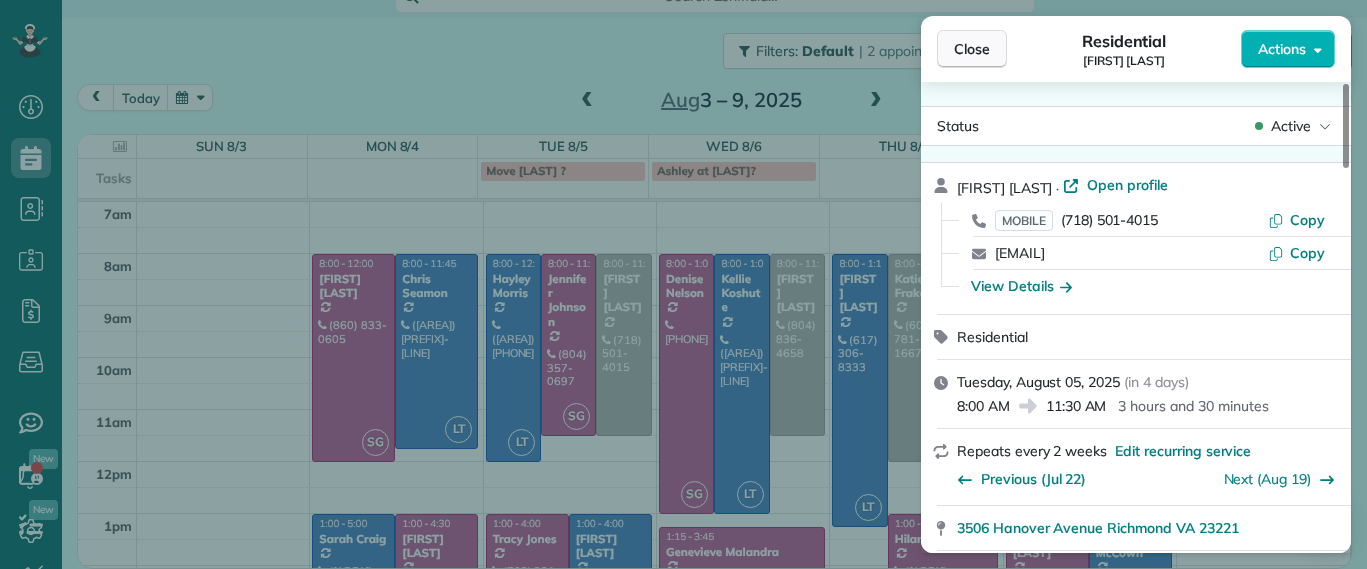 click on "Close" at bounding box center [972, 49] 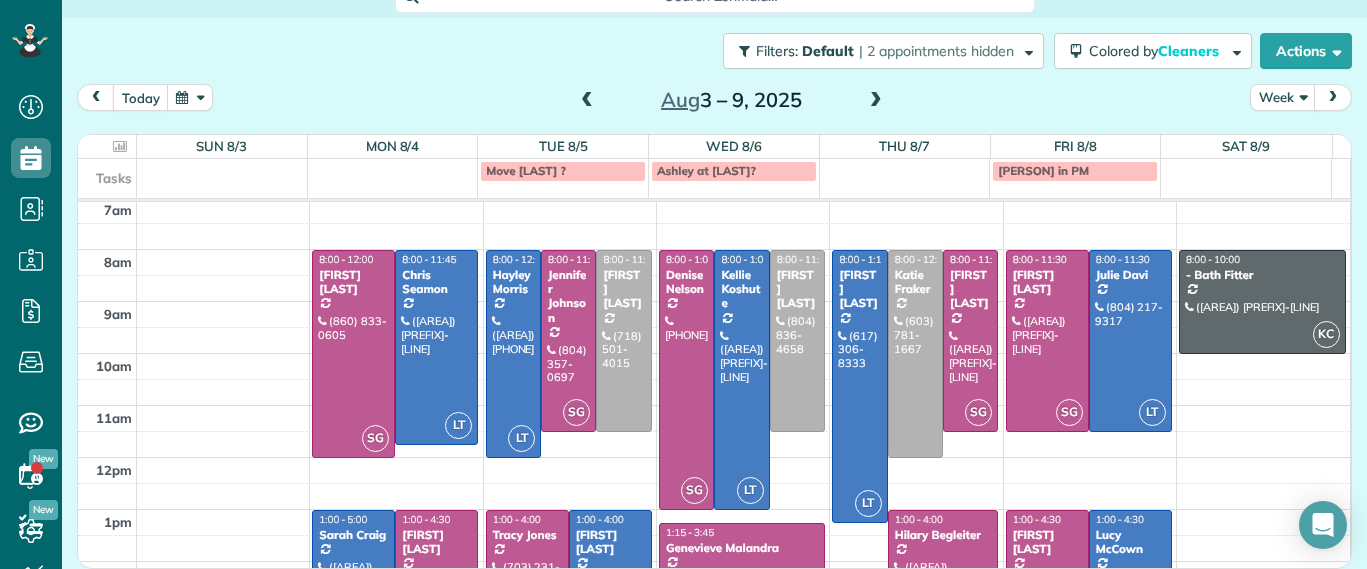 scroll, scrollTop: 0, scrollLeft: 0, axis: both 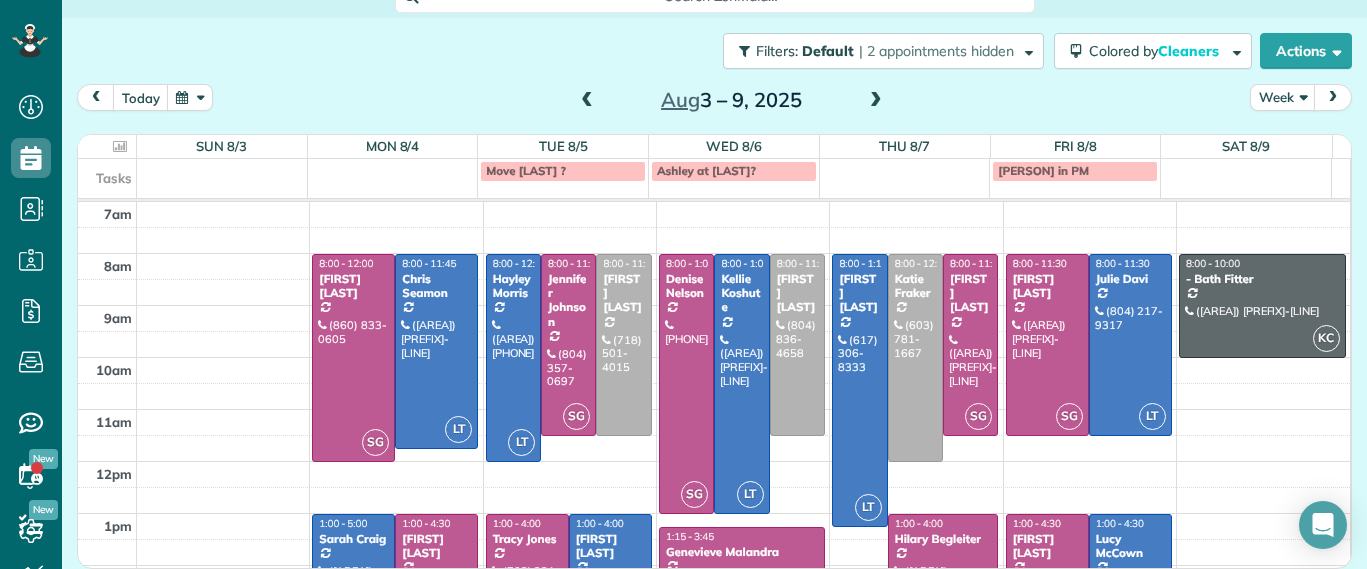 click at bounding box center (876, 101) 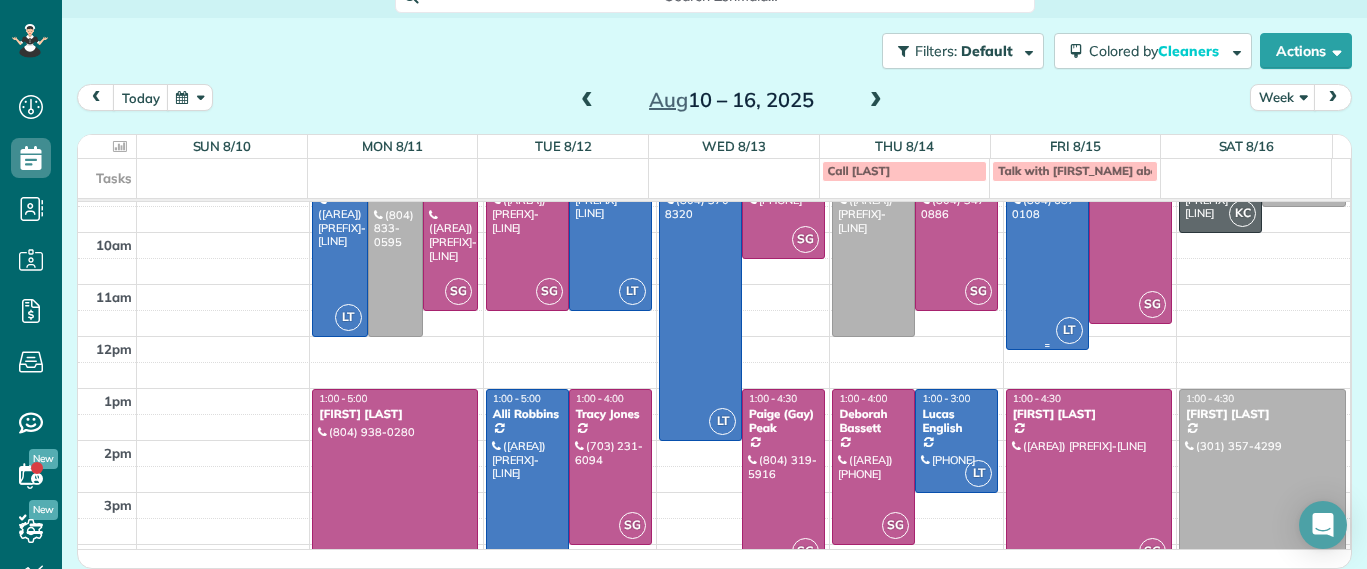 scroll, scrollTop: 0, scrollLeft: 0, axis: both 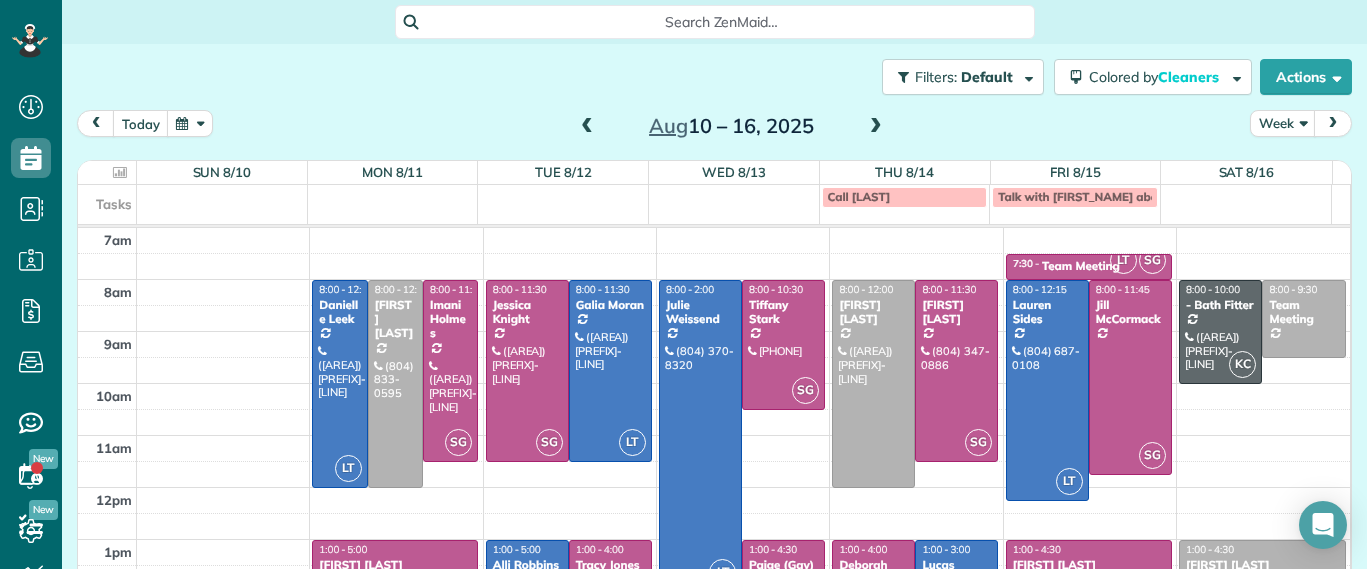 click at bounding box center [587, 127] 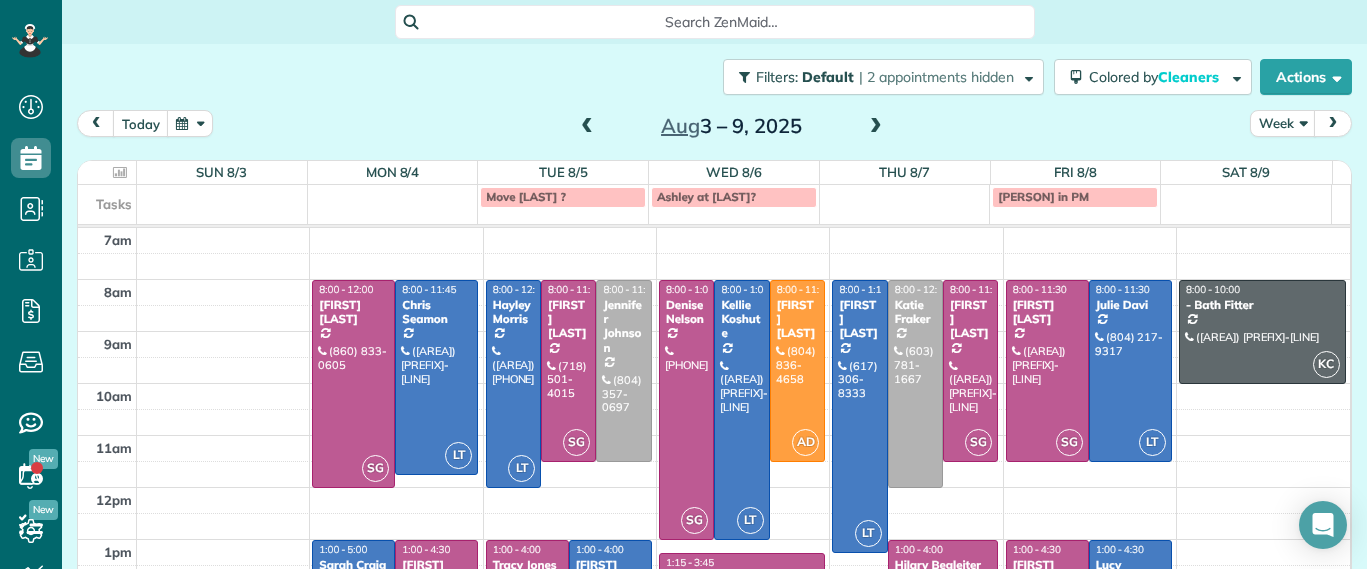click at bounding box center [876, 127] 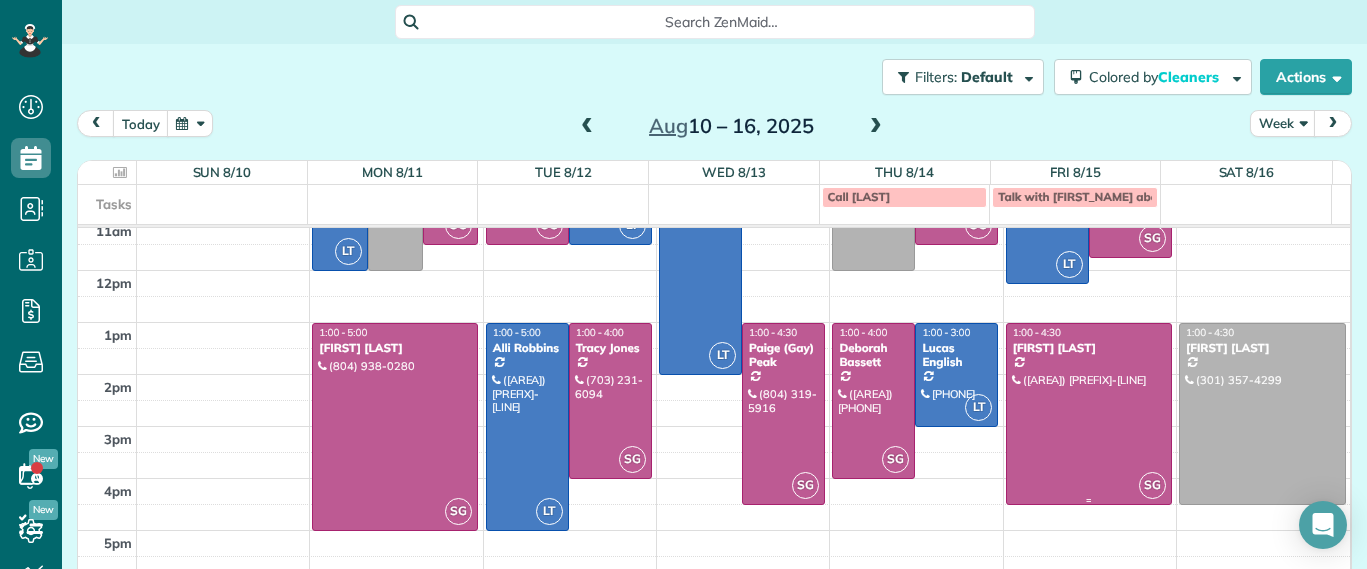 scroll, scrollTop: 224, scrollLeft: 0, axis: vertical 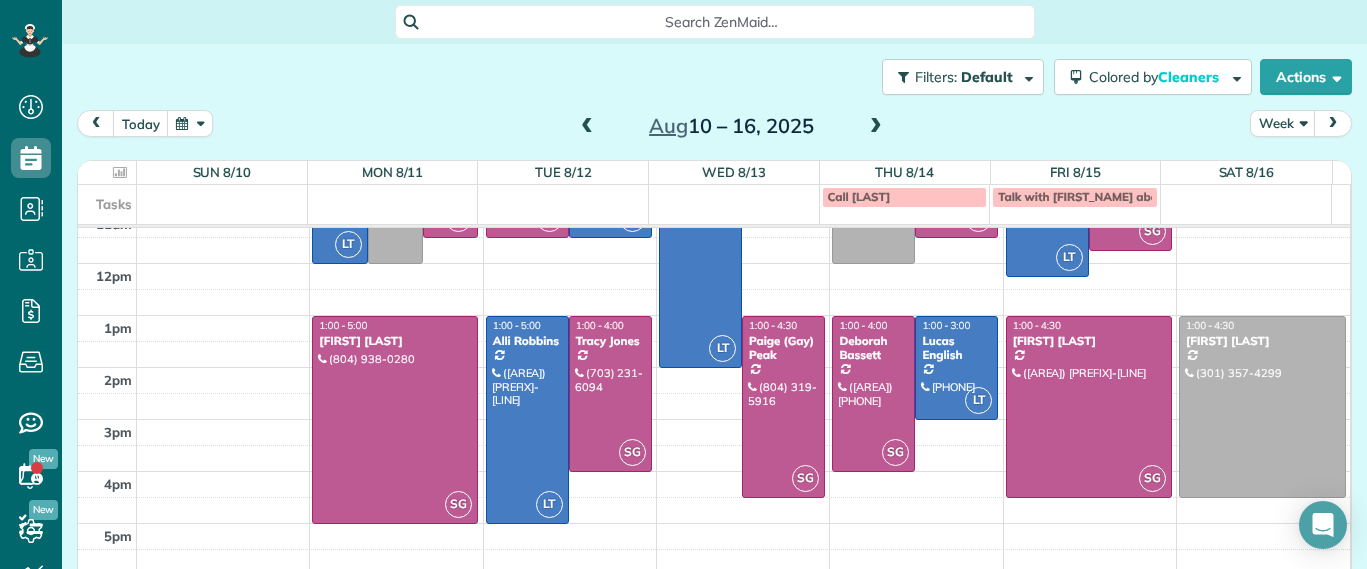 click at bounding box center (876, 127) 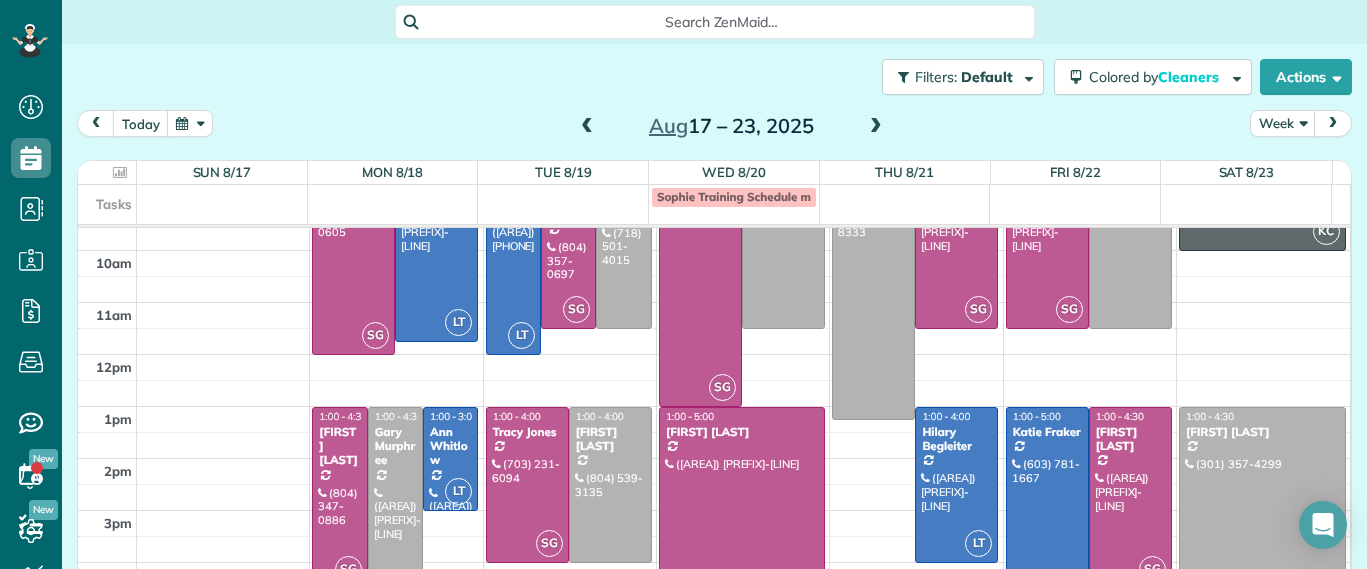 scroll, scrollTop: 0, scrollLeft: 0, axis: both 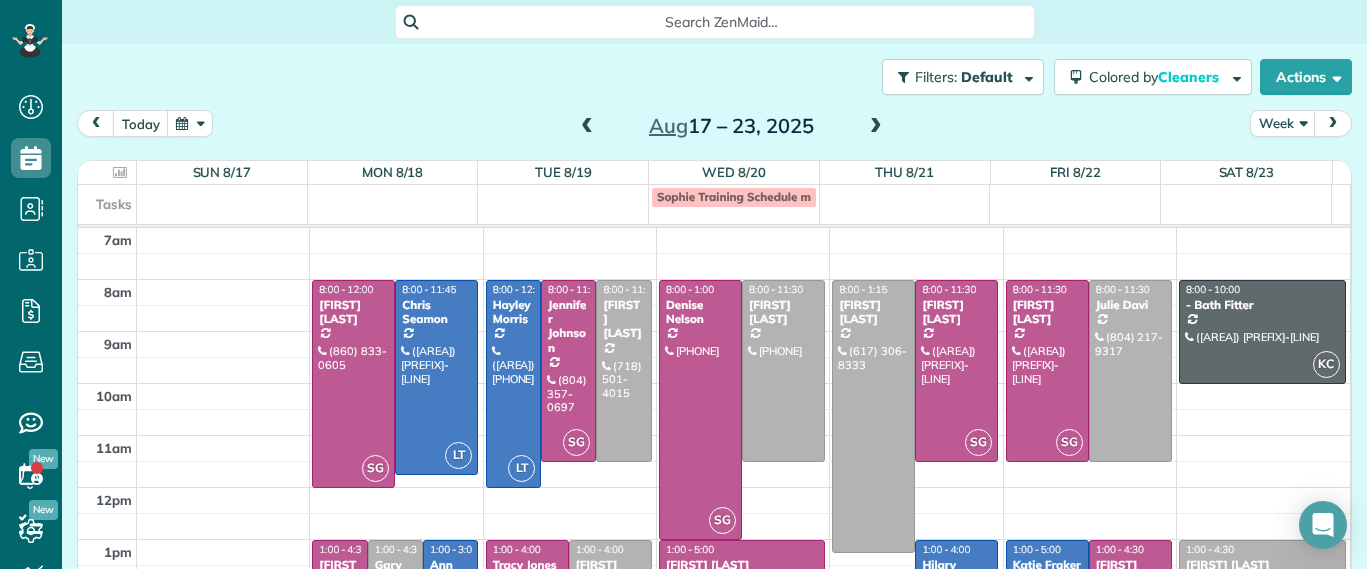 click at bounding box center (876, 127) 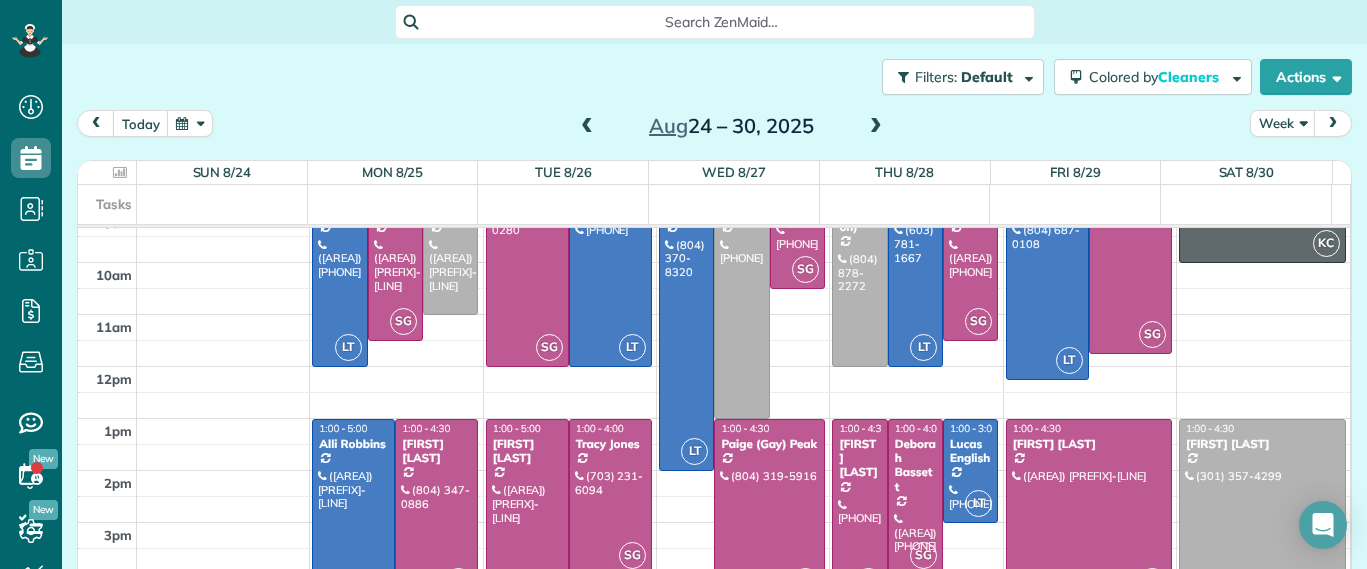 scroll, scrollTop: 0, scrollLeft: 0, axis: both 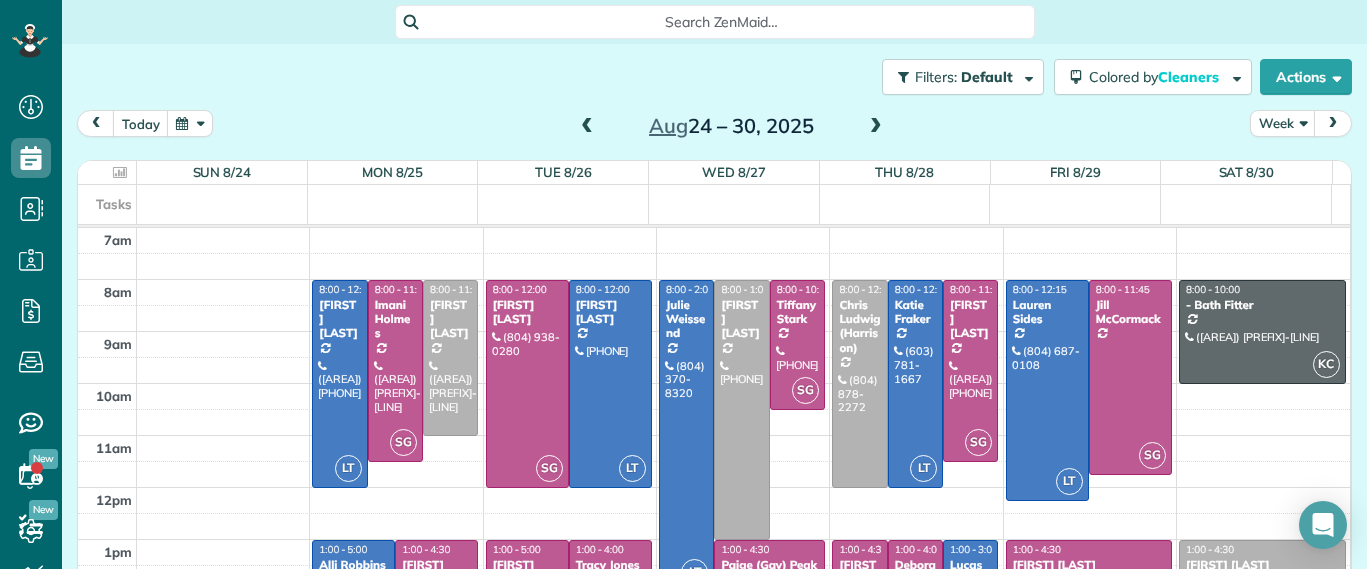 click at bounding box center [587, 127] 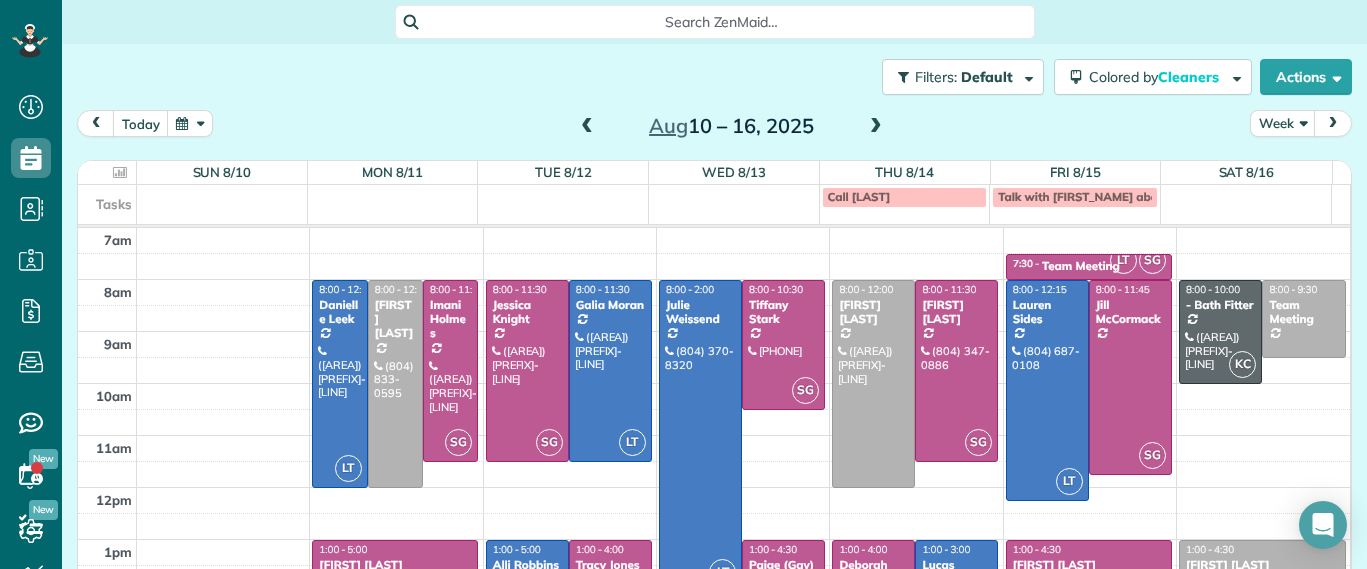 click at bounding box center (587, 127) 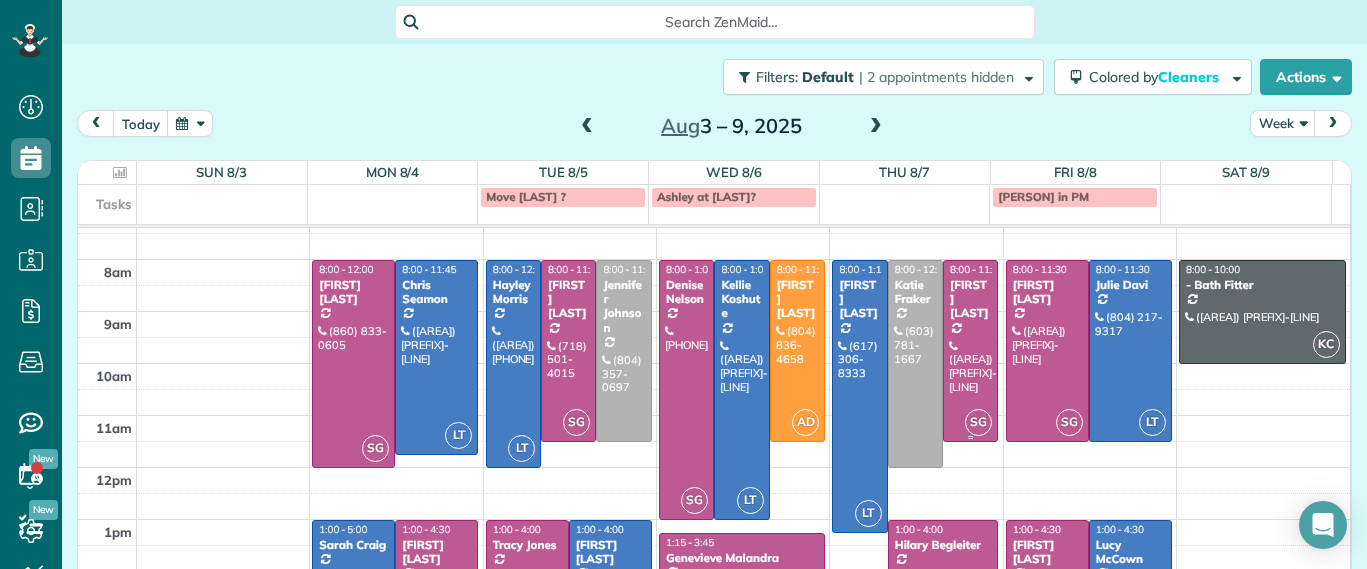 scroll, scrollTop: 0, scrollLeft: 0, axis: both 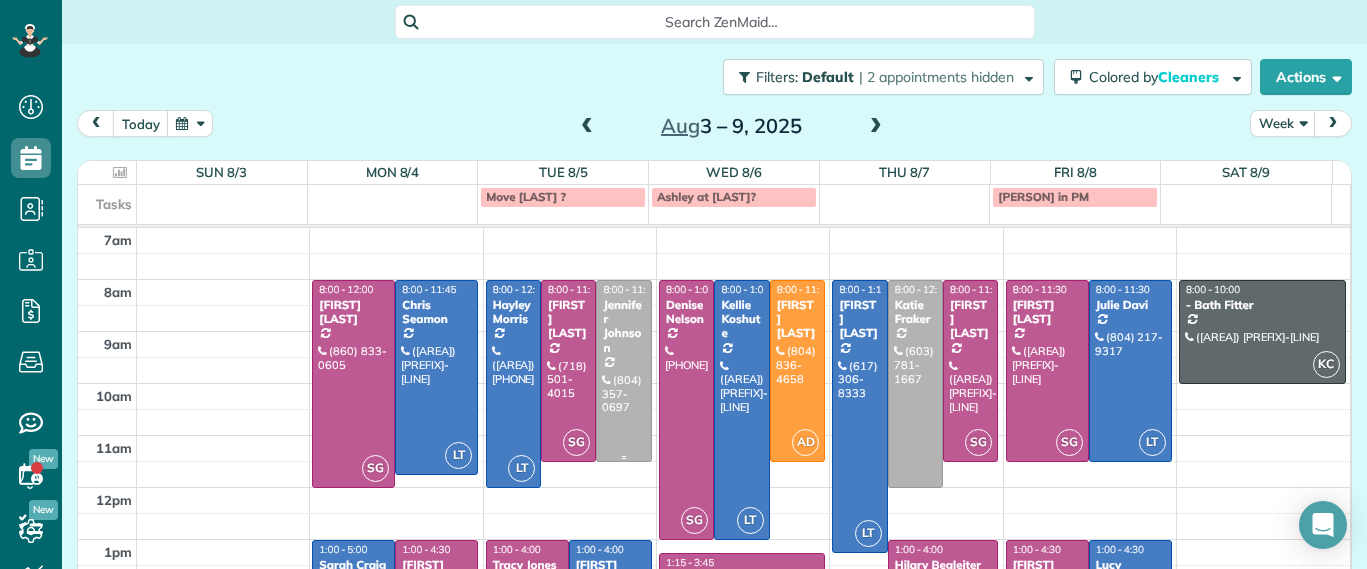 click at bounding box center (623, 371) 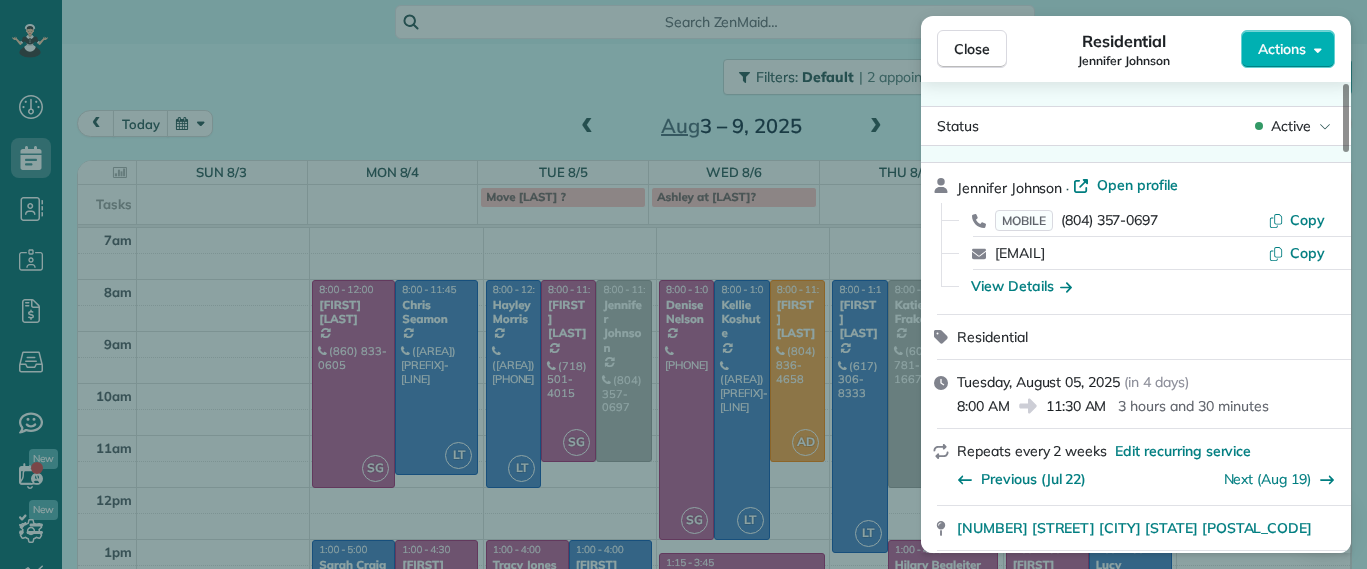 drag, startPoint x: 704, startPoint y: 392, endPoint x: 1058, endPoint y: 457, distance: 359.91806 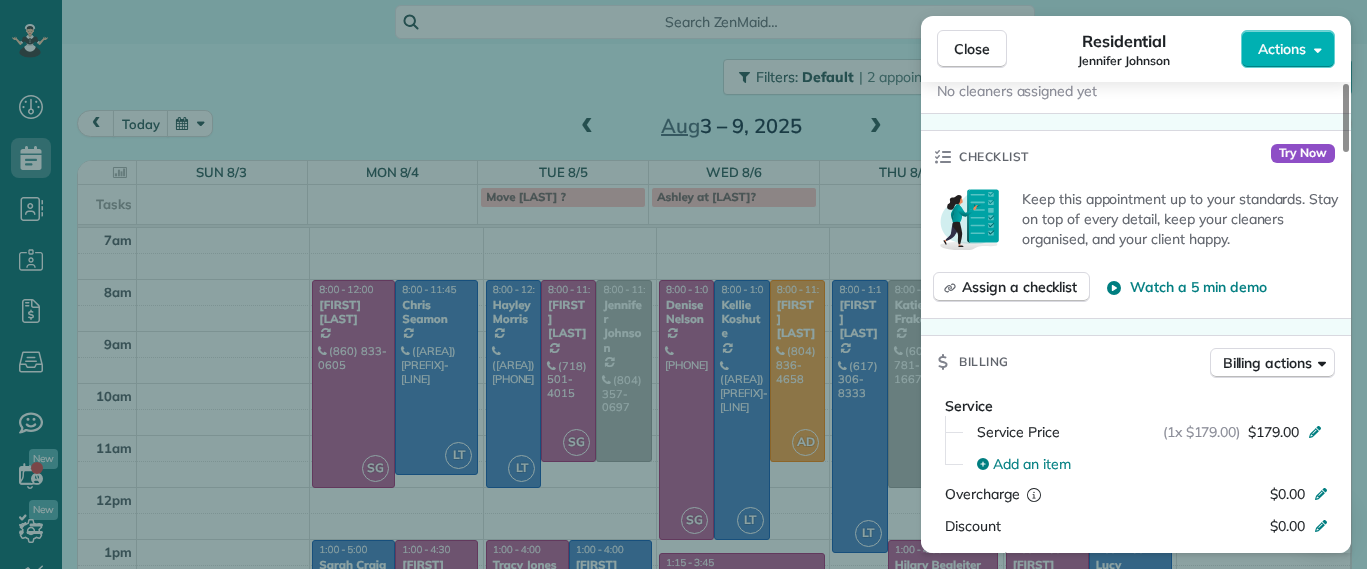 scroll, scrollTop: 750, scrollLeft: 0, axis: vertical 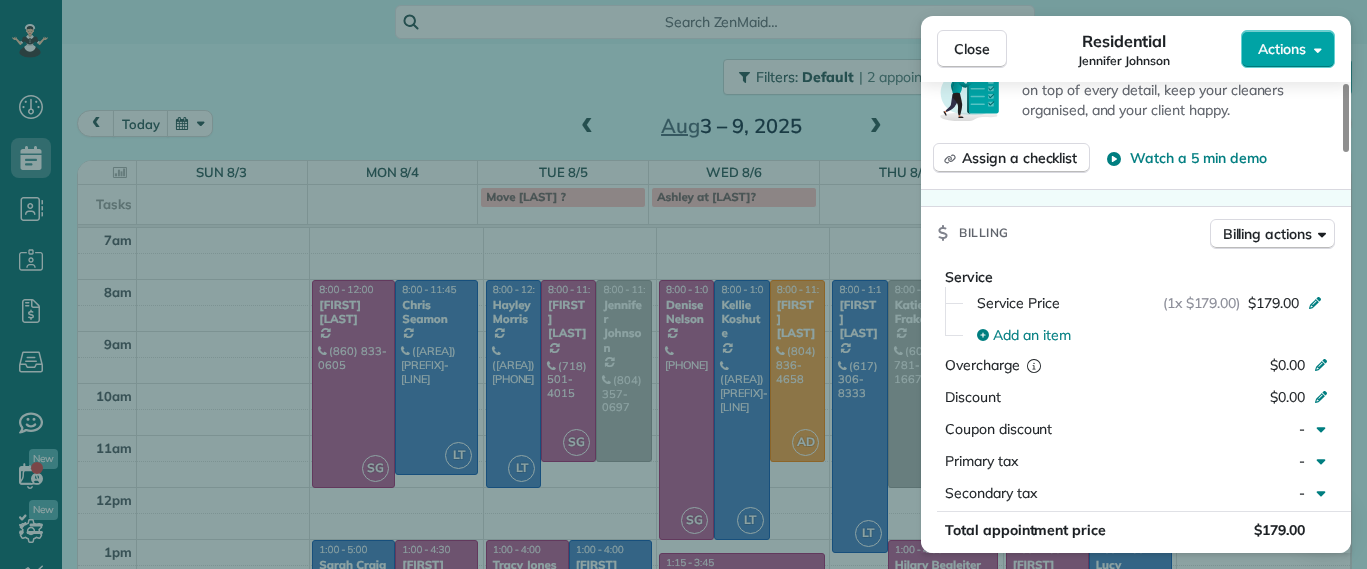 click on "Actions" at bounding box center [1288, 49] 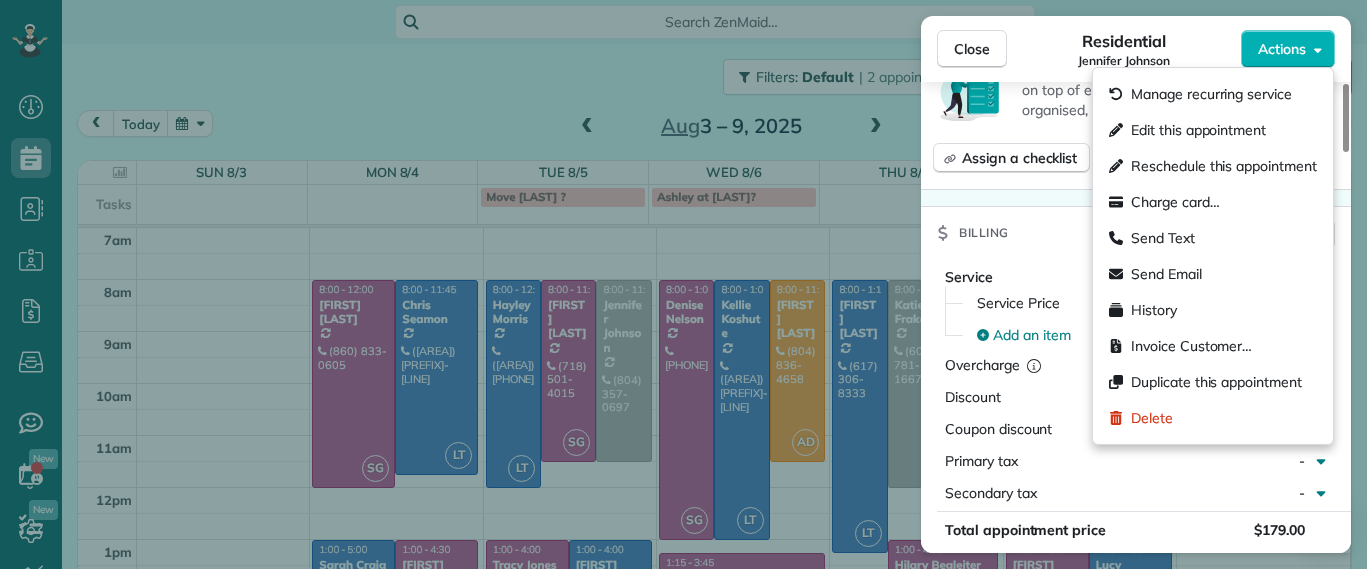 drag, startPoint x: 572, startPoint y: 82, endPoint x: 668, endPoint y: 99, distance: 97.49359 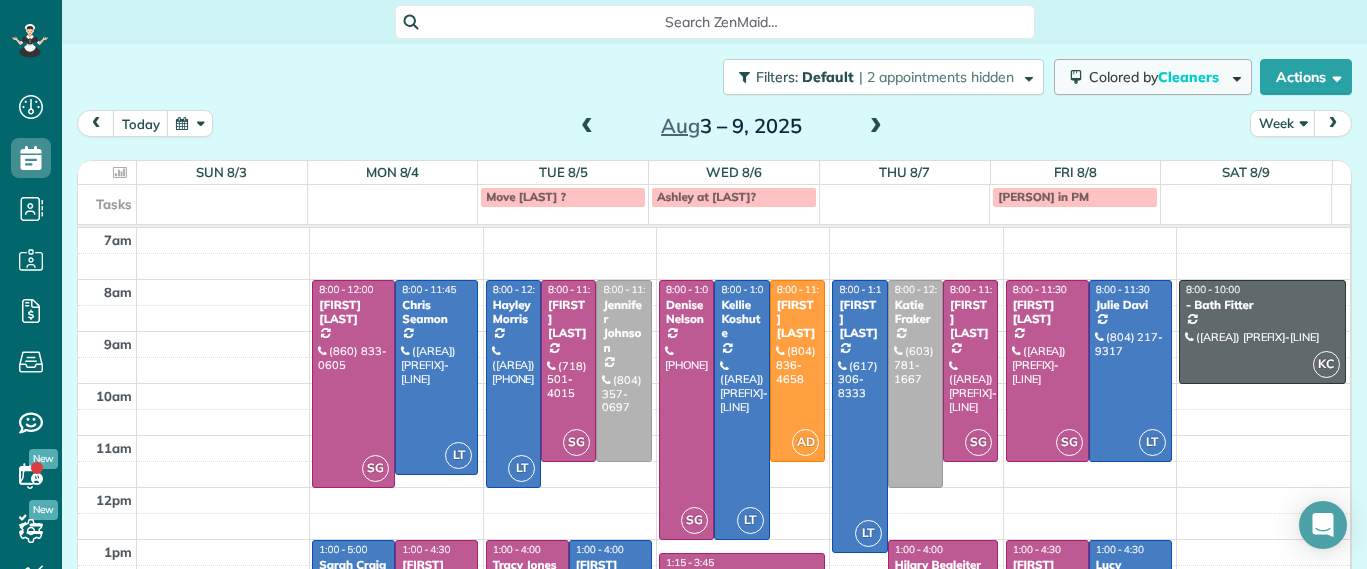 click on "Cleaners" at bounding box center [1190, 77] 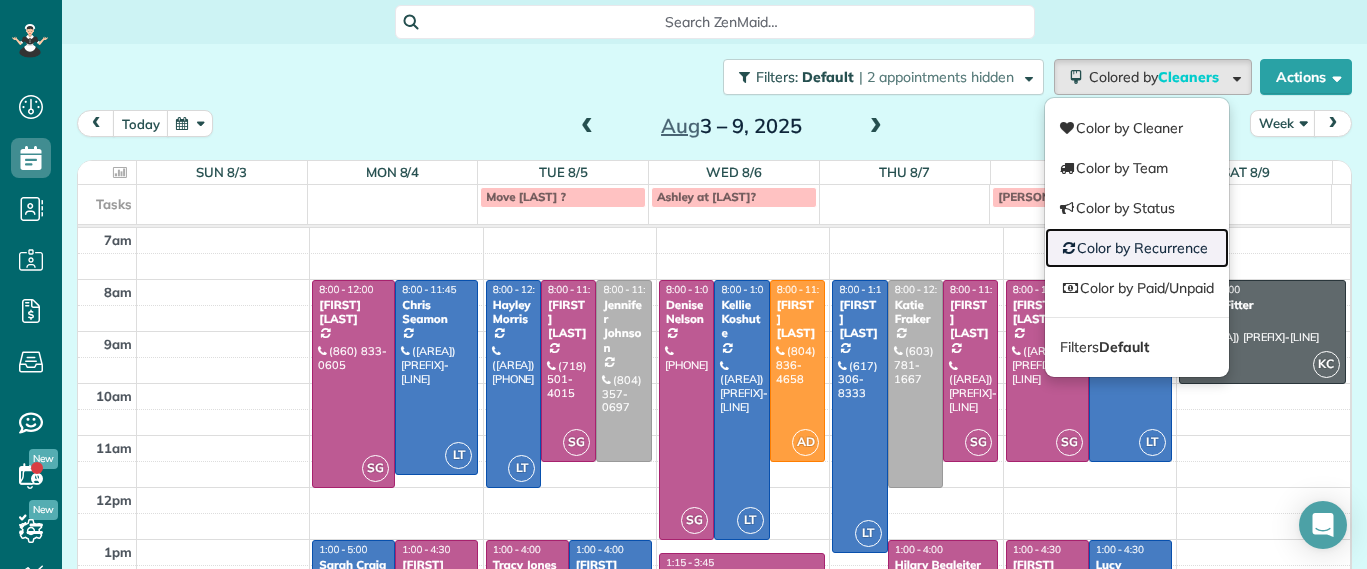 click on "Color by Recurrence" at bounding box center (1137, 248) 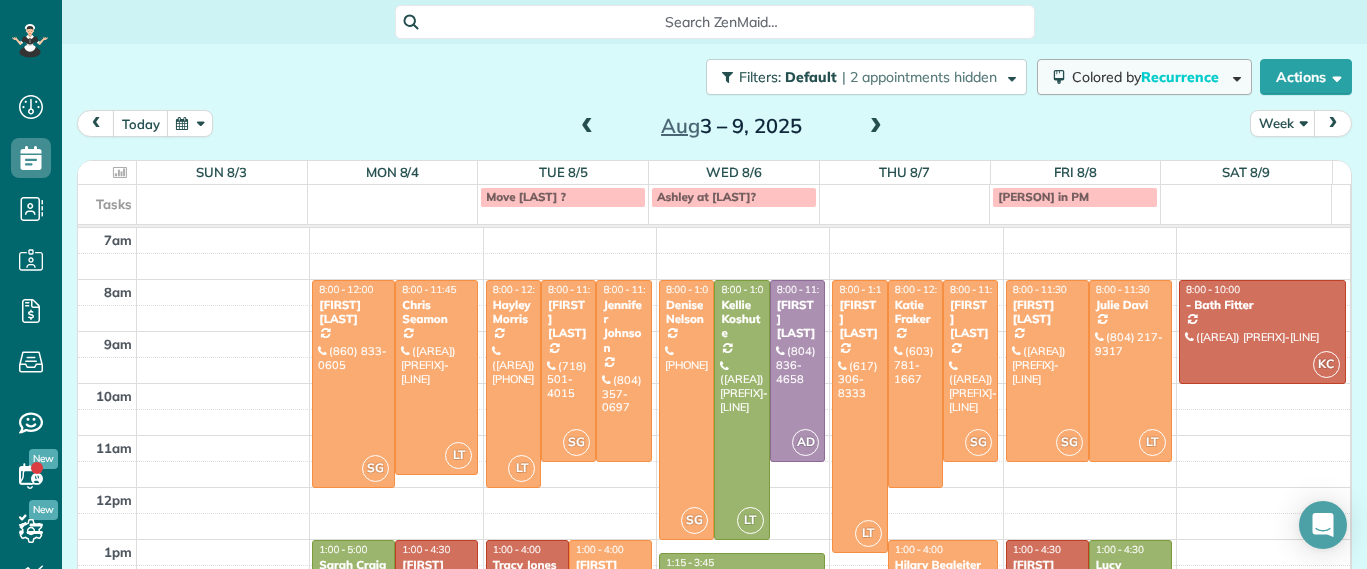 click on "Recurrence" at bounding box center (1181, 77) 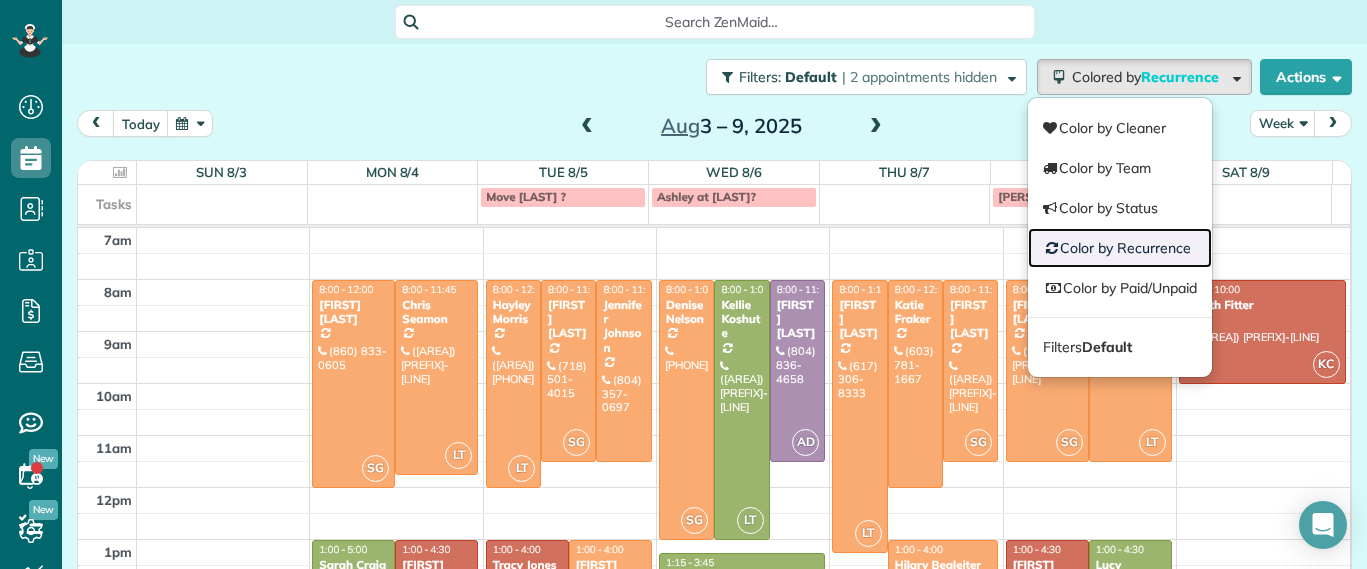 click on "Color by Recurrence" at bounding box center (1120, 248) 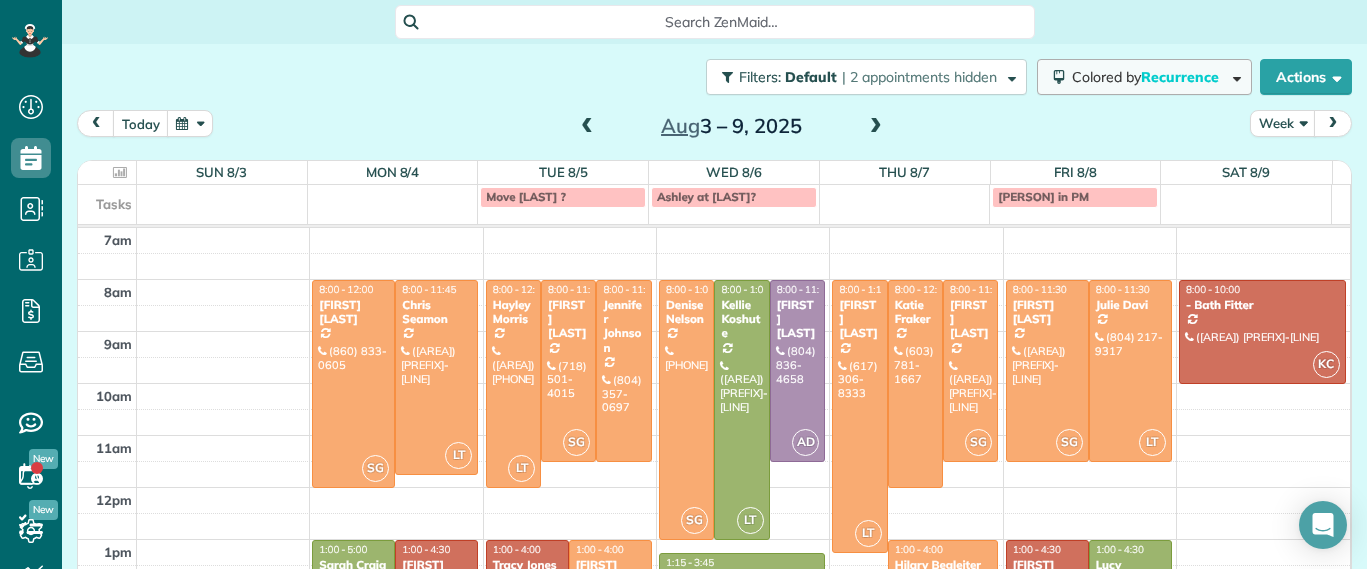 click on "Recurrence" at bounding box center (1181, 77) 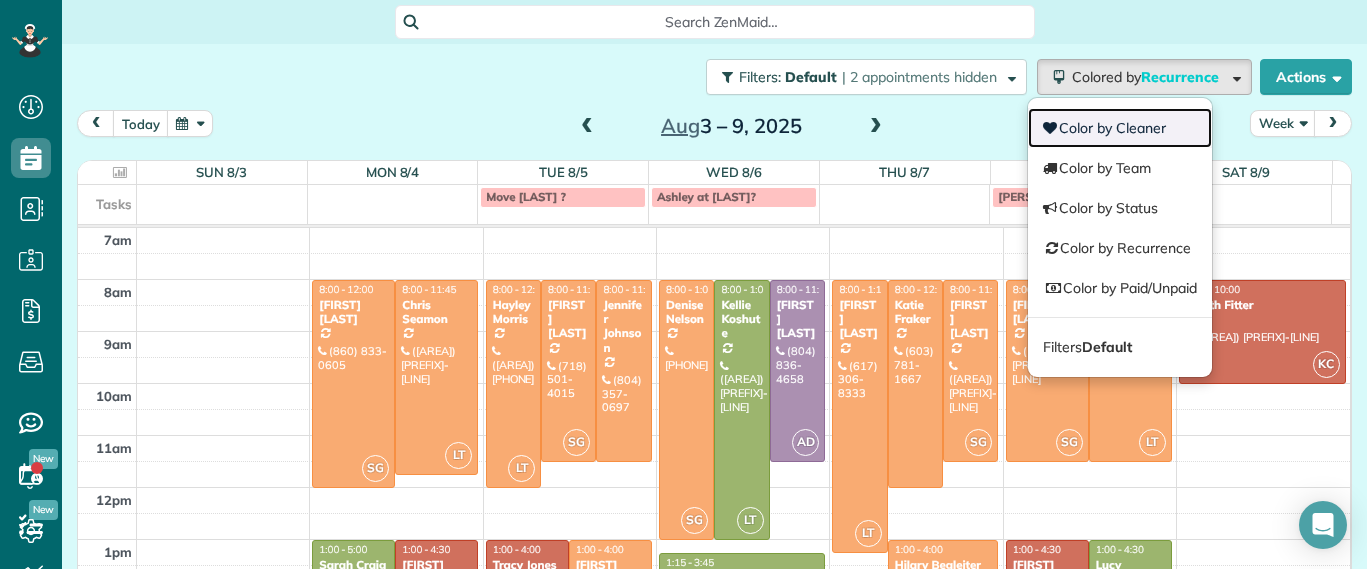 click on "Color by Cleaner" at bounding box center [1120, 128] 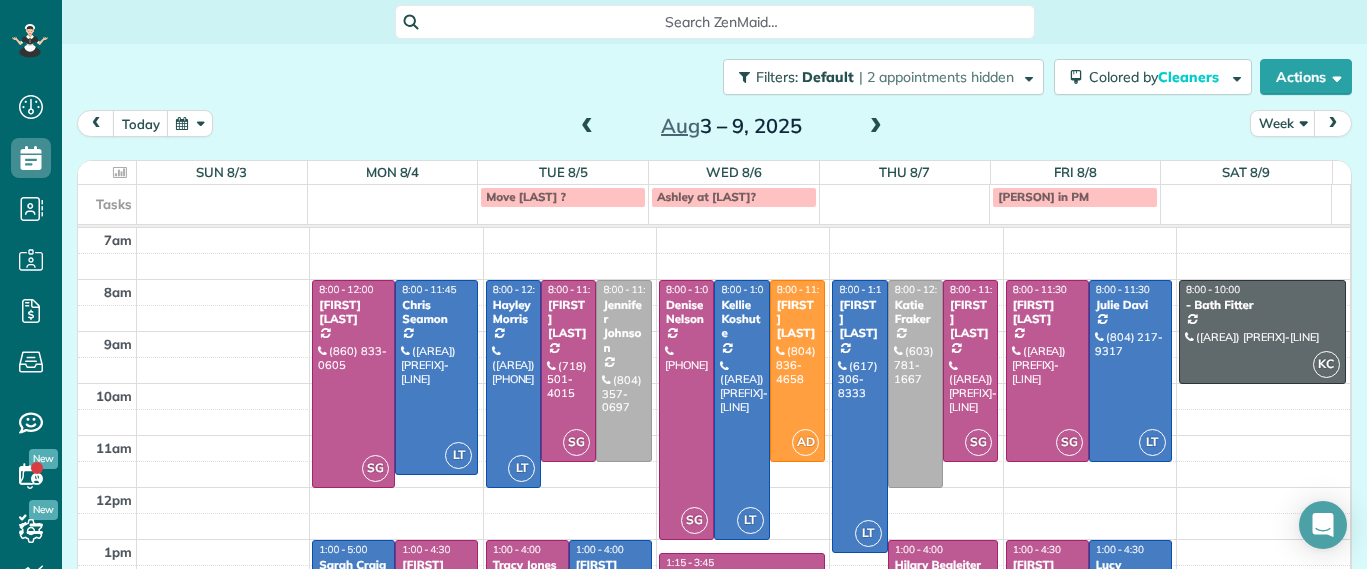 click at bounding box center (587, 127) 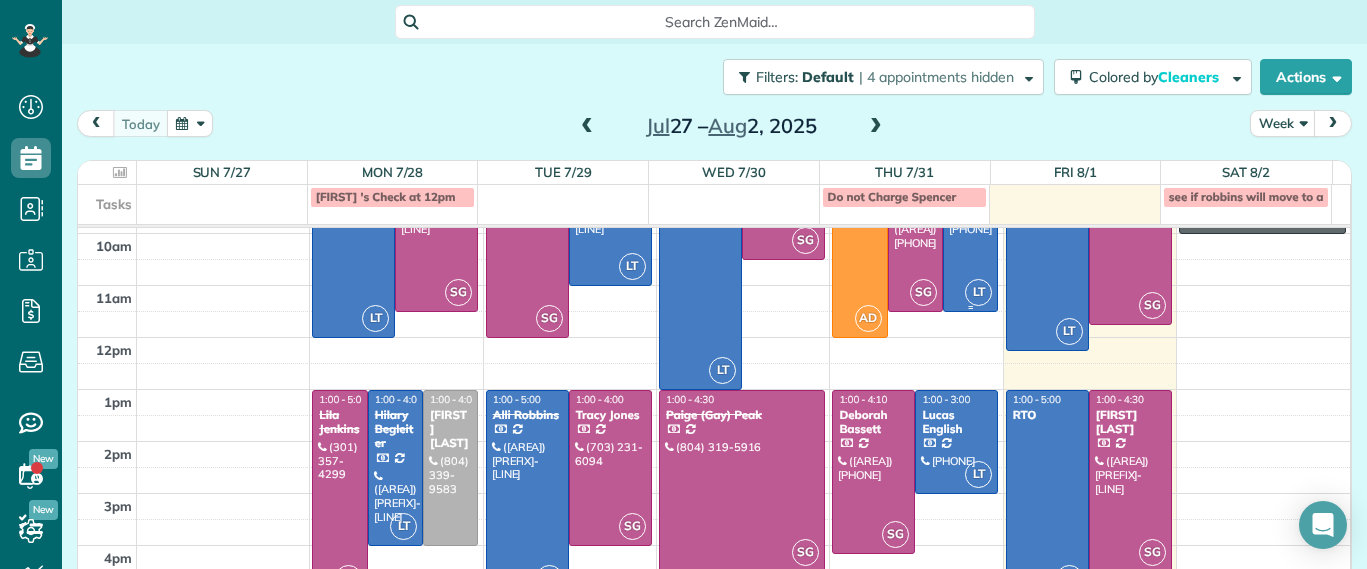 scroll, scrollTop: 0, scrollLeft: 0, axis: both 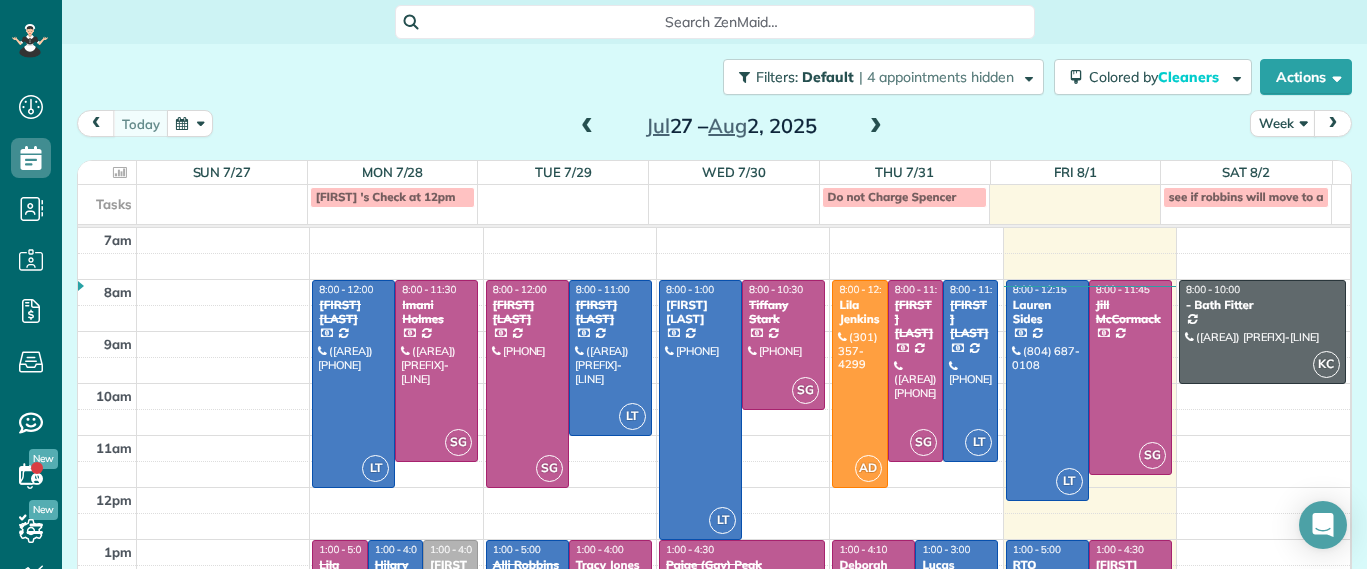 click at bounding box center [876, 127] 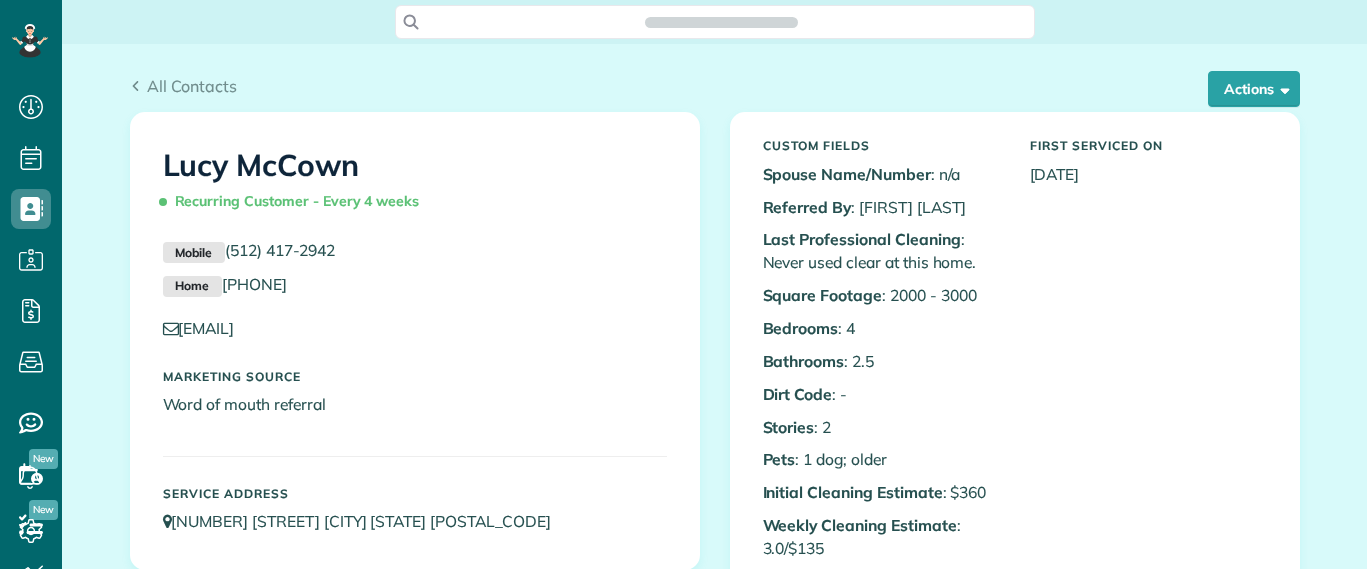 scroll, scrollTop: 0, scrollLeft: 0, axis: both 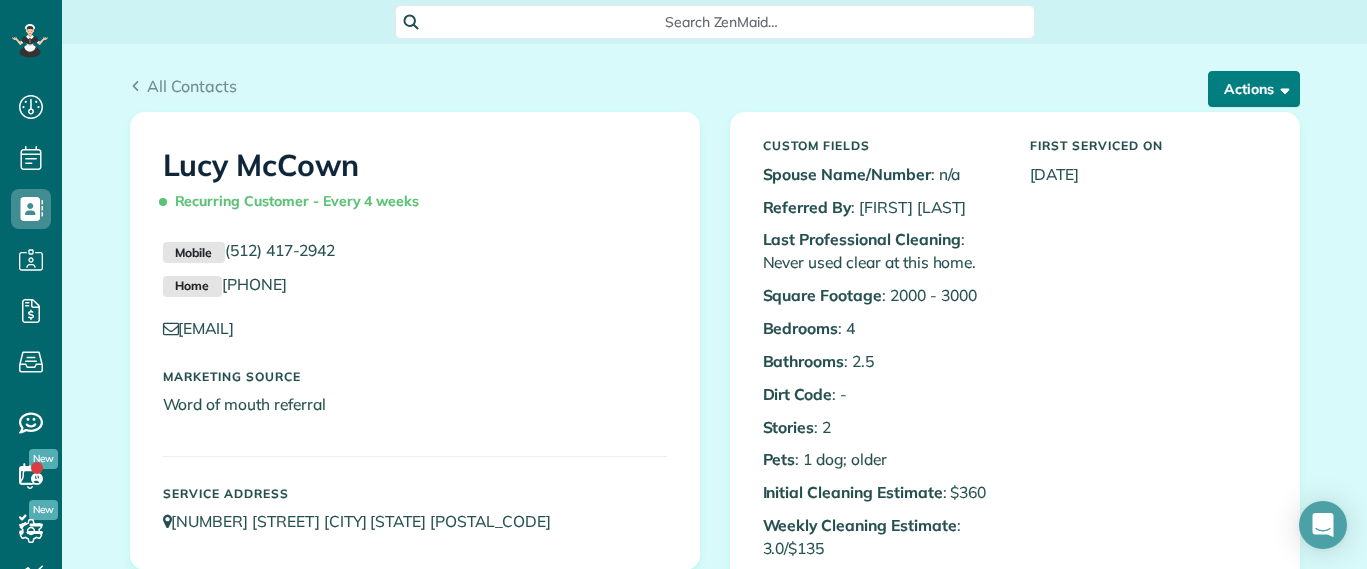 click on "Actions" at bounding box center (1254, 89) 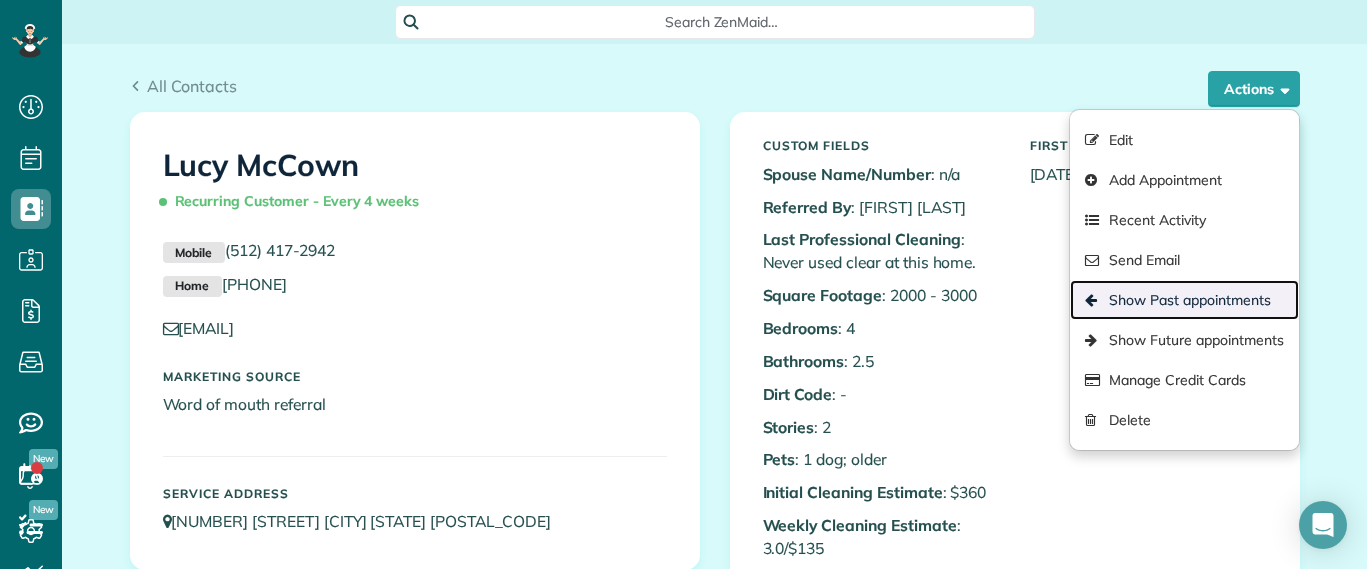 click on "Show Past appointments" at bounding box center [1184, 300] 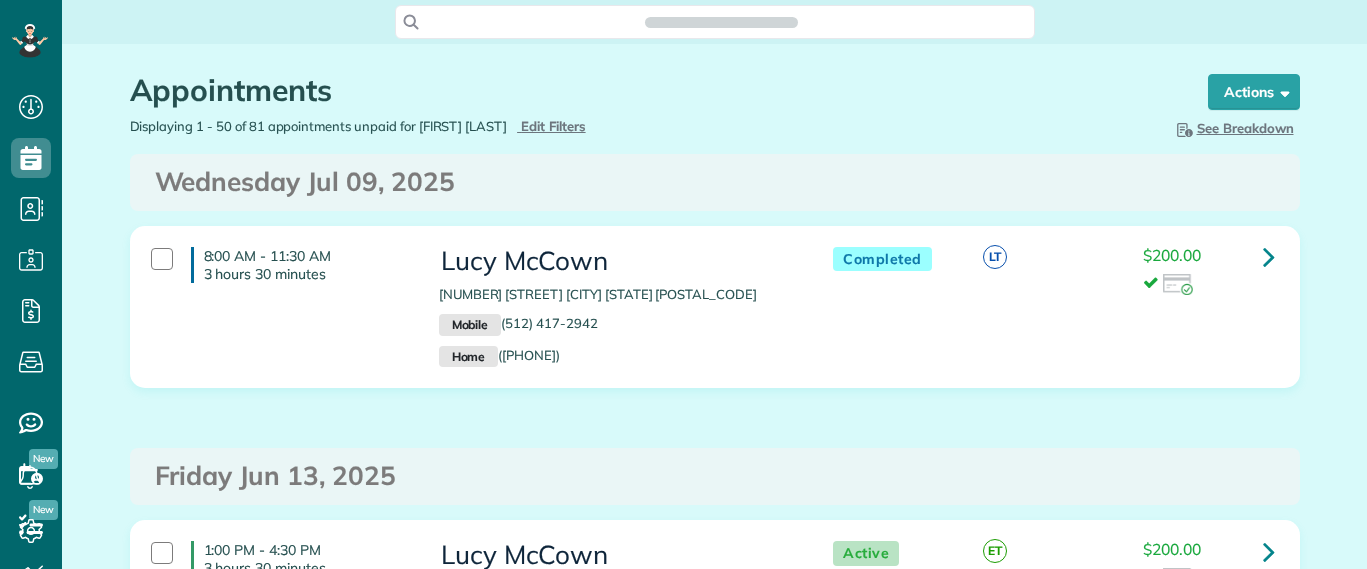 scroll, scrollTop: 0, scrollLeft: 0, axis: both 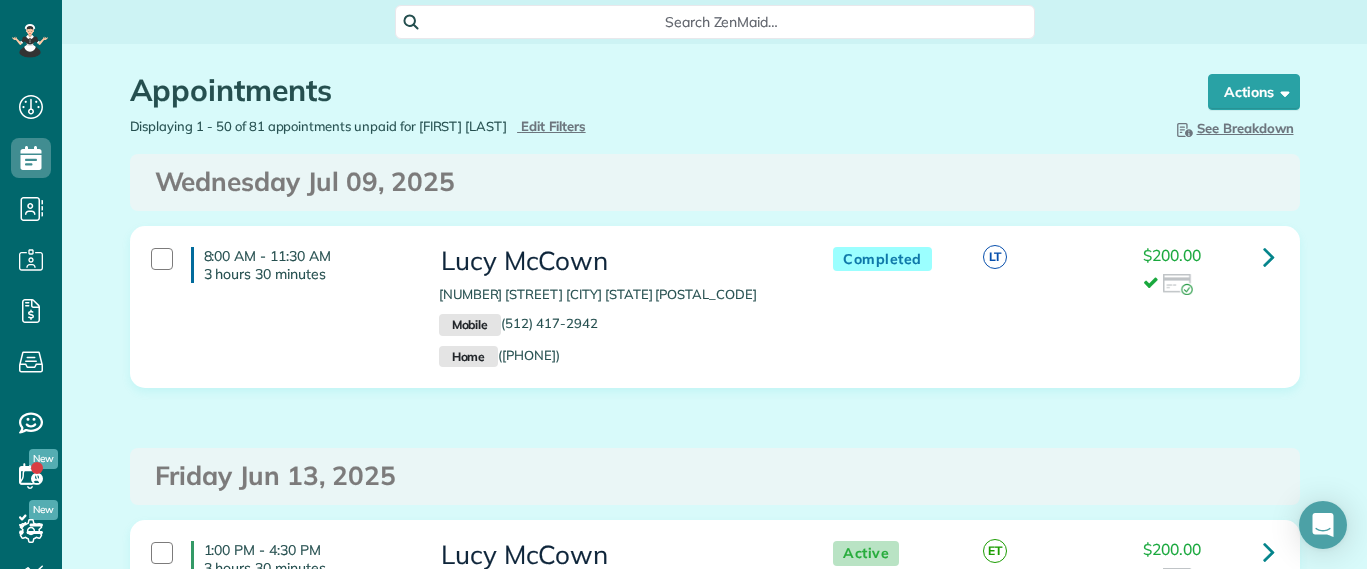 click on "Search ZenMaid…" at bounding box center [722, 22] 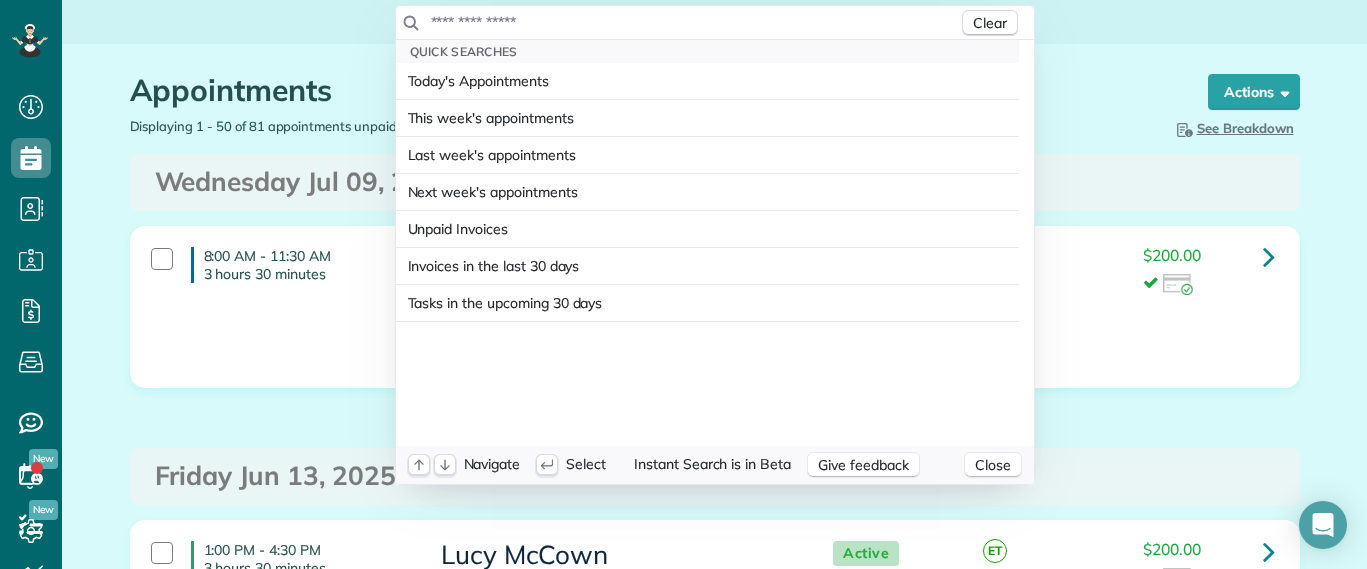 click on "Clear" at bounding box center [715, 23] 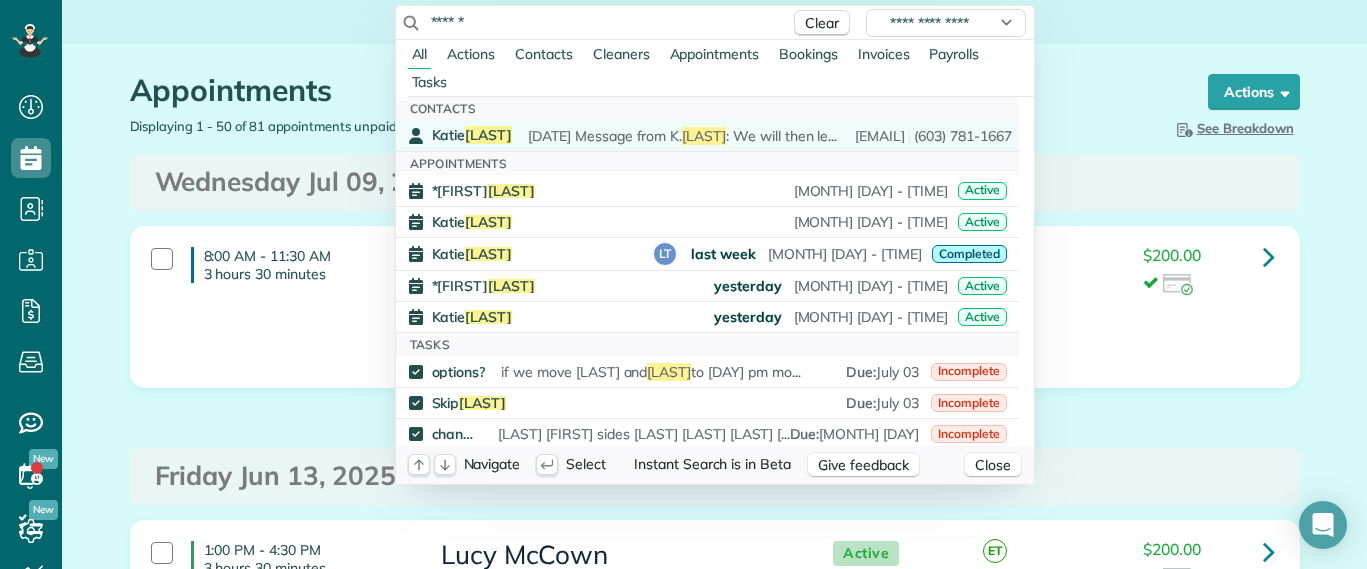 type on "******" 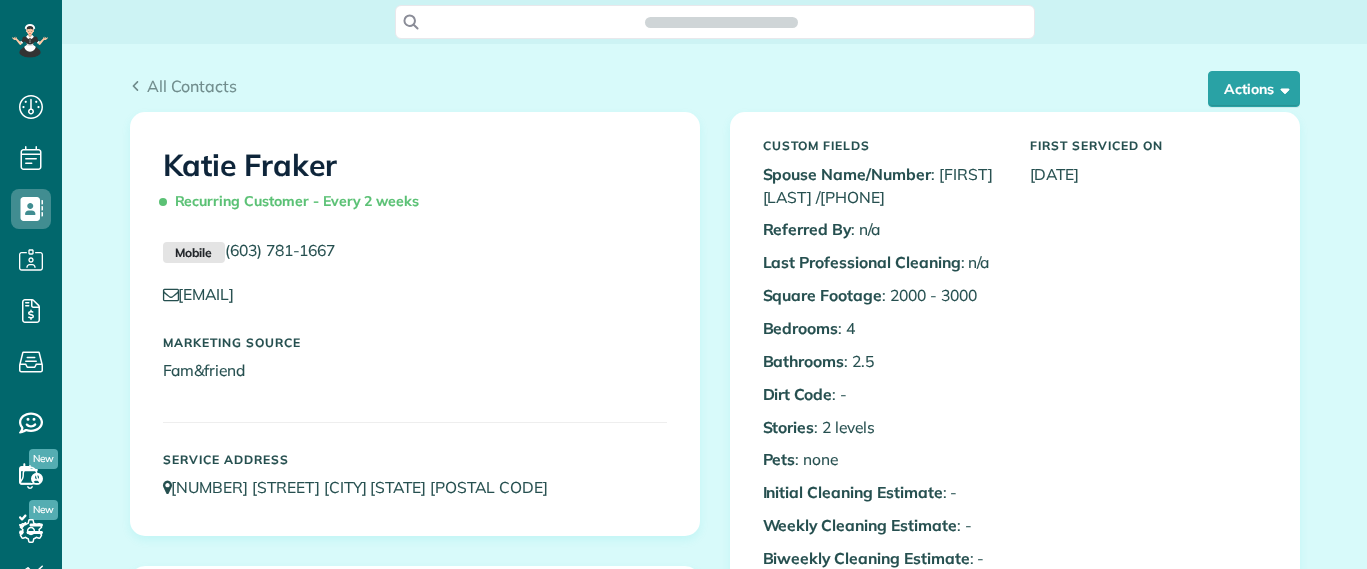 scroll, scrollTop: 0, scrollLeft: 0, axis: both 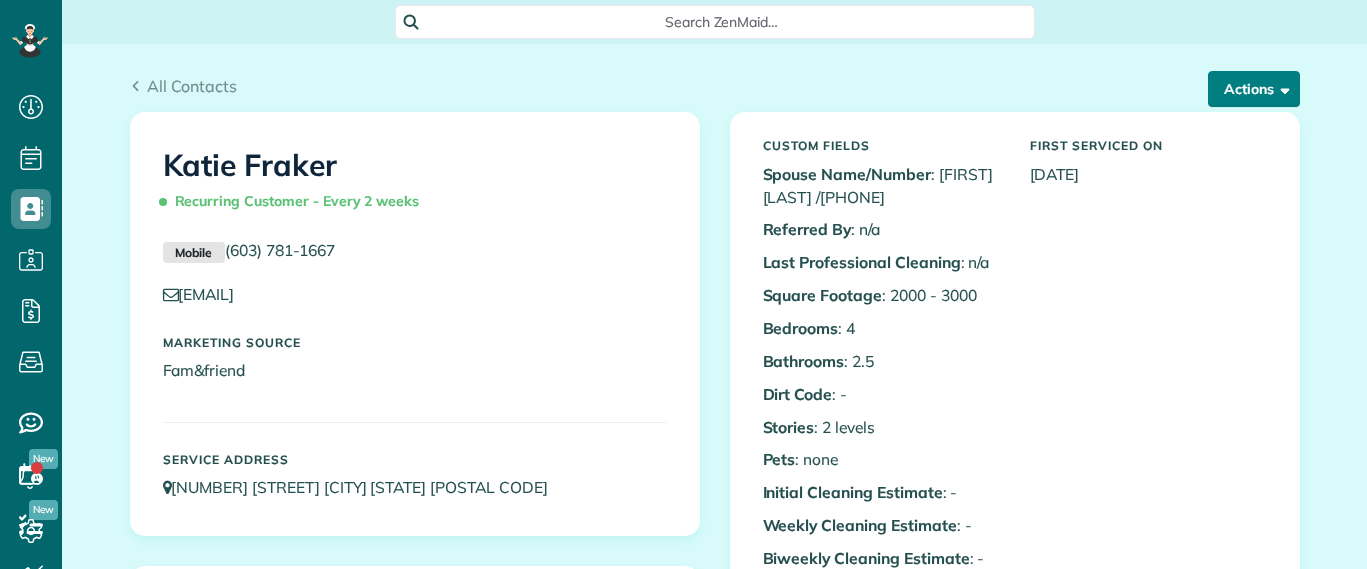 click on "Actions" at bounding box center [1254, 89] 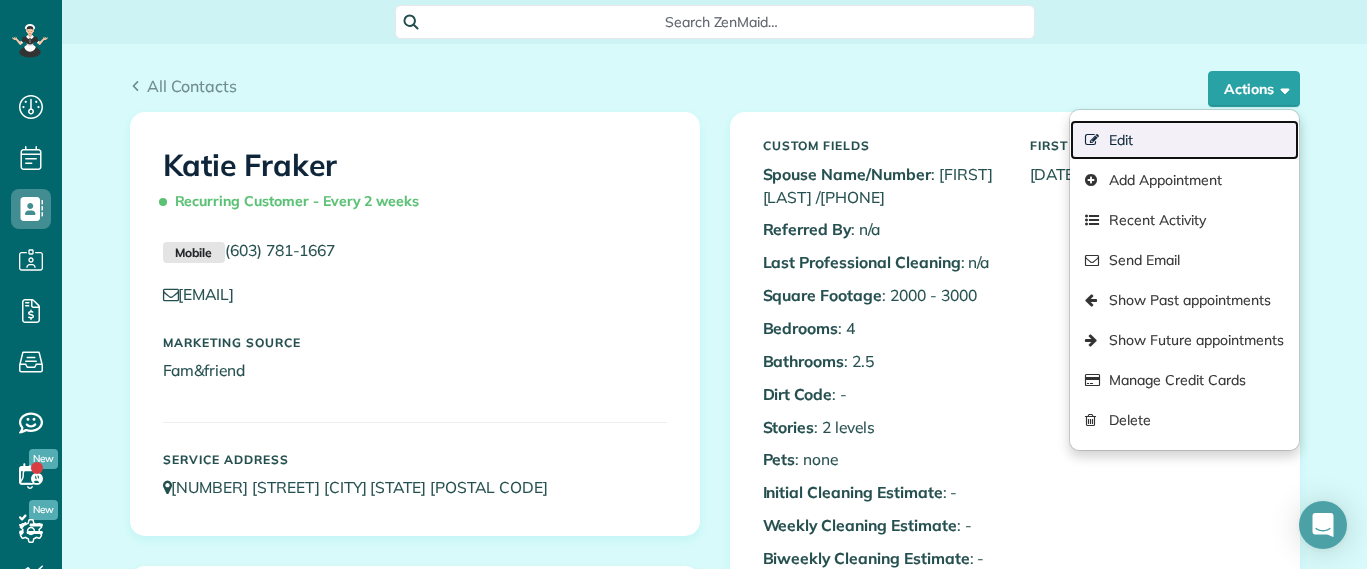 click on "Edit" at bounding box center [1184, 140] 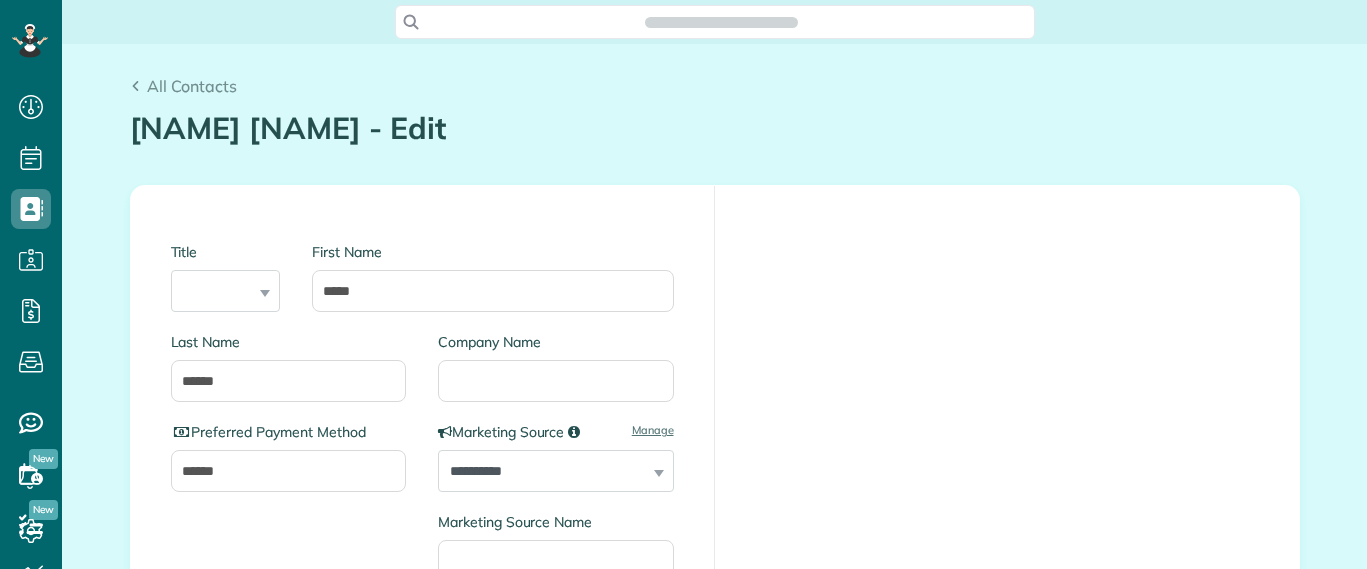 scroll, scrollTop: 0, scrollLeft: 0, axis: both 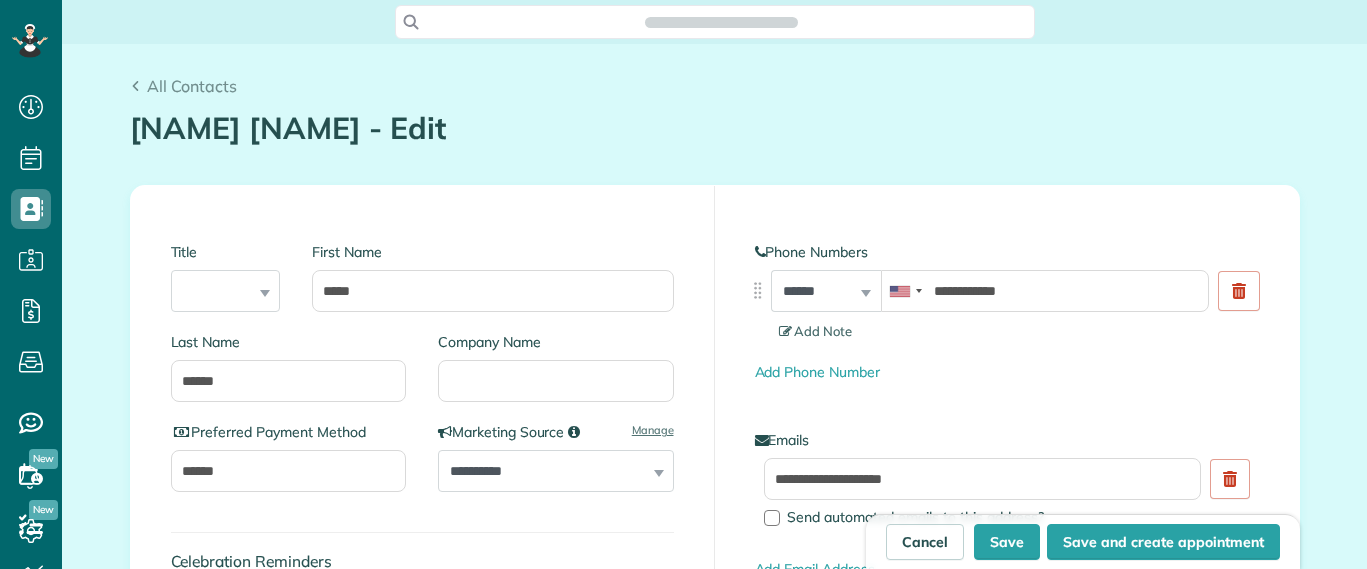 type on "**********" 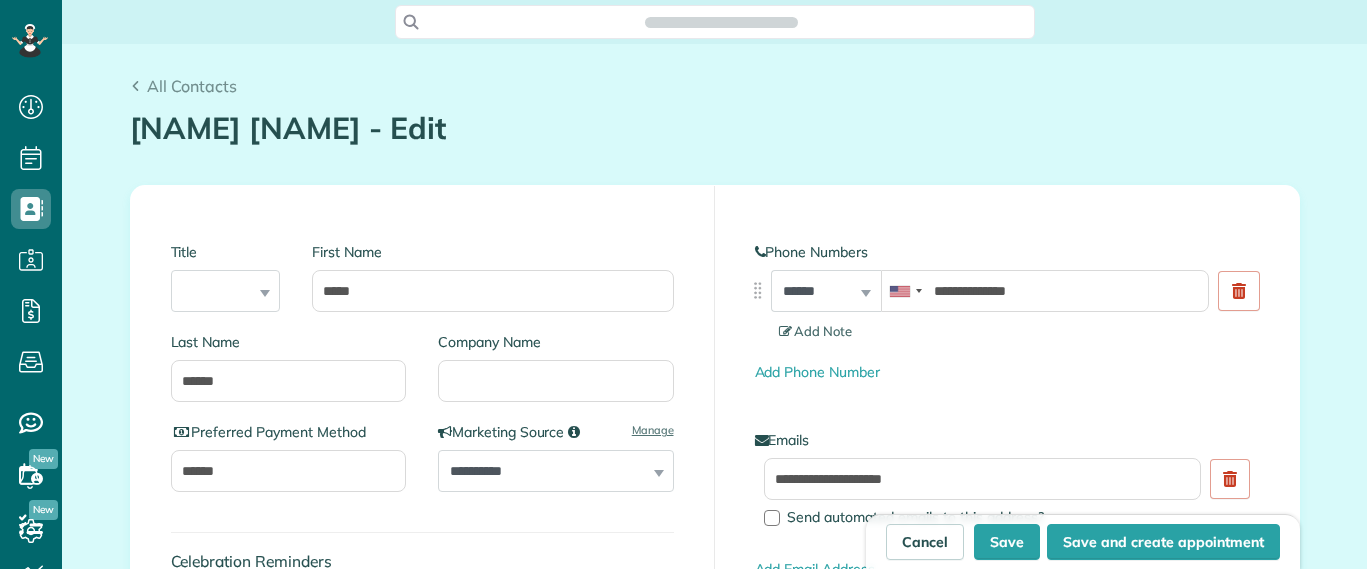 scroll, scrollTop: 9, scrollLeft: 9, axis: both 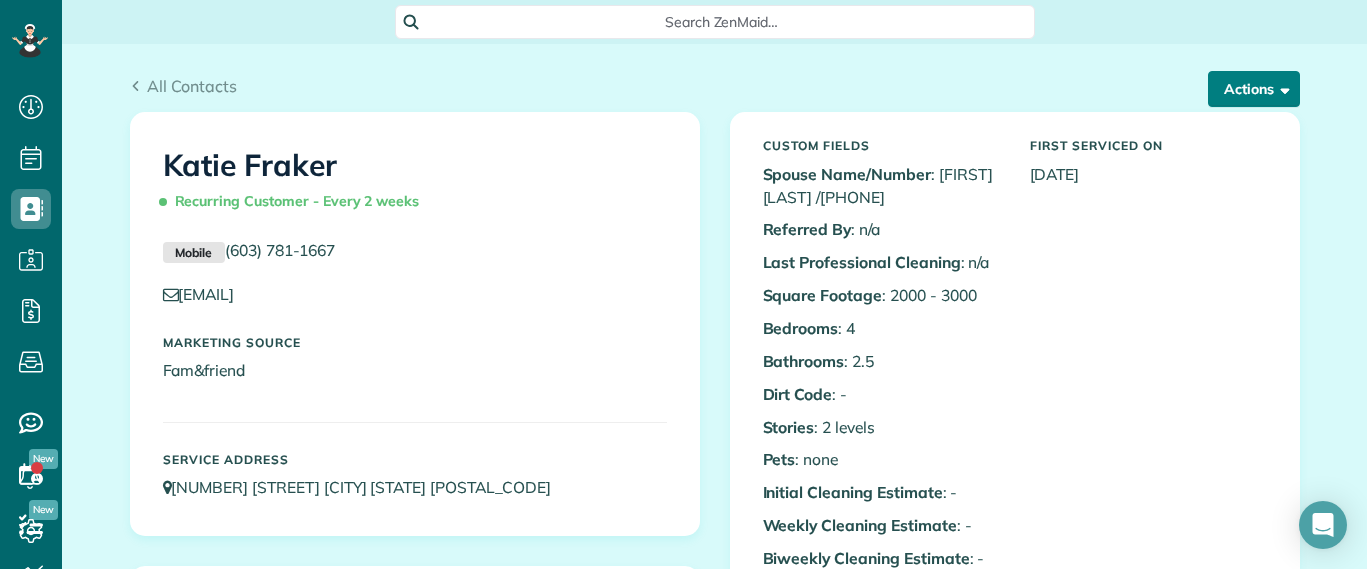 click on "Actions" at bounding box center [1254, 89] 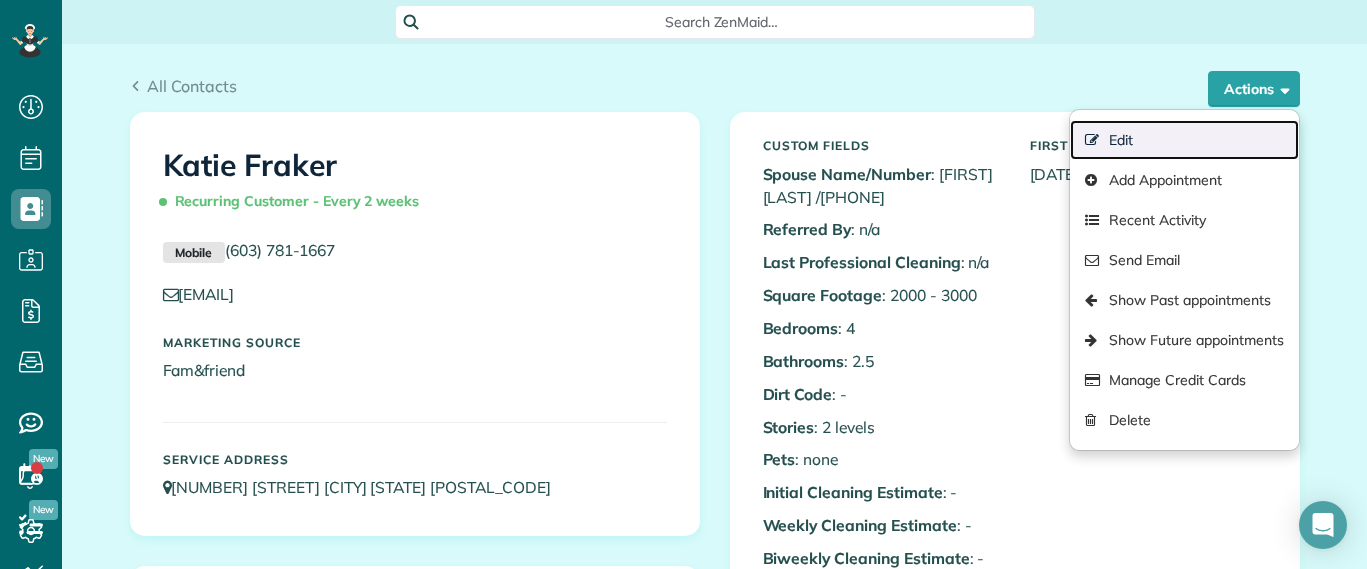 click on "Edit" at bounding box center [1184, 140] 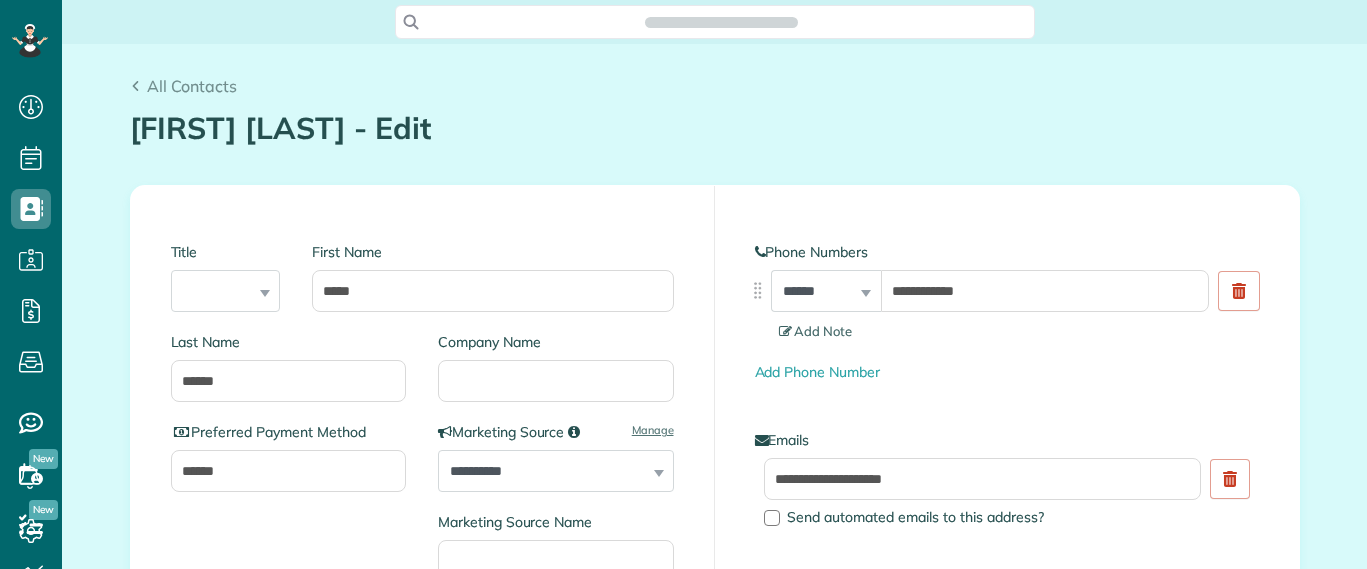 scroll, scrollTop: 0, scrollLeft: 0, axis: both 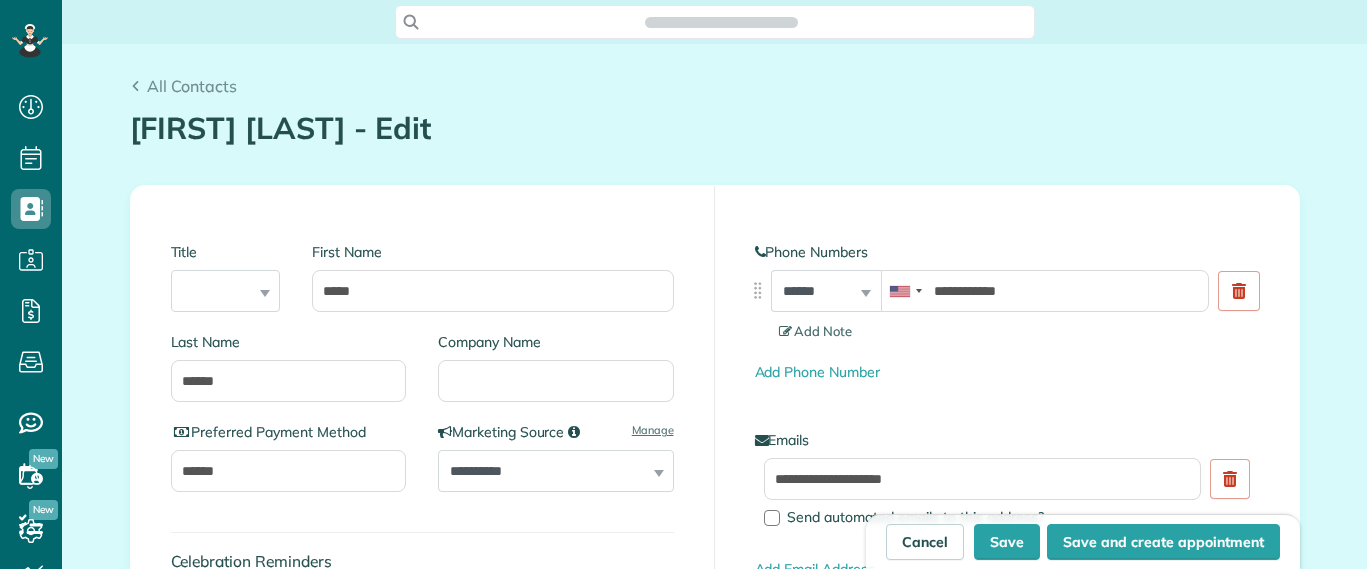 type on "**********" 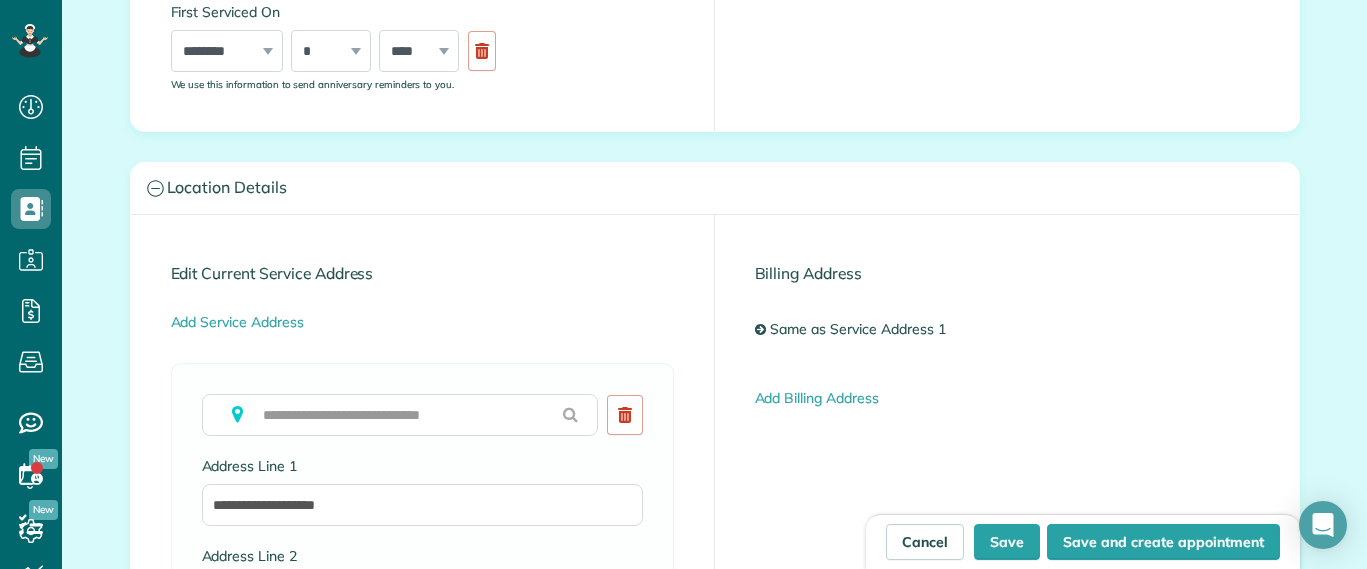 scroll, scrollTop: 750, scrollLeft: 0, axis: vertical 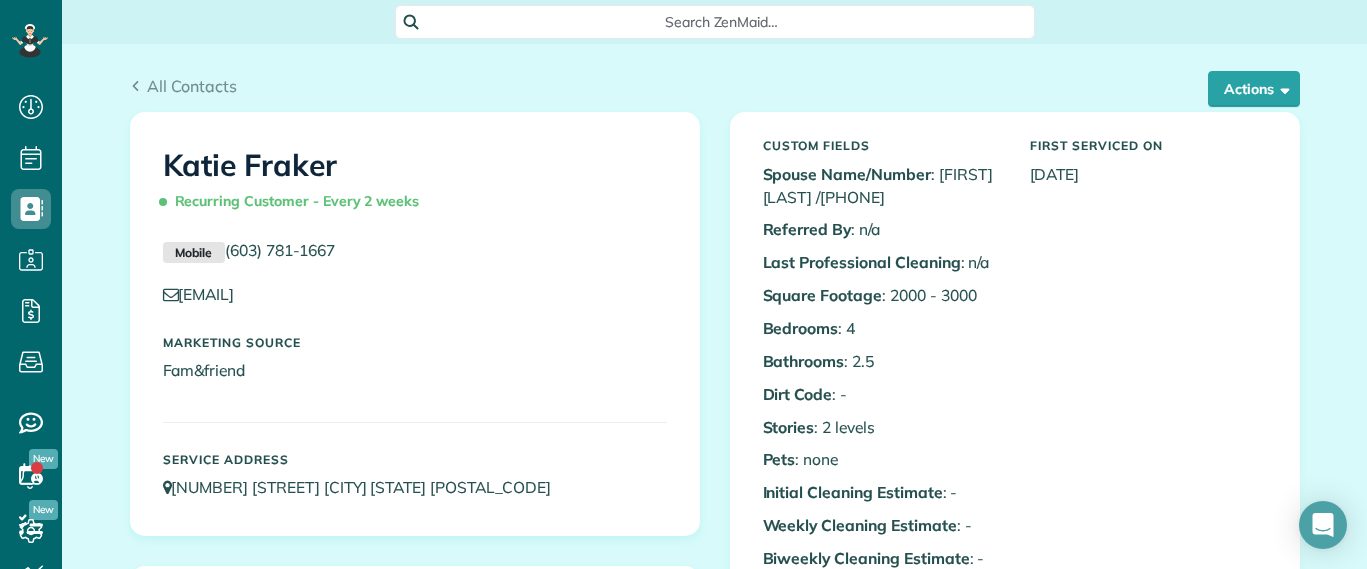 click on "Search ZenMaid…" at bounding box center [714, 22] 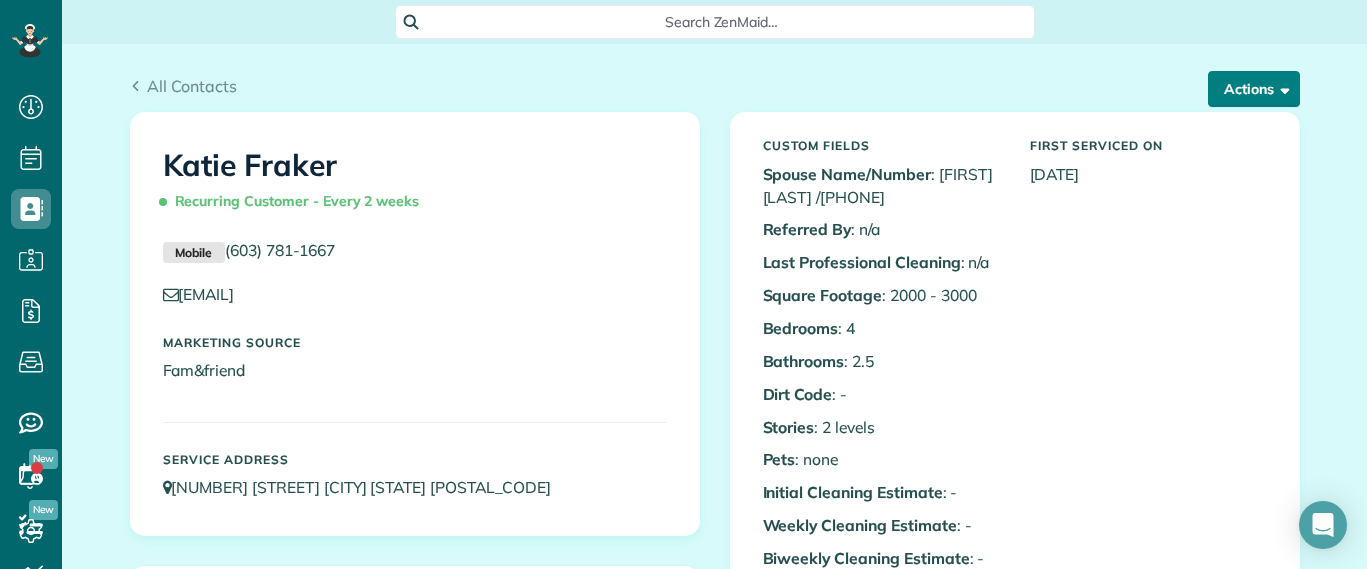 click on "Actions" at bounding box center [1254, 89] 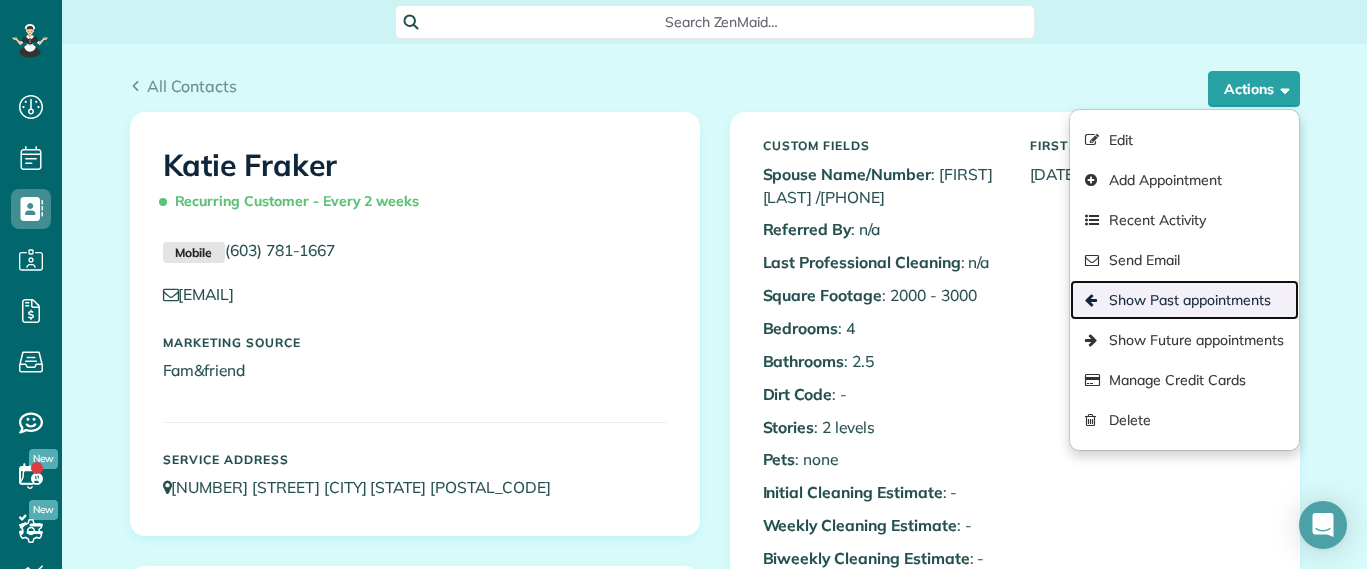 click on "Show Past appointments" at bounding box center (1184, 300) 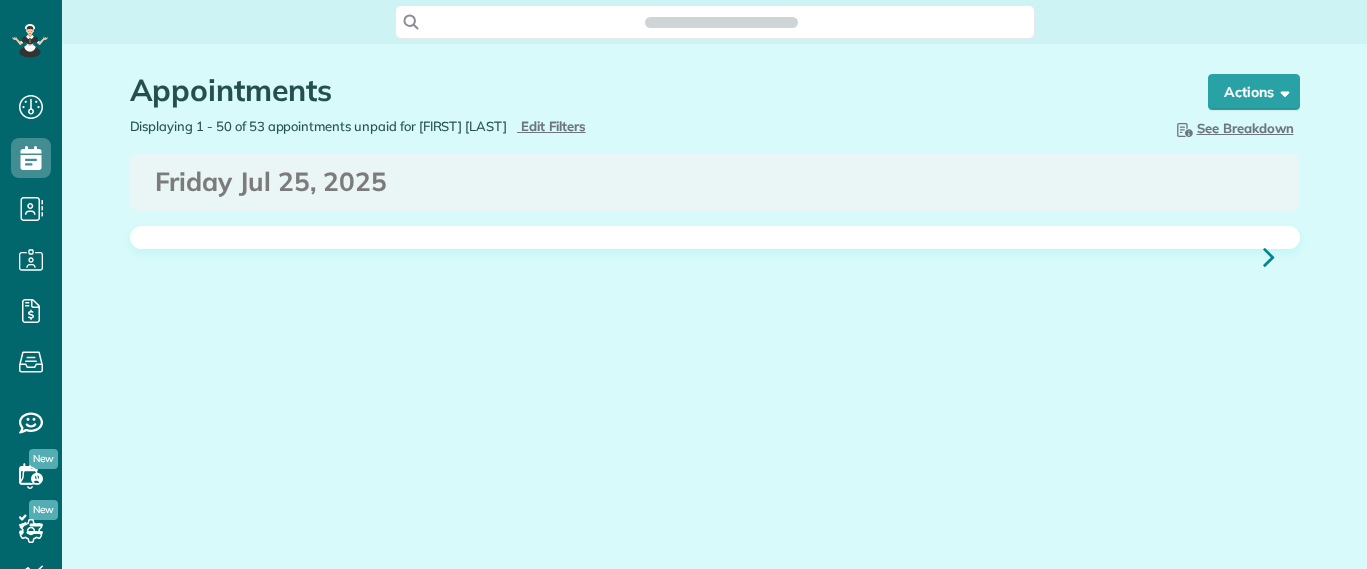 scroll, scrollTop: 0, scrollLeft: 0, axis: both 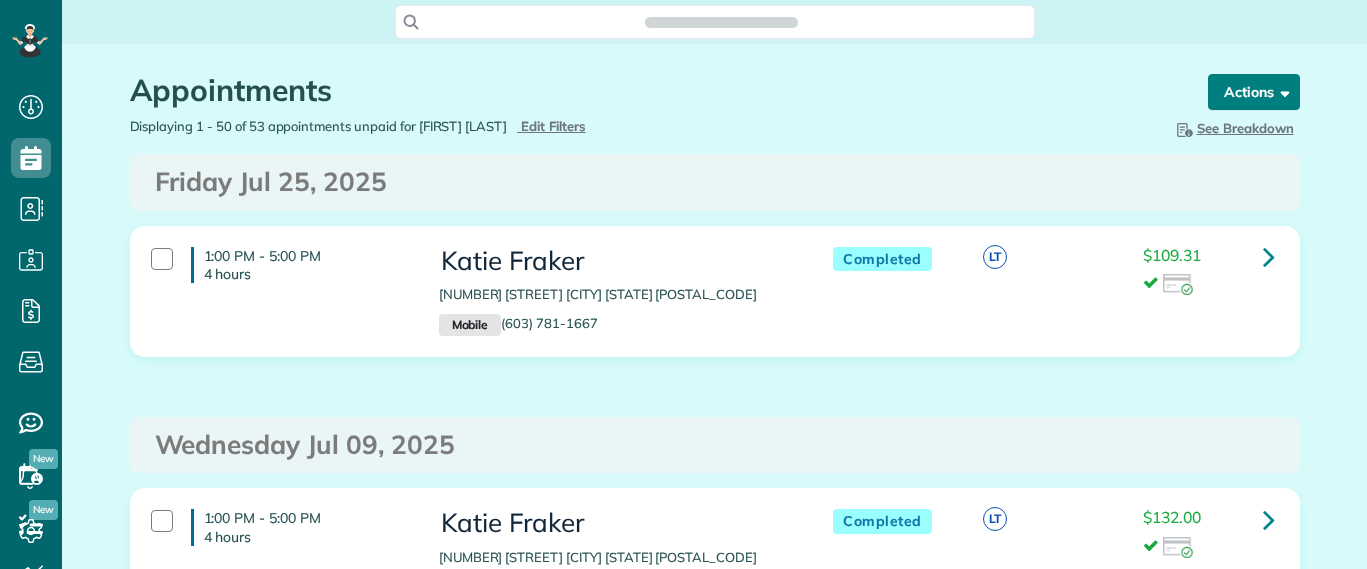 click on "Actions" at bounding box center (1254, 92) 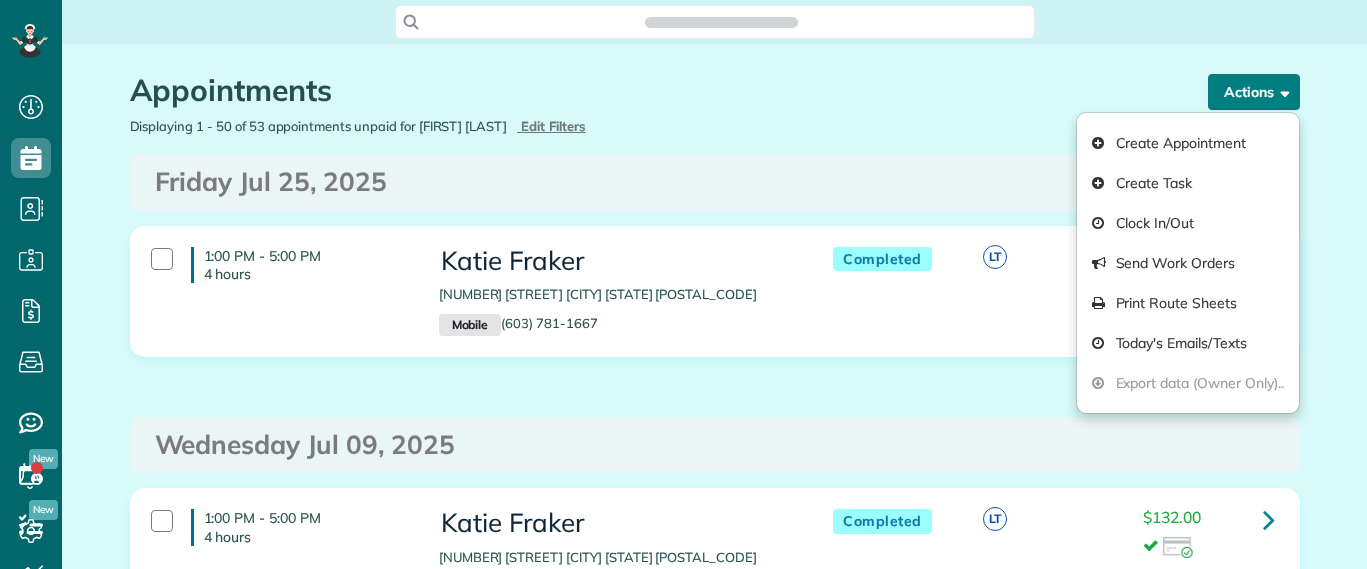 scroll, scrollTop: 569, scrollLeft: 62, axis: both 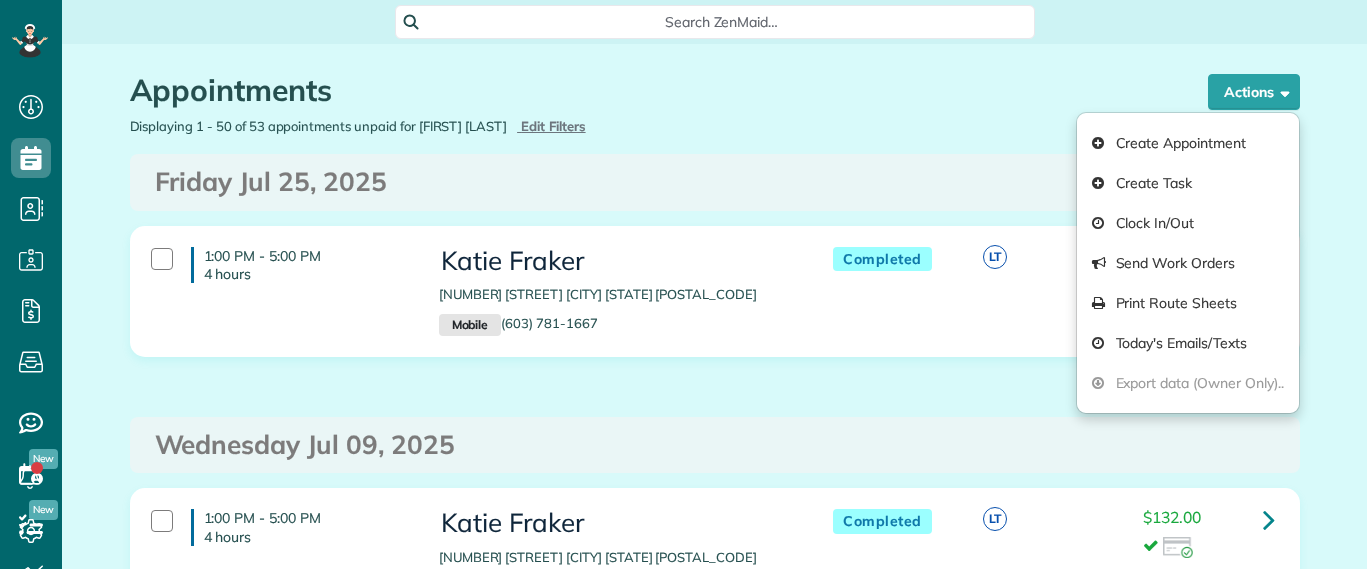 click on "Hide Breakdown
See Breakdown
Total Revenue
Appts.
Active Appointments
Appts.
Unpaid Appointments
Appts.
Assigned Appointments
Appts.
Unassigned Appointments
Appts.
Active / Assigned Cleaners
16 Cleaners" at bounding box center (1015, 128) 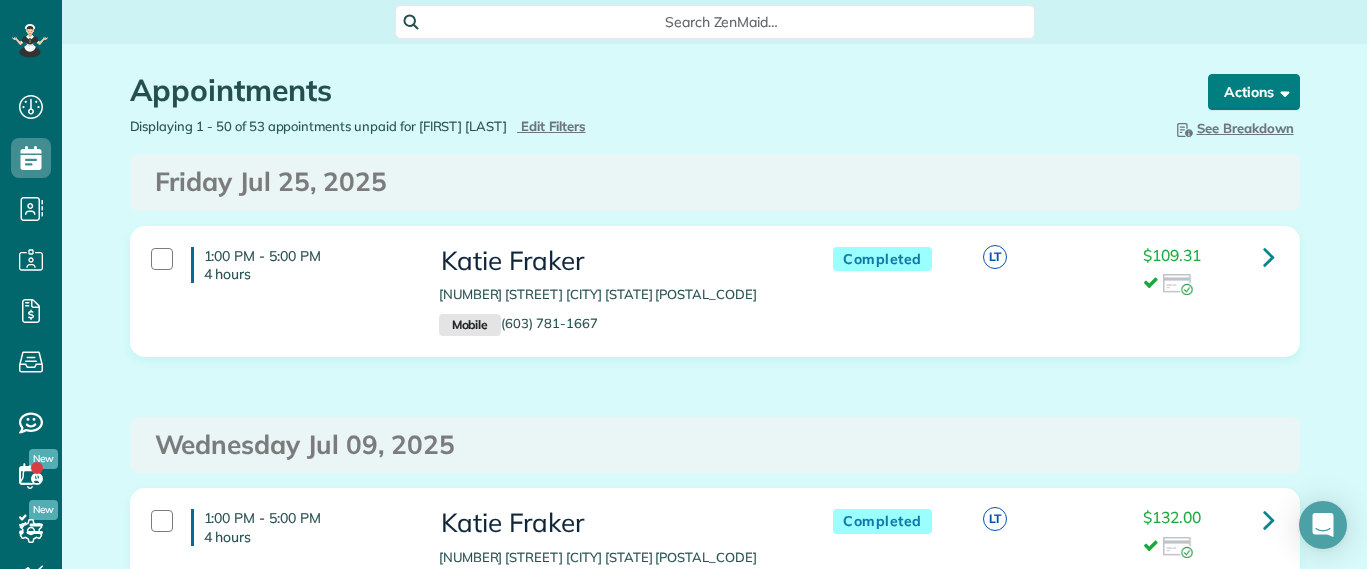 click on "Actions" at bounding box center (1254, 92) 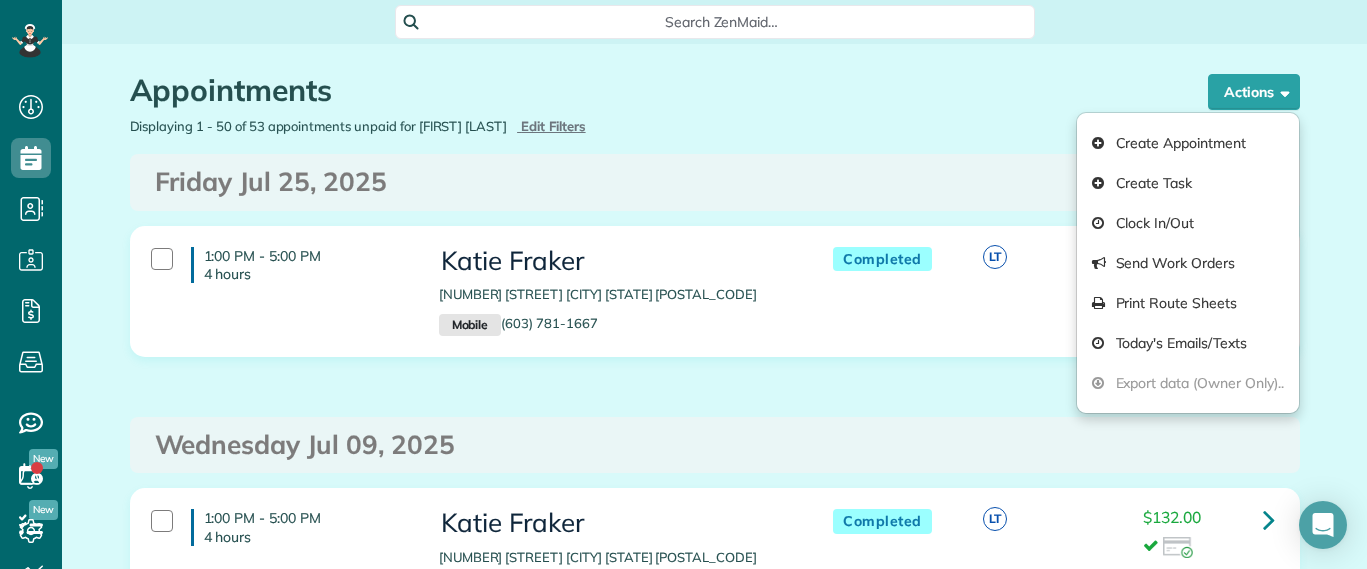 click on "Appointments" at bounding box center (650, 90) 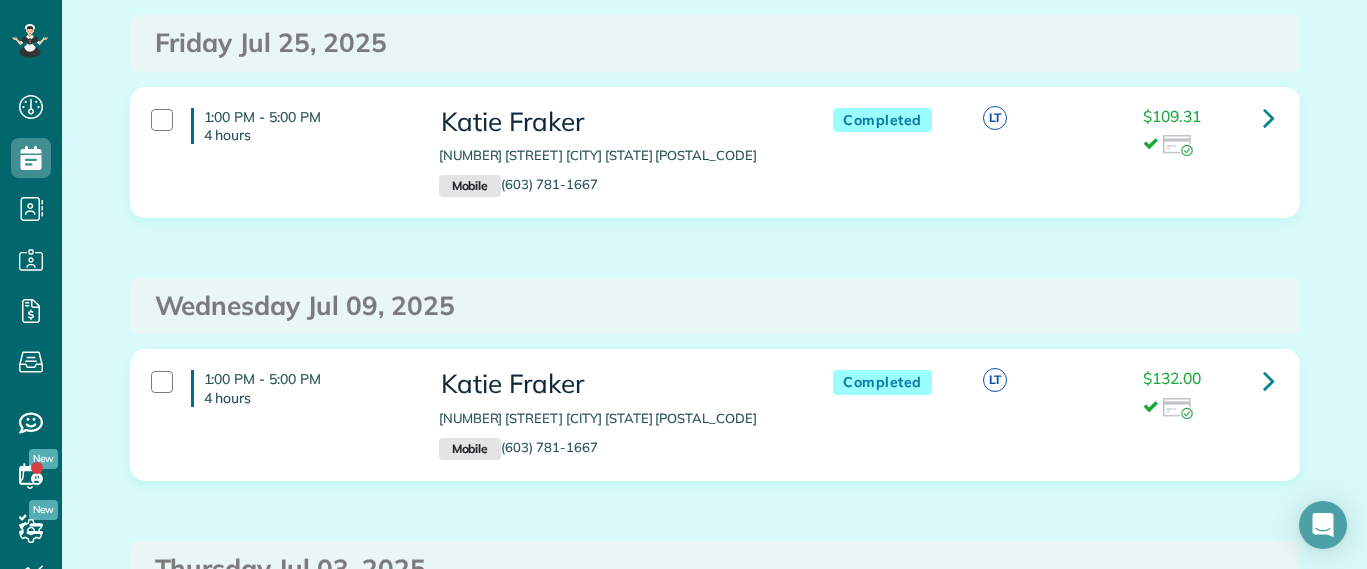 scroll, scrollTop: 125, scrollLeft: 0, axis: vertical 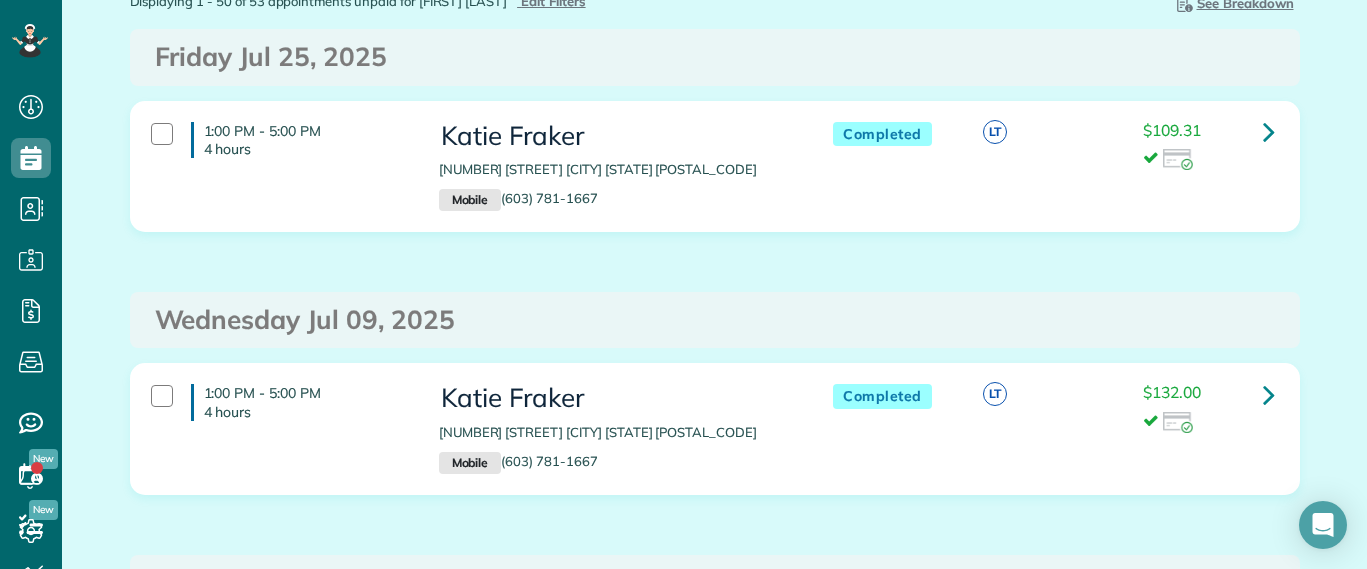 click on "1:00 PM -  5:00 PM
4 hours" at bounding box center [300, 140] 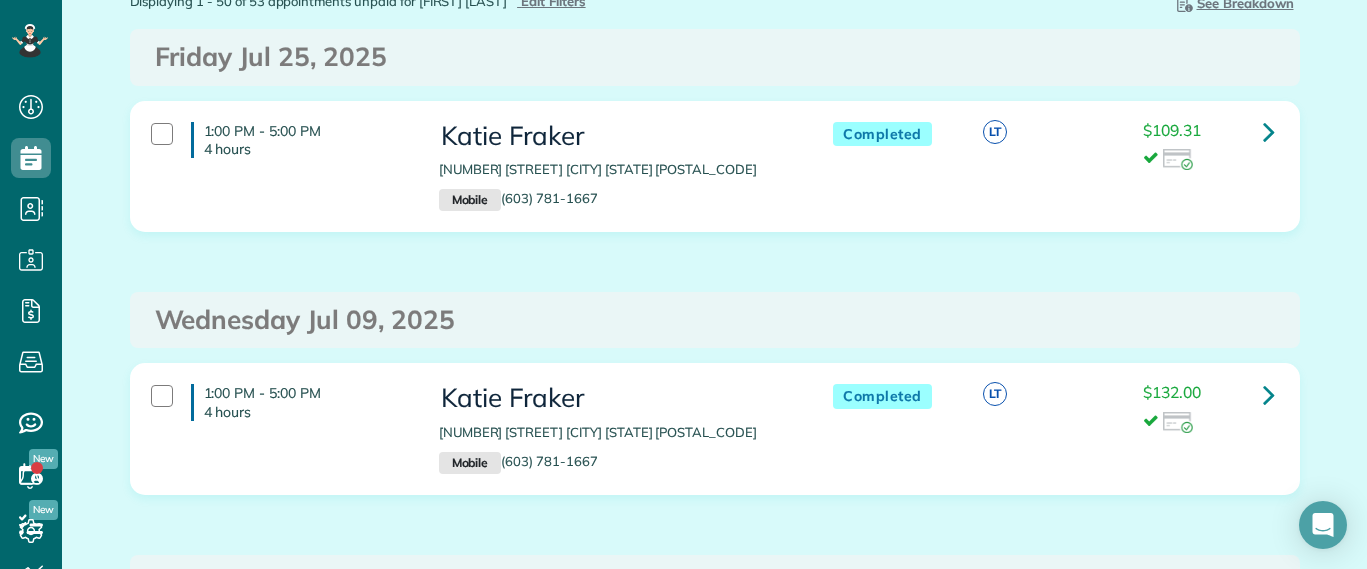 click on "1:00 PM -  5:00 PM
4 hours" at bounding box center (280, 140) 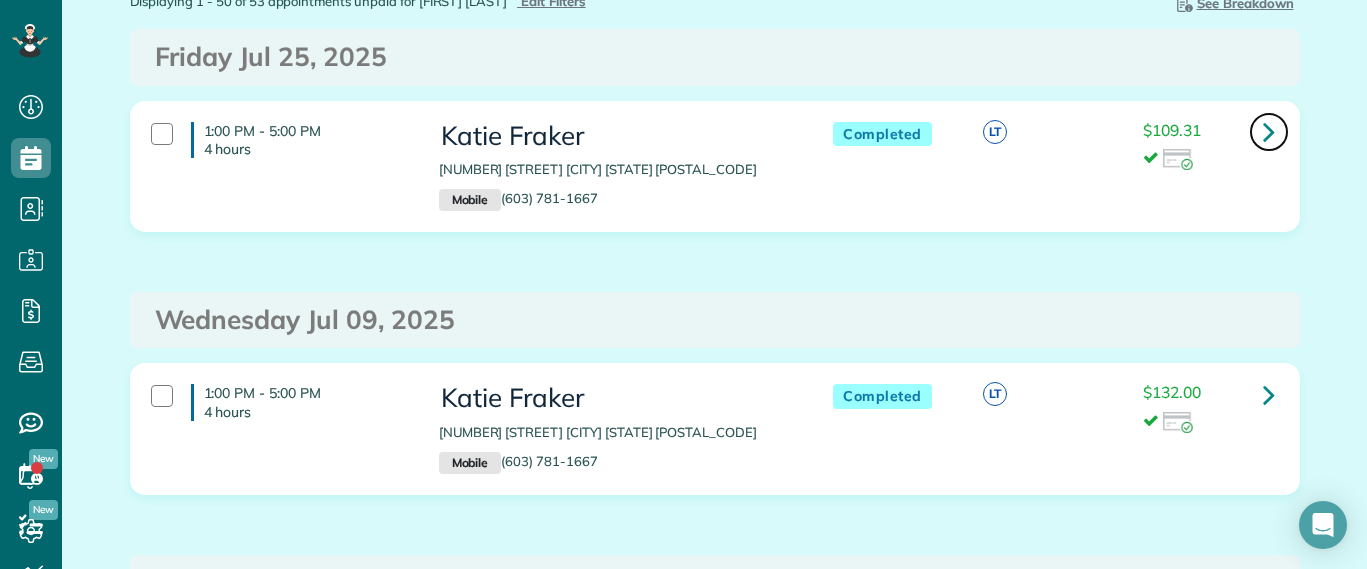 click at bounding box center (1269, 132) 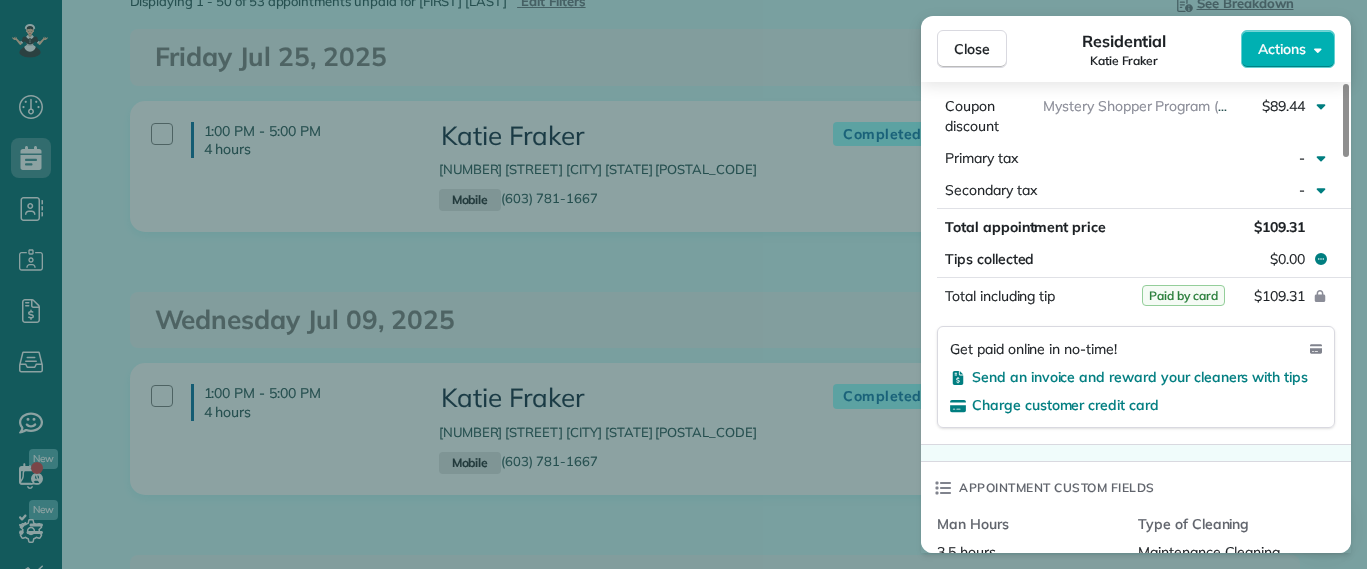 scroll, scrollTop: 750, scrollLeft: 0, axis: vertical 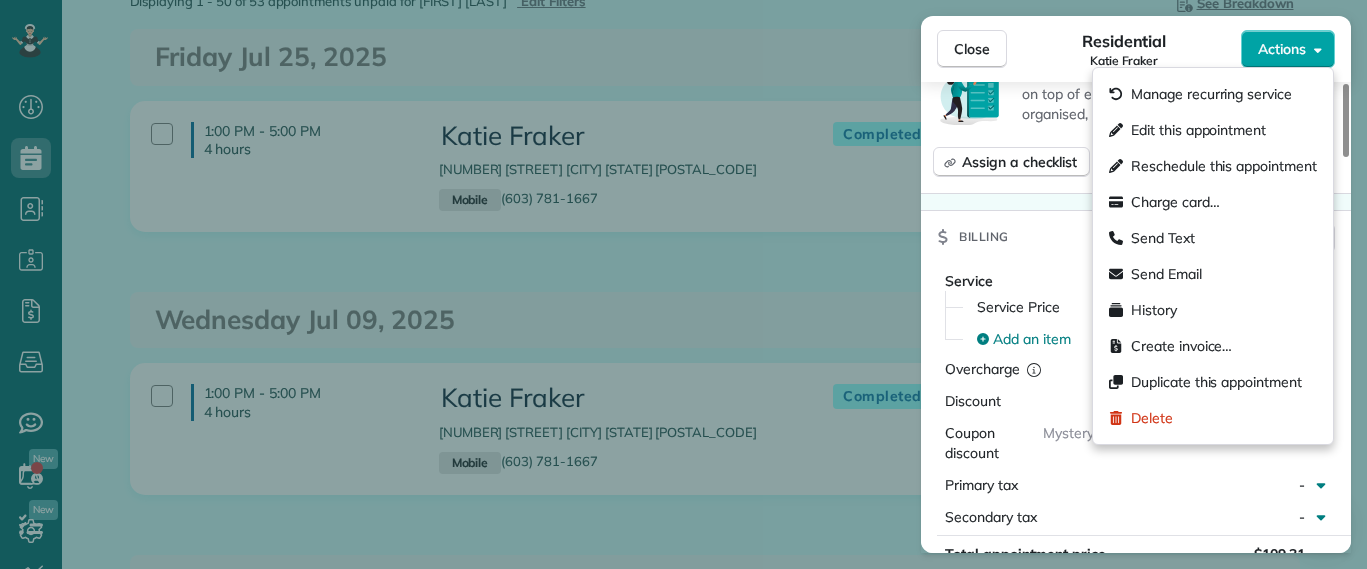 click on "Actions" at bounding box center (1282, 49) 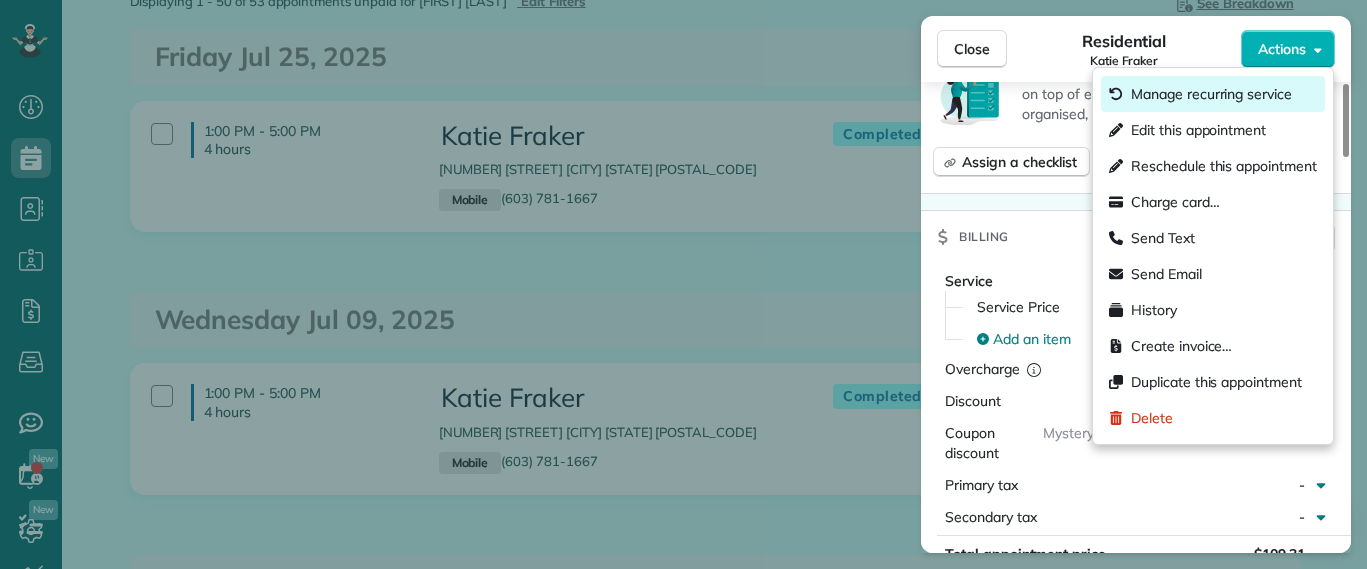 click on "Manage recurring service" at bounding box center (1211, 94) 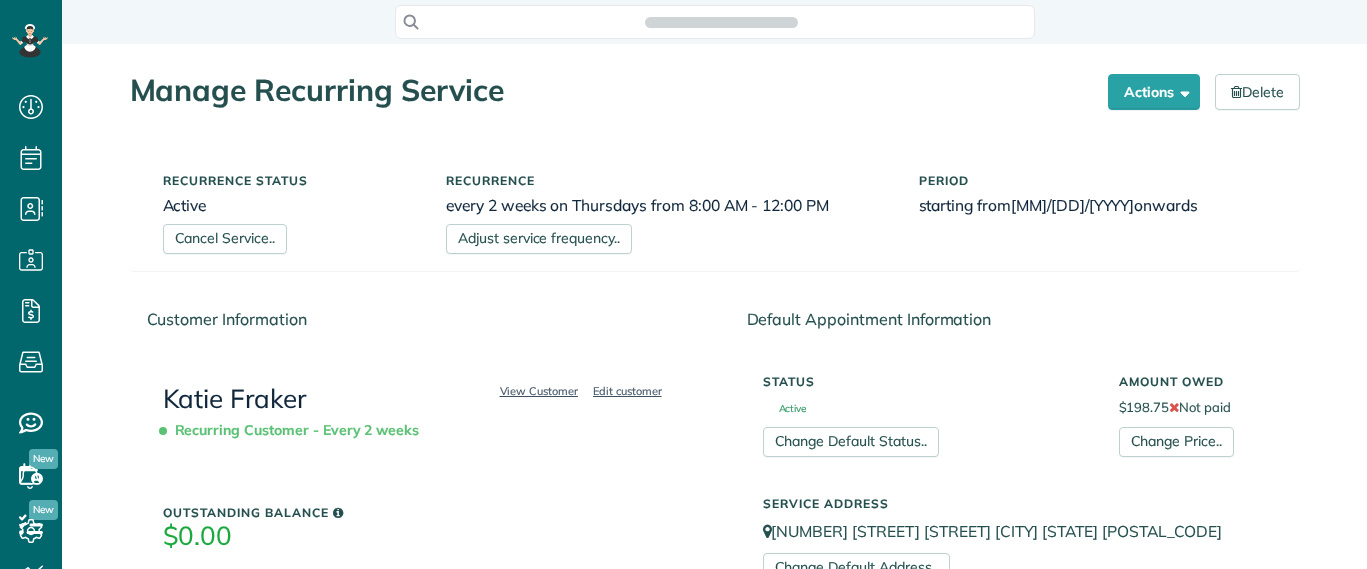 scroll, scrollTop: 0, scrollLeft: 0, axis: both 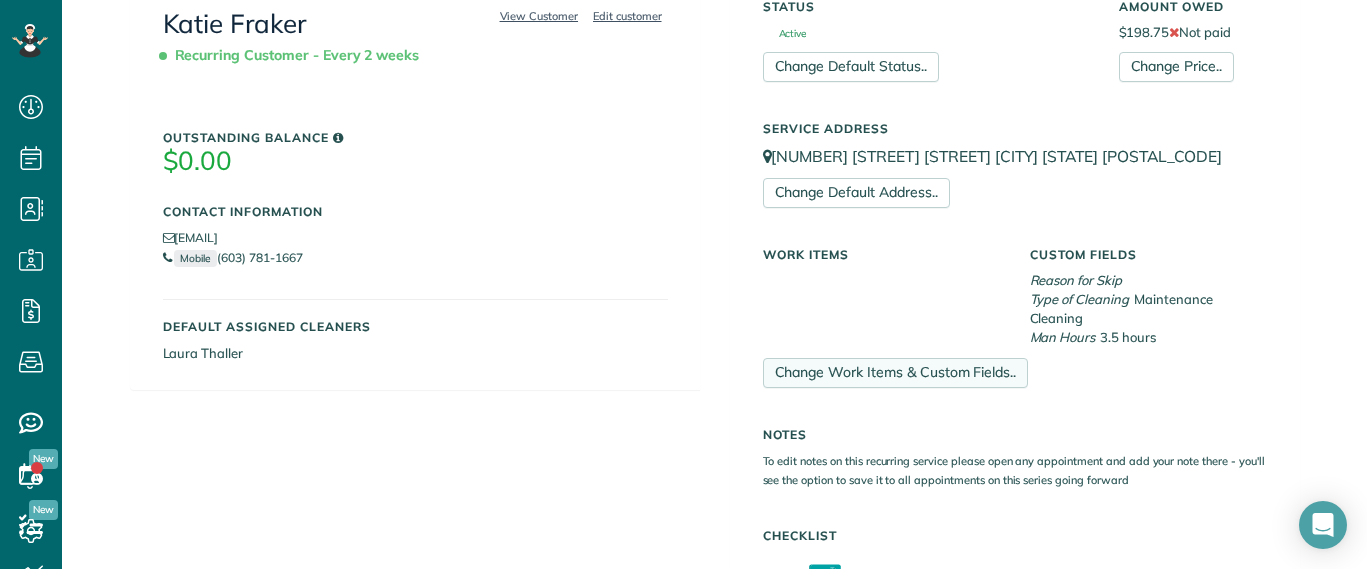 click on "Change Work Items & Custom Fields.." at bounding box center (896, 373) 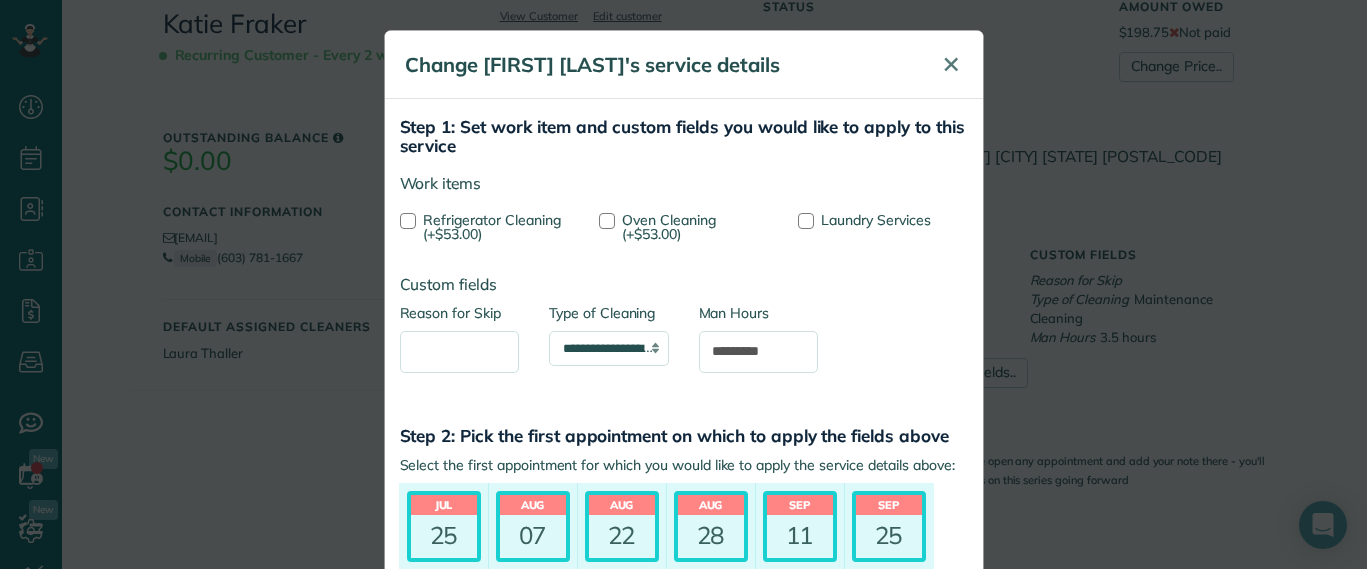 click on "✕" at bounding box center [951, 65] 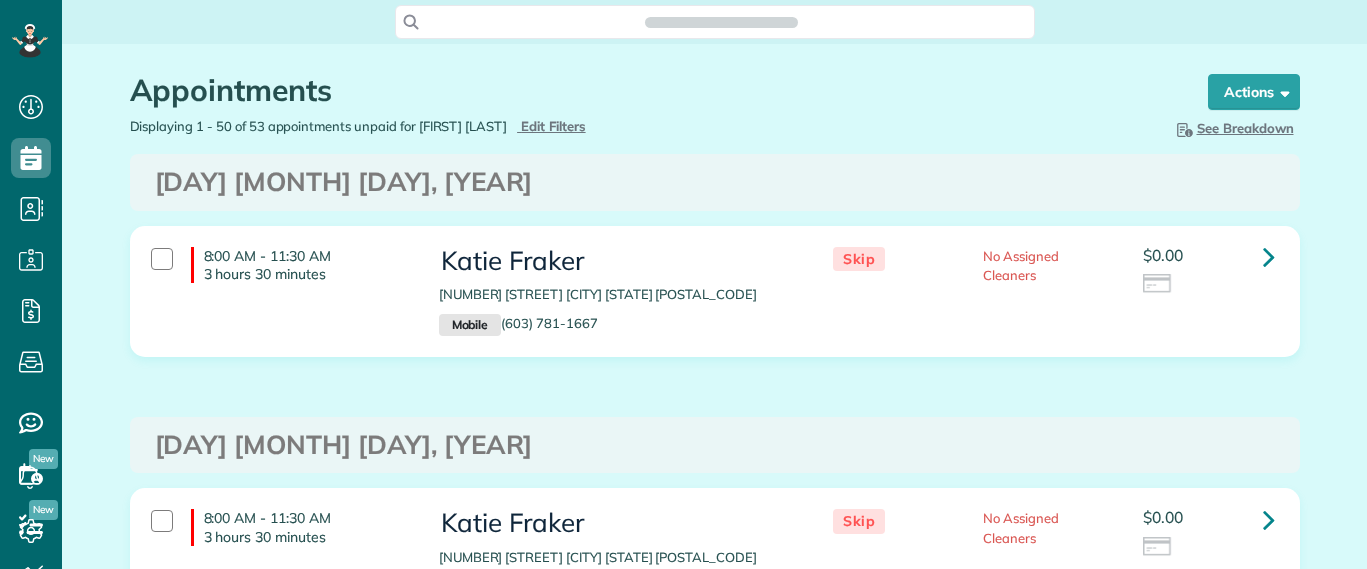 scroll, scrollTop: 0, scrollLeft: 0, axis: both 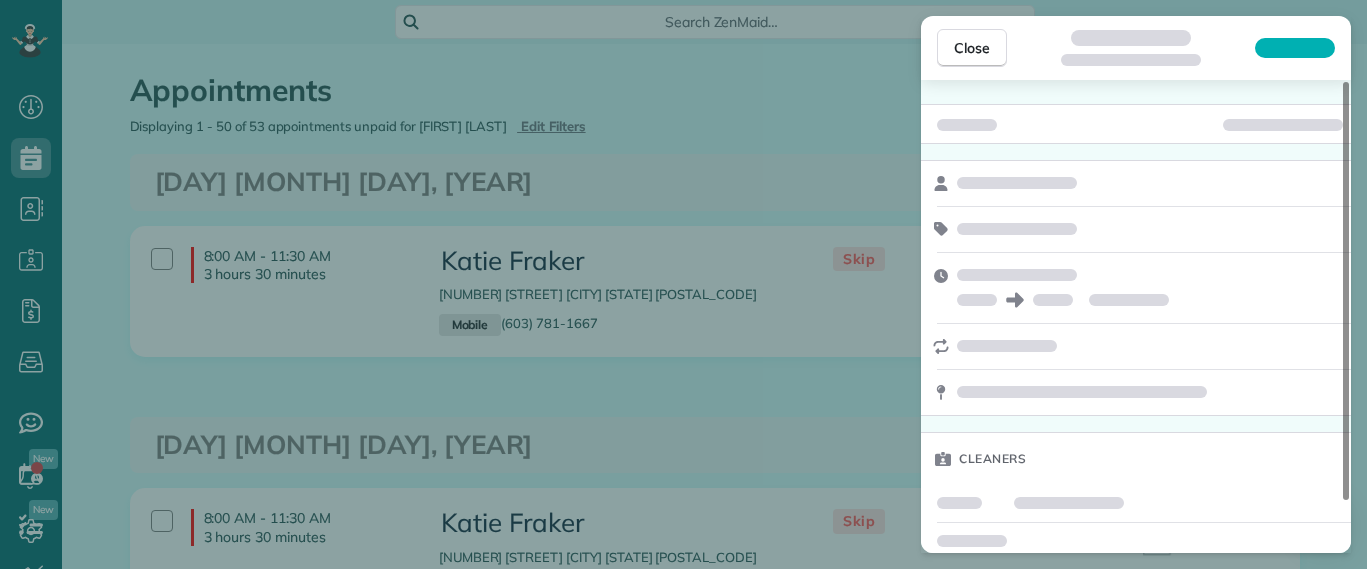 click on "Close   Cleaners" at bounding box center (683, 284) 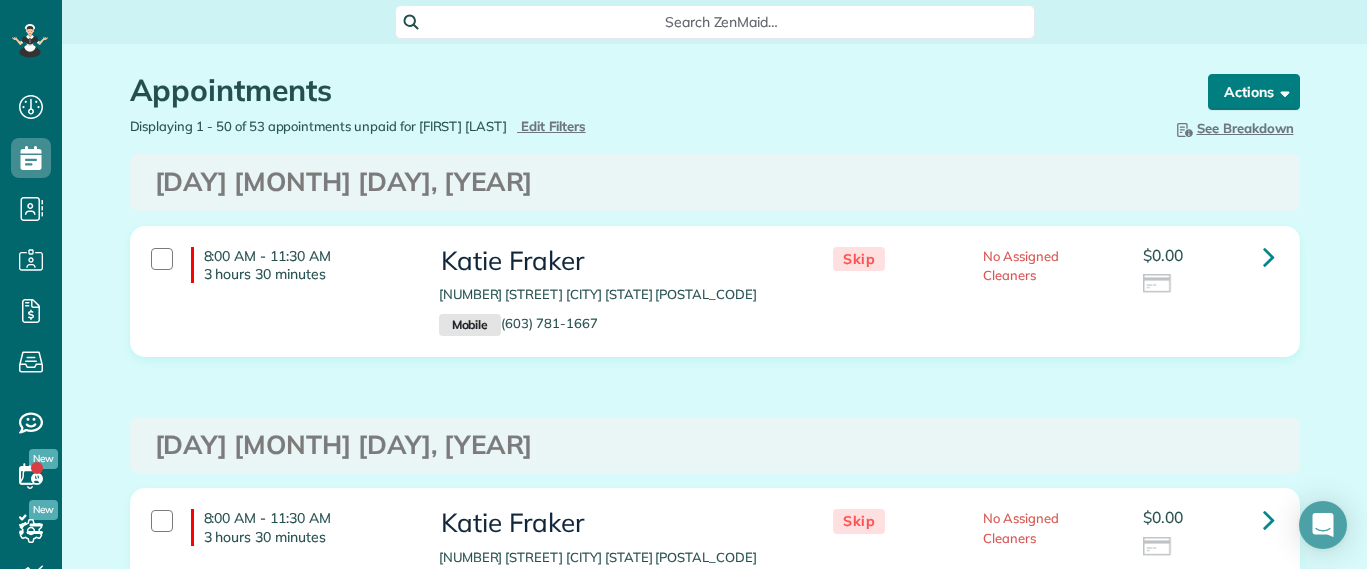 click on "Actions" at bounding box center [1254, 92] 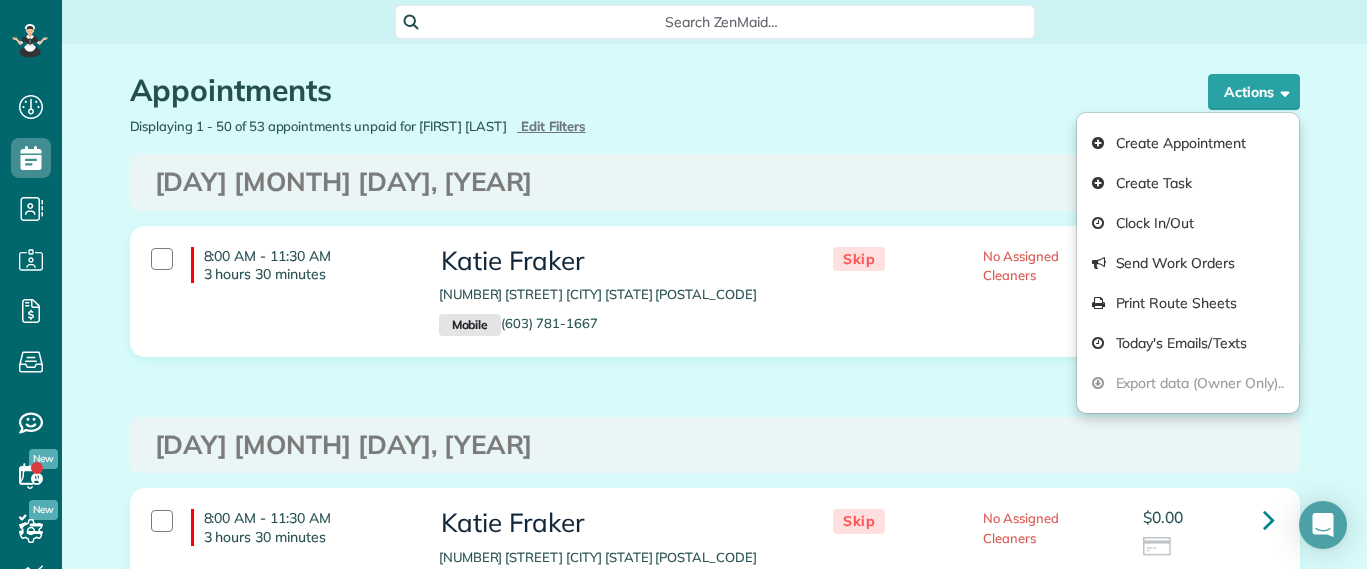 drag, startPoint x: 830, startPoint y: 117, endPoint x: 738, endPoint y: 132, distance: 93.214806 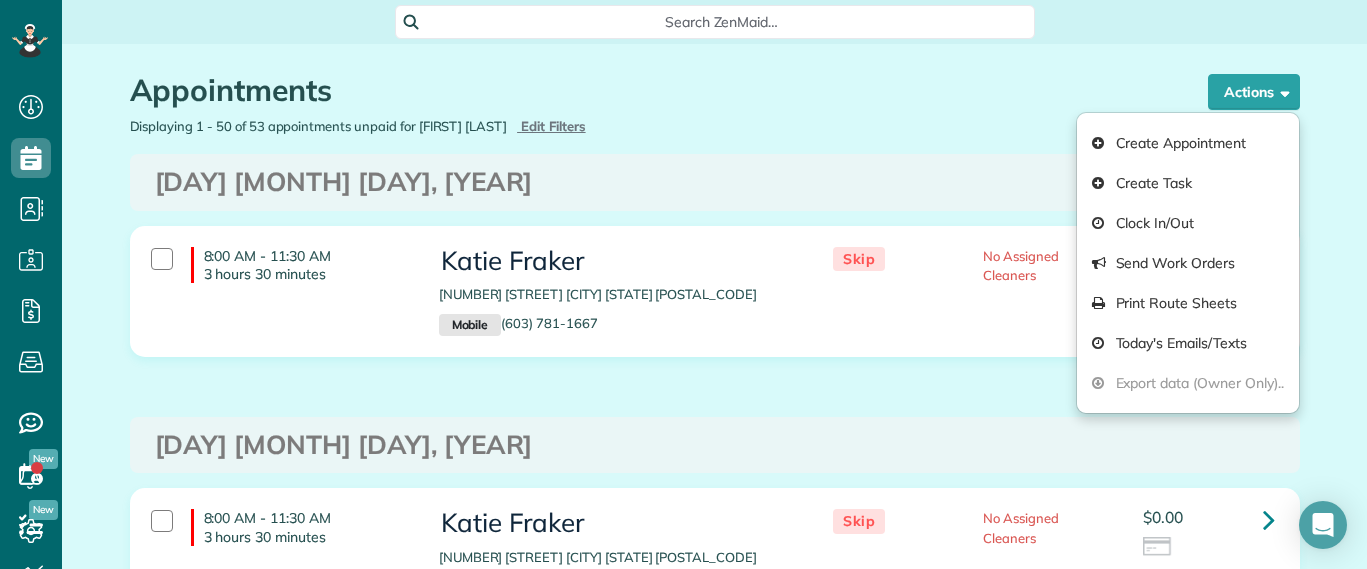 click on "Hide Breakdown
See Breakdown
Total Revenue
Appts.
Active Appointments
Appts.
Unpaid Appointments
Appts.
Assigned Appointments
Appts.
Unassigned Appointments
Appts.
Active / Assigned Cleaners
16 Cleaners" at bounding box center (1015, 128) 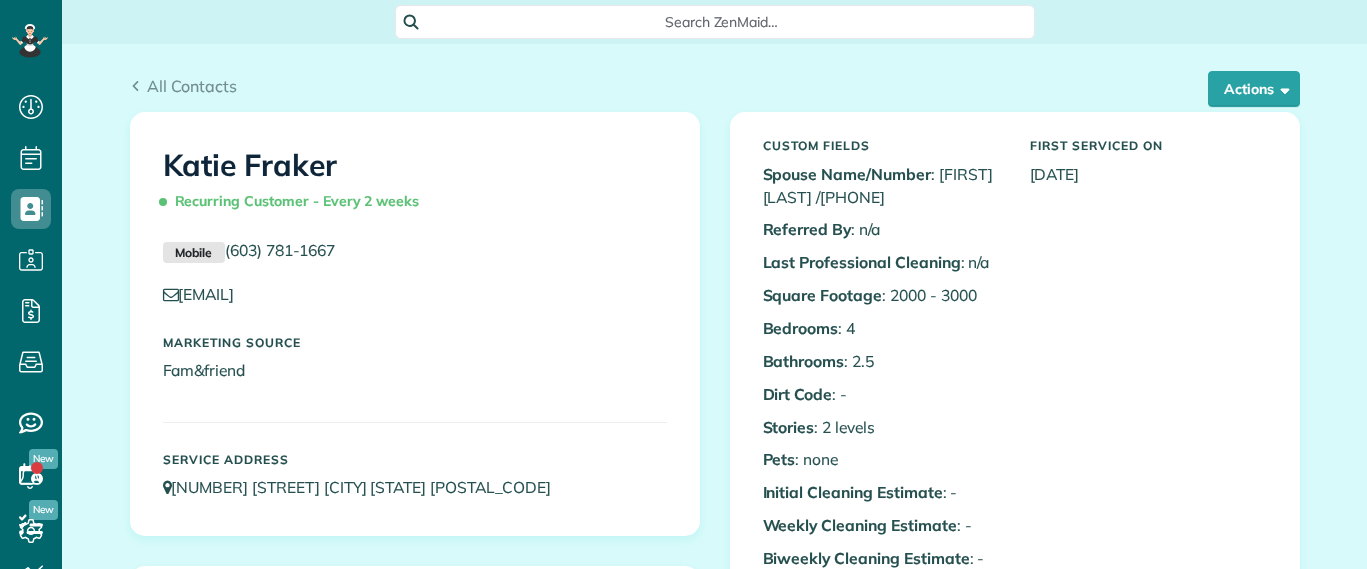 scroll, scrollTop: 0, scrollLeft: 0, axis: both 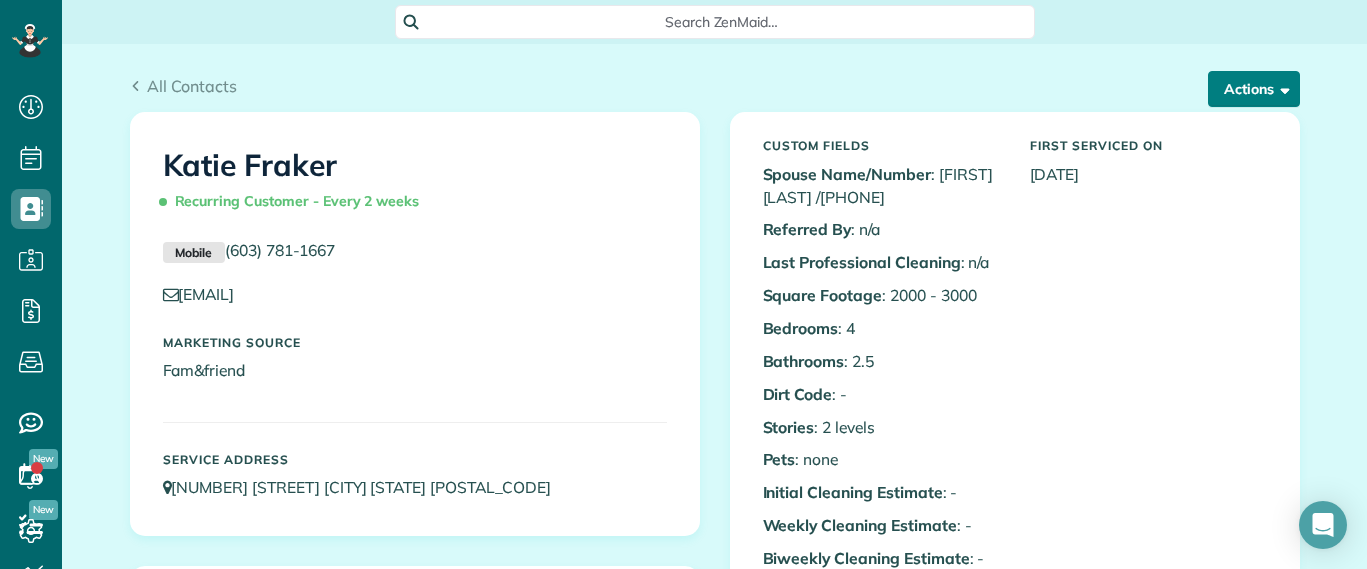 click on "Actions" at bounding box center [1254, 89] 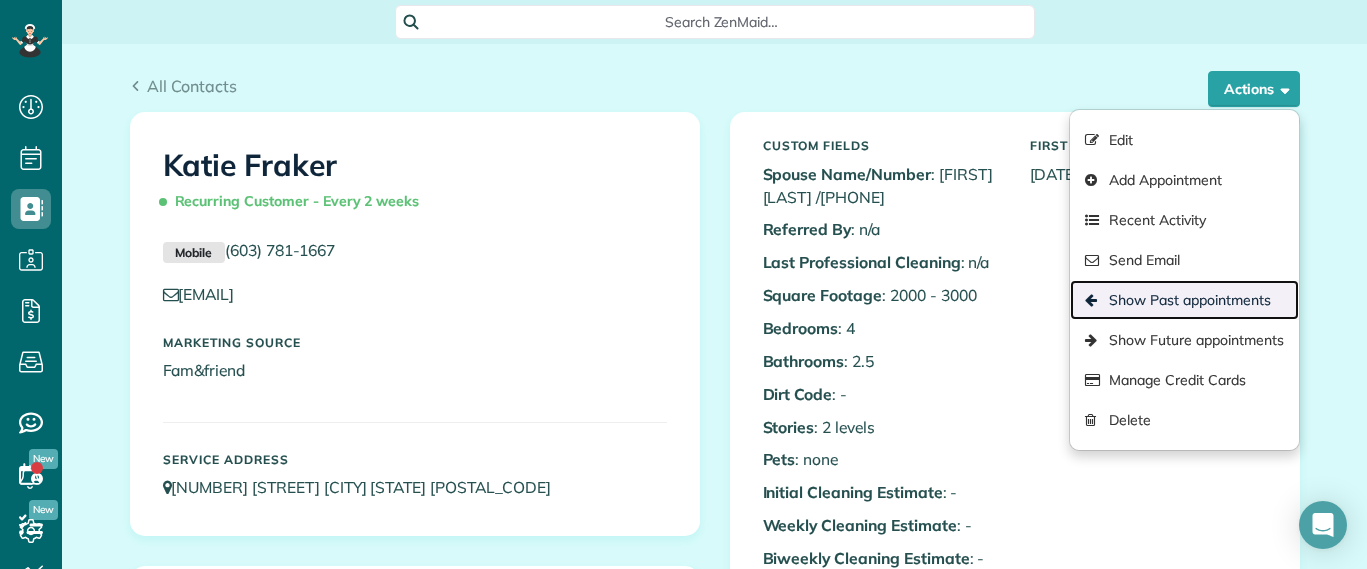 click on "Show Past appointments" at bounding box center (1184, 300) 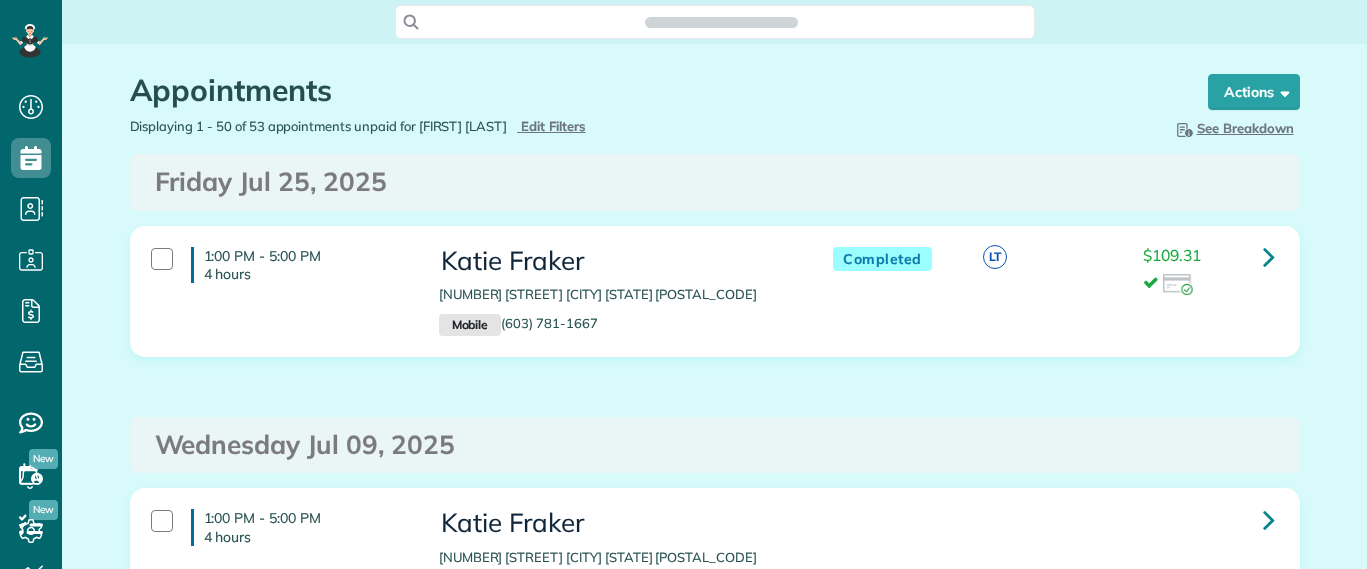 scroll, scrollTop: 0, scrollLeft: 0, axis: both 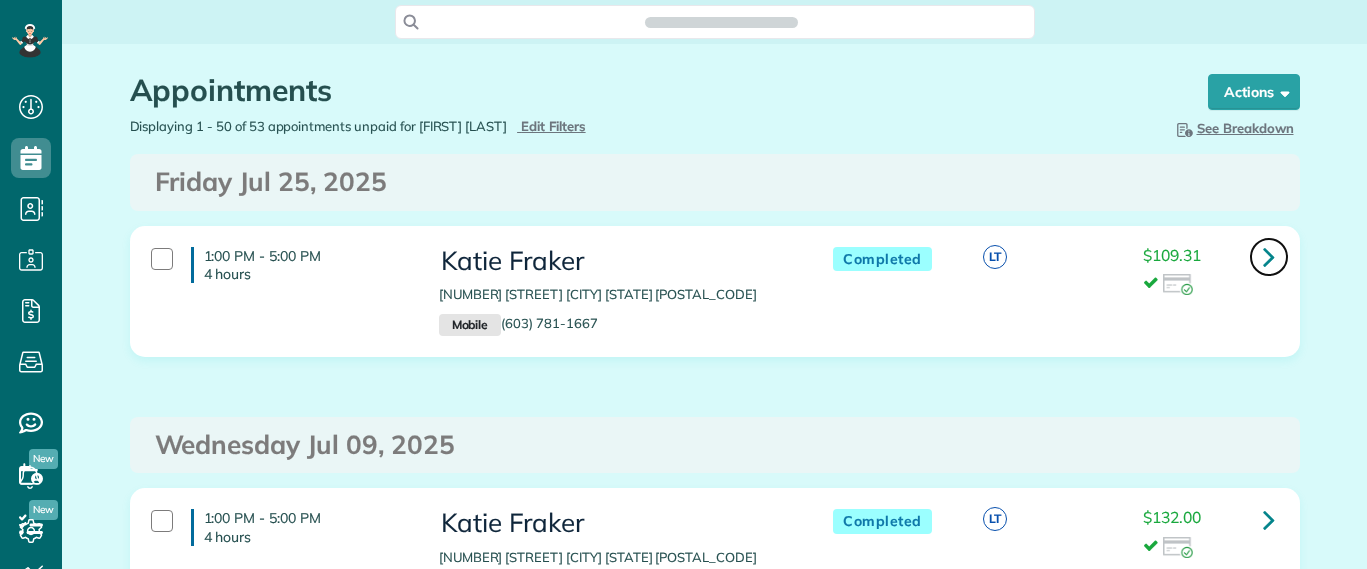 click at bounding box center [1269, 256] 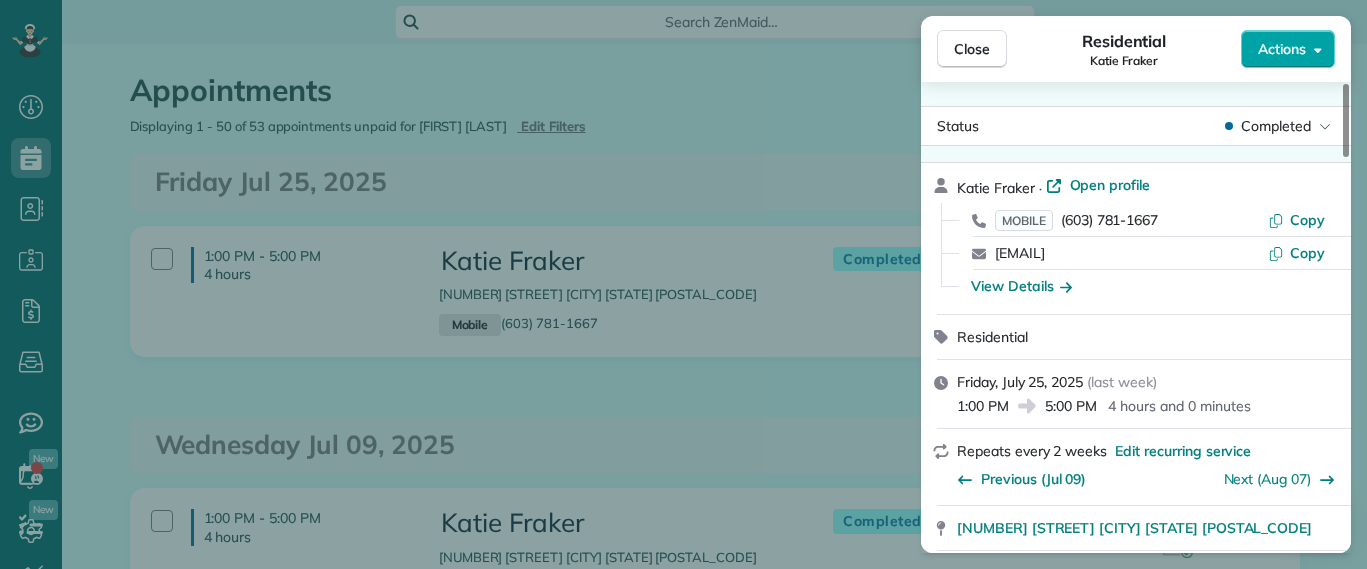 click on "Actions" at bounding box center (1288, 49) 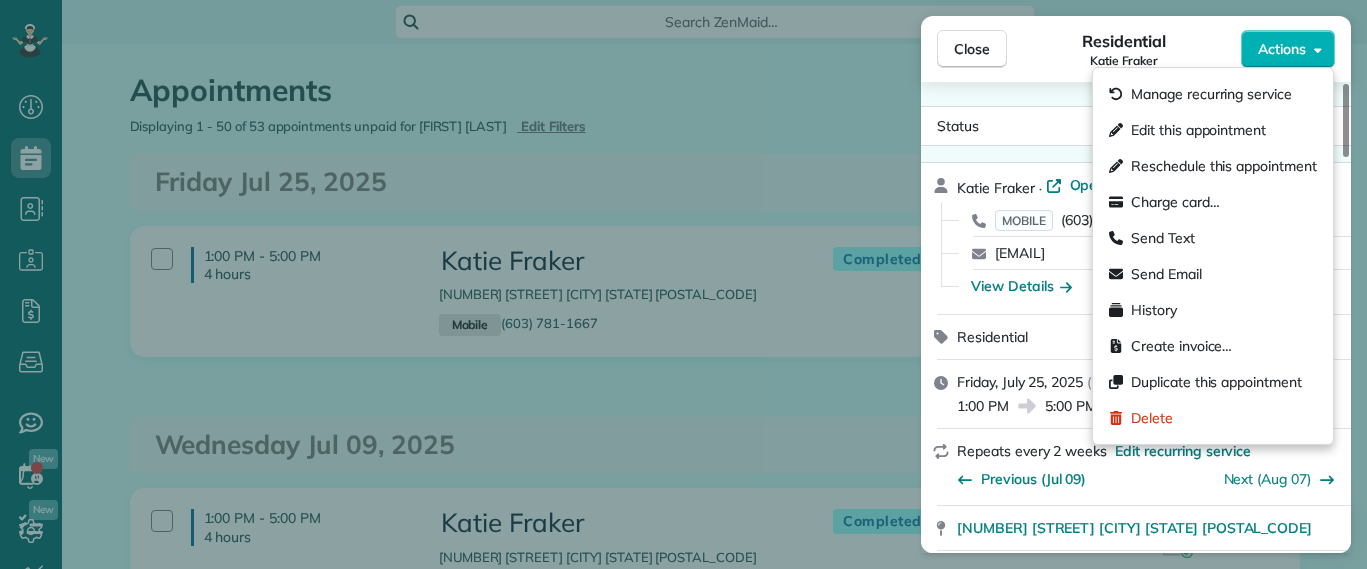 click on "Edit this appointment" at bounding box center [1198, 130] 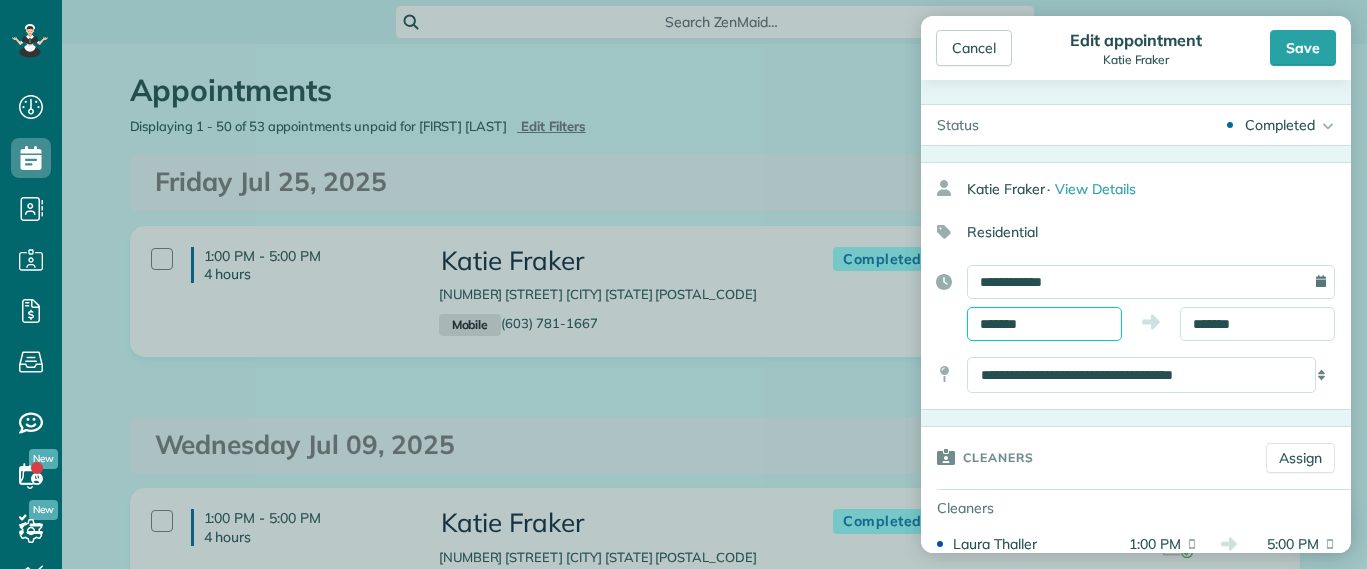 click on "*******" at bounding box center (1044, 324) 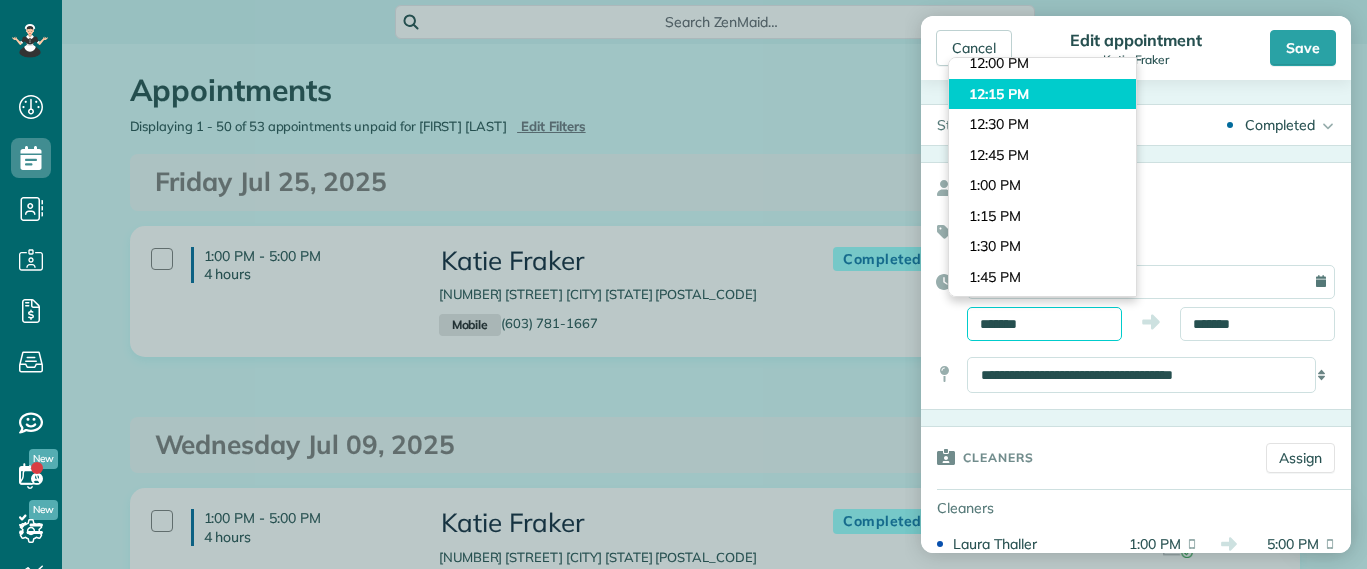 scroll, scrollTop: 1401, scrollLeft: 0, axis: vertical 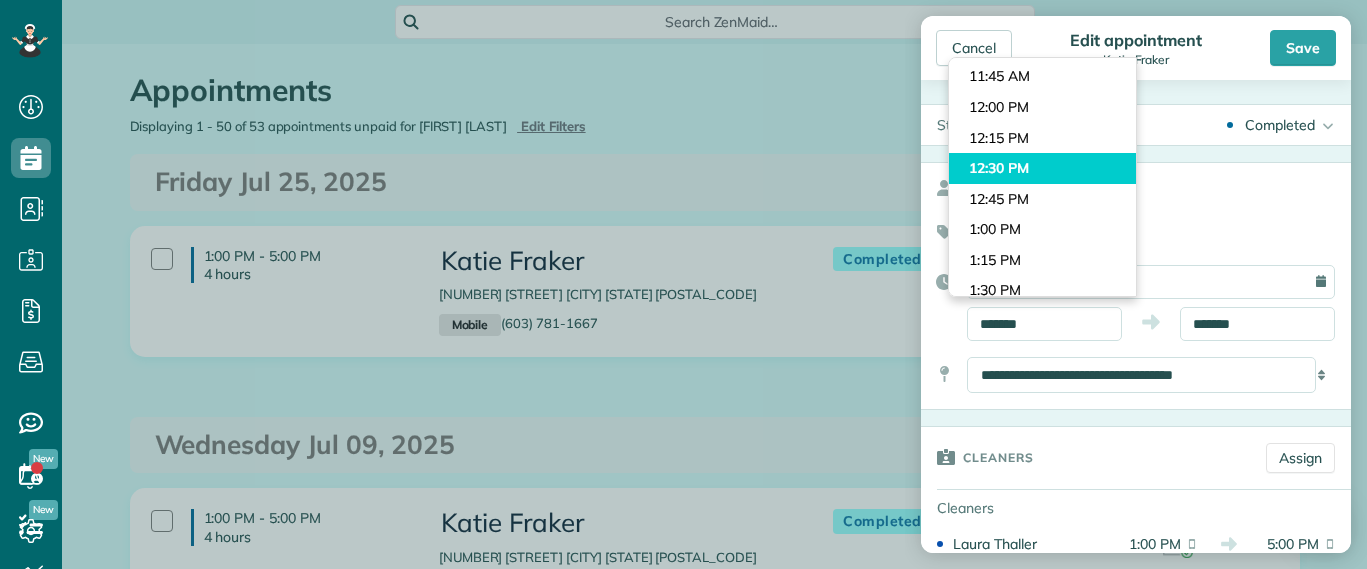 type on "********" 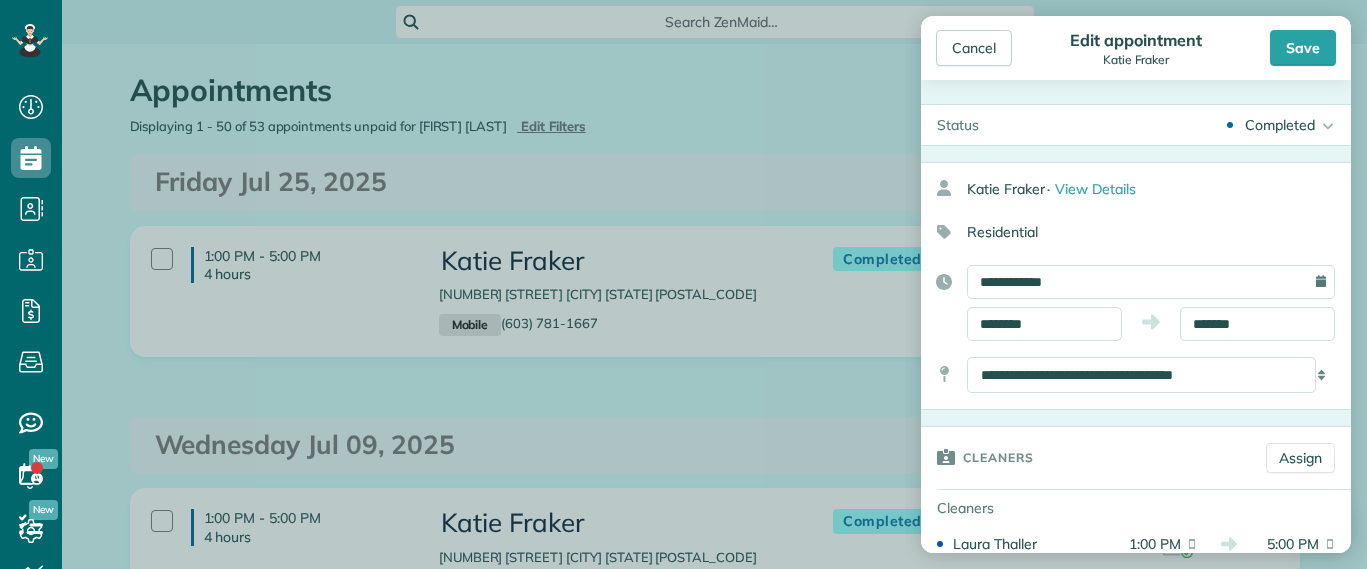 click on "Dashboard
Scheduling
Calendar View
List View
Dispatch View - Weekly scheduling (Beta)" at bounding box center [683, 284] 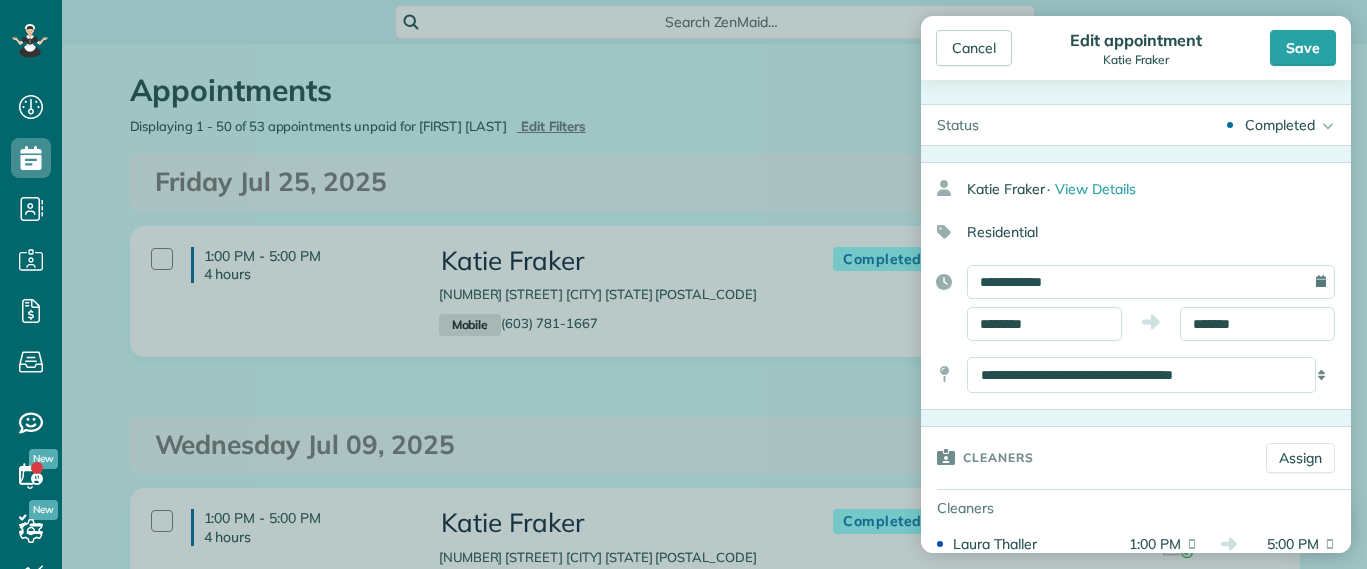 click on "Save" at bounding box center [1303, 48] 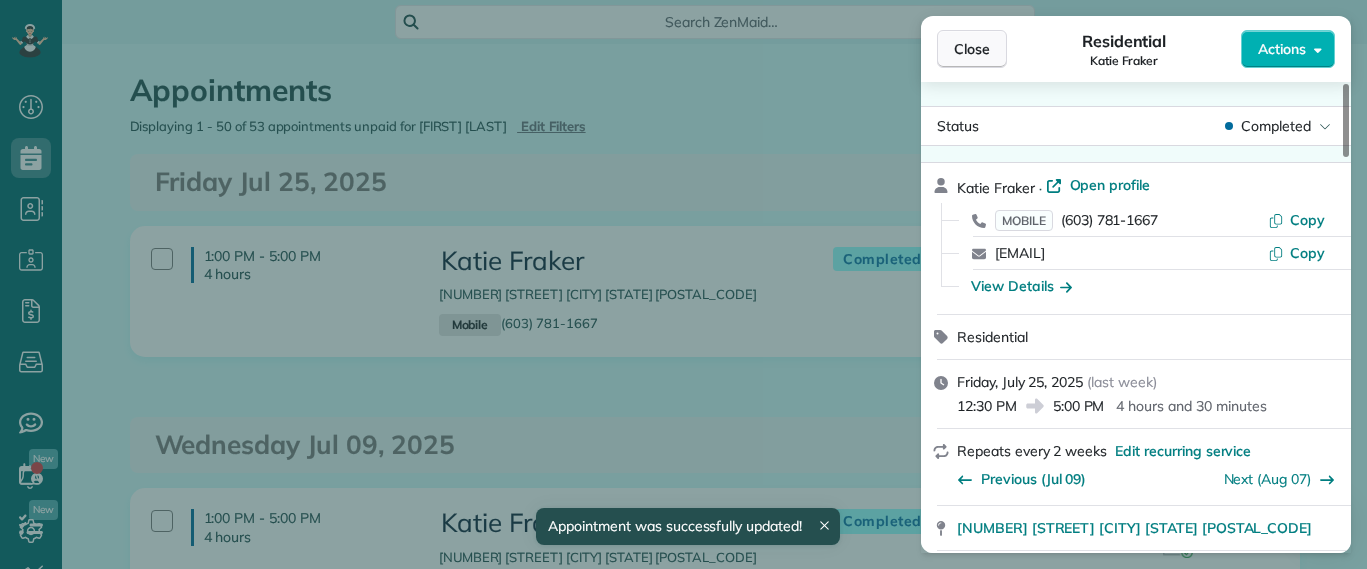 click on "Close" at bounding box center (972, 49) 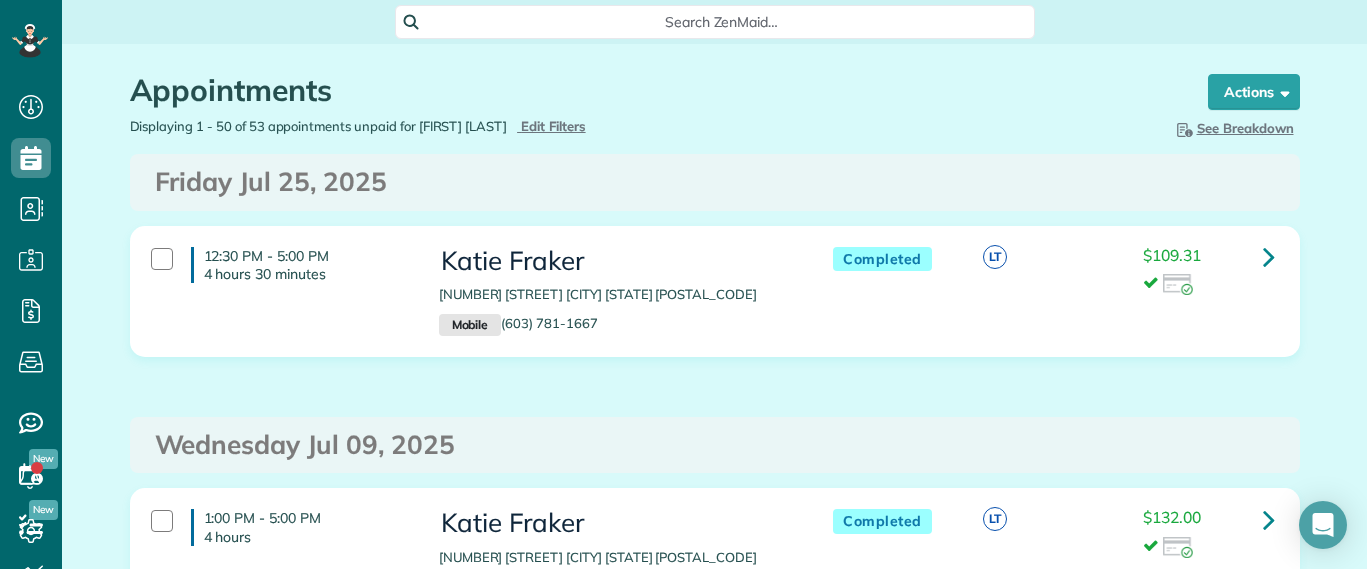 scroll, scrollTop: 0, scrollLeft: 0, axis: both 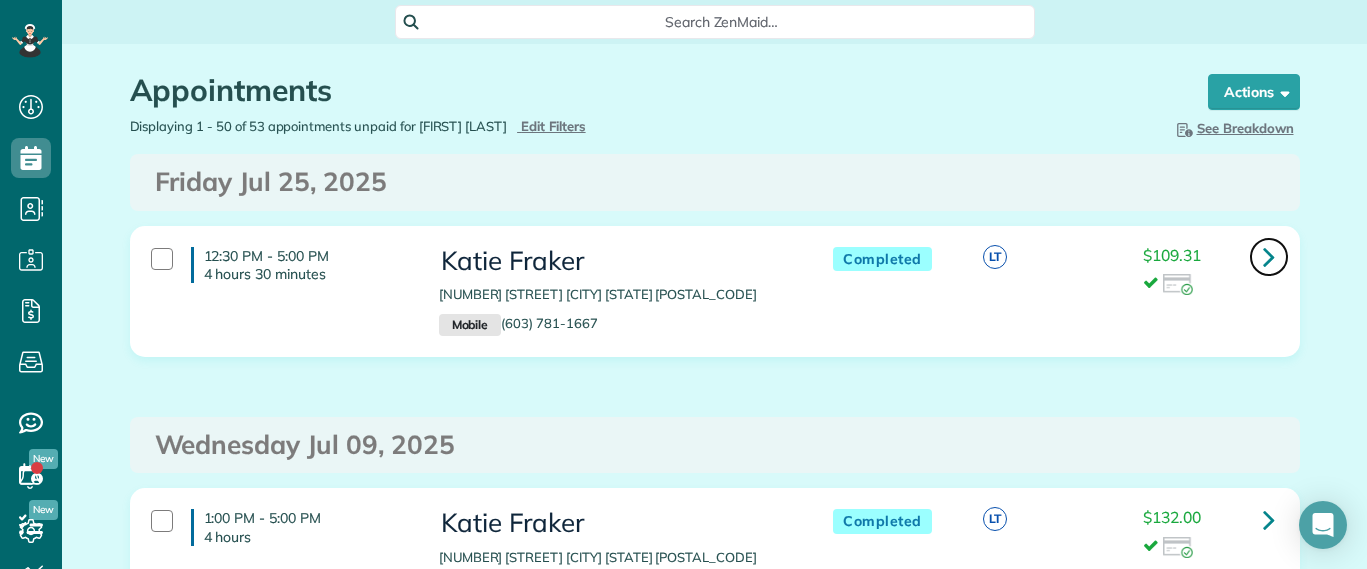 click at bounding box center [1269, 257] 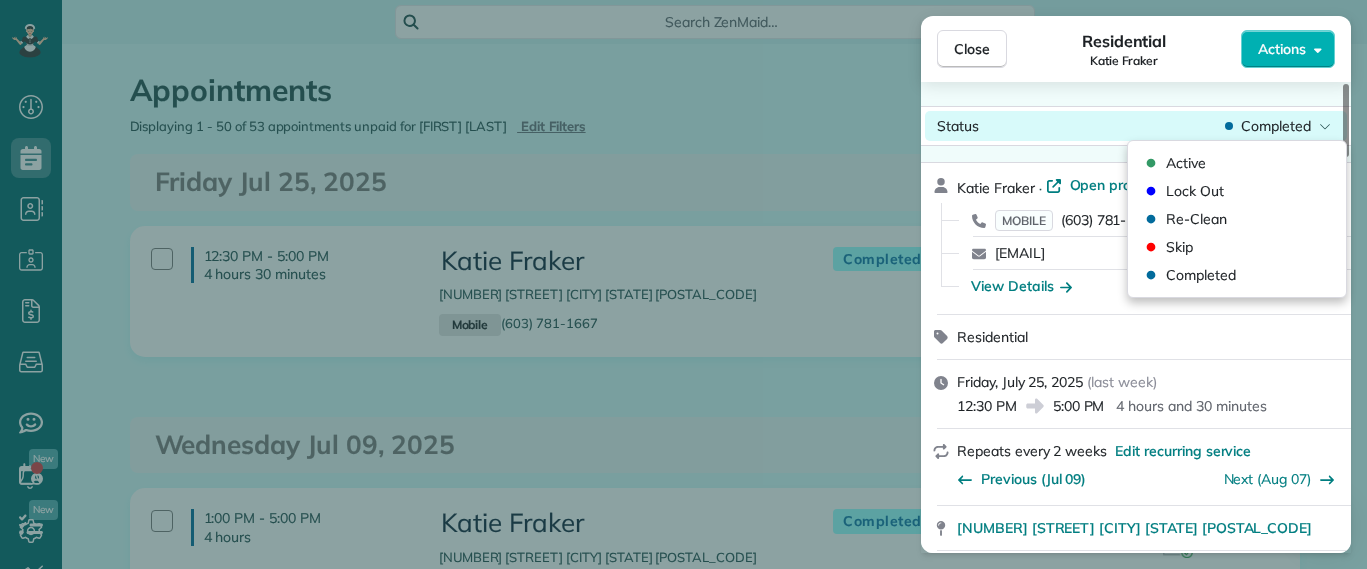 click on "Completed" at bounding box center (1276, 126) 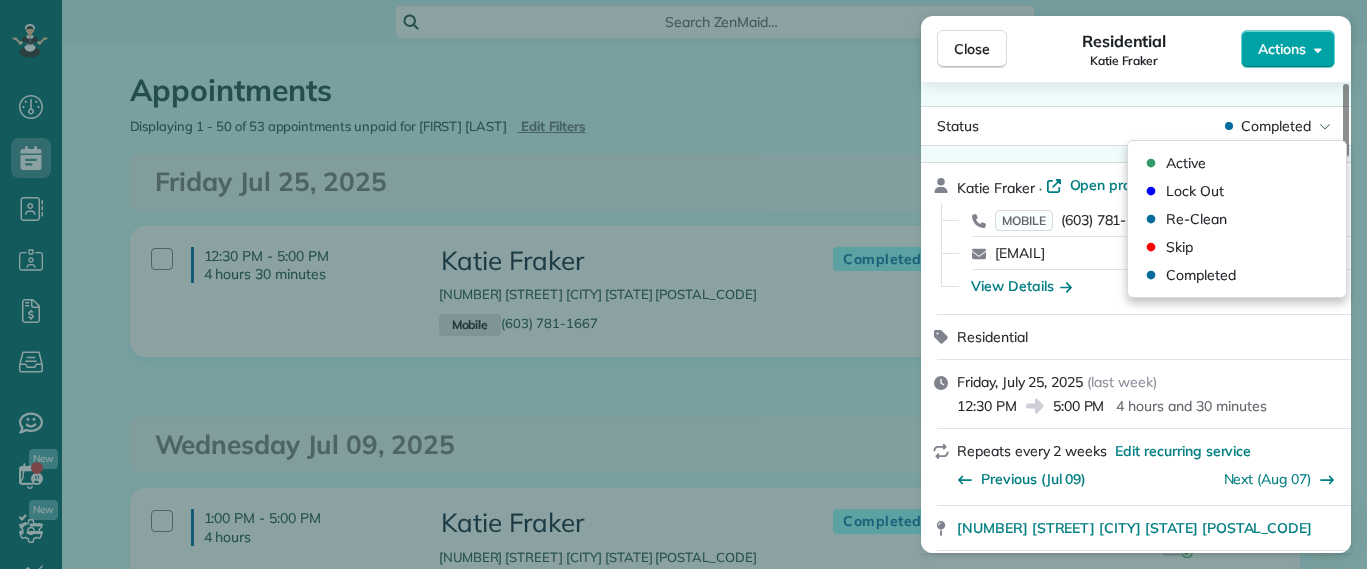 click on "Actions" at bounding box center (1282, 49) 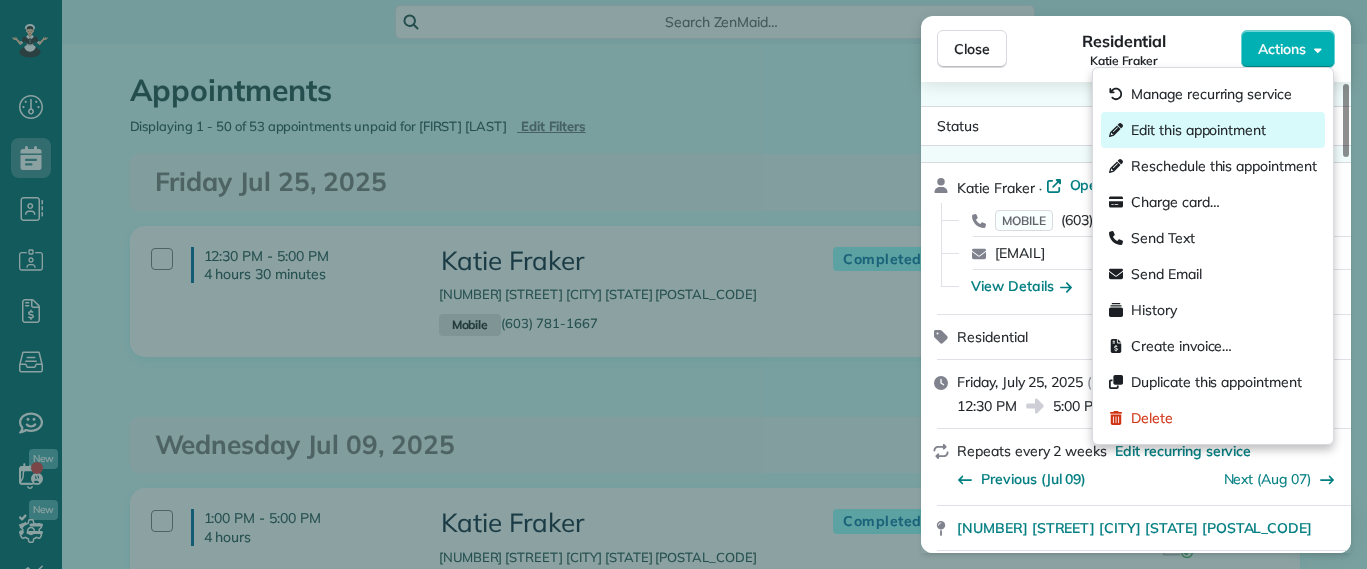 click on "Edit this appointment" at bounding box center (1198, 130) 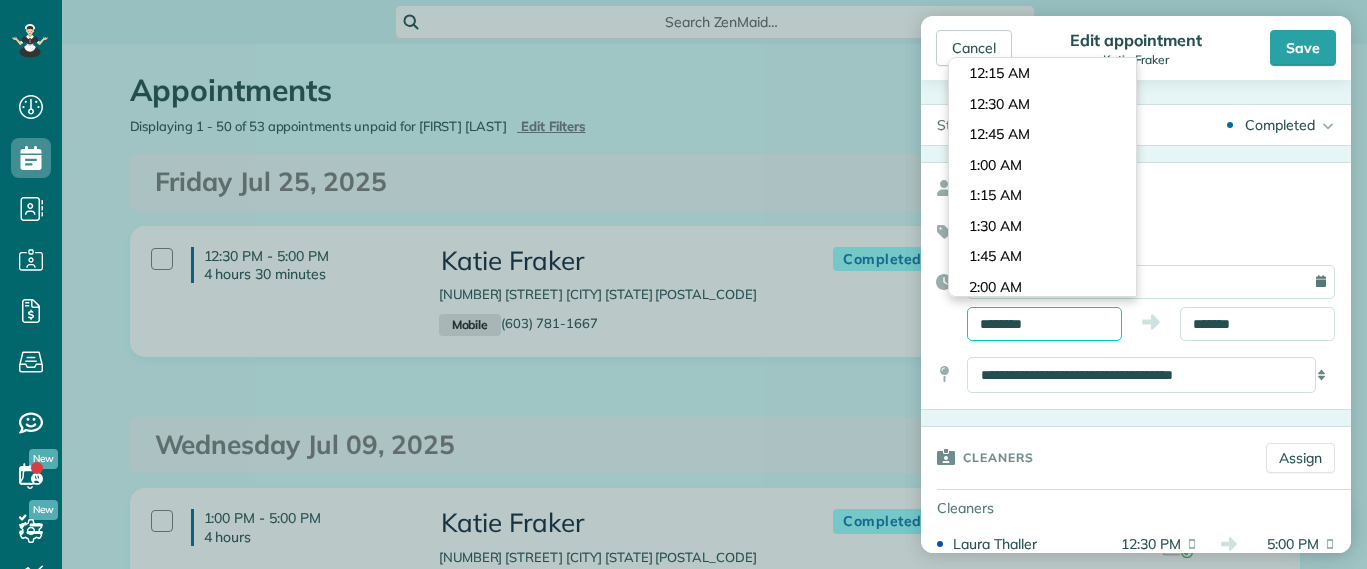 click on "********" at bounding box center (1044, 324) 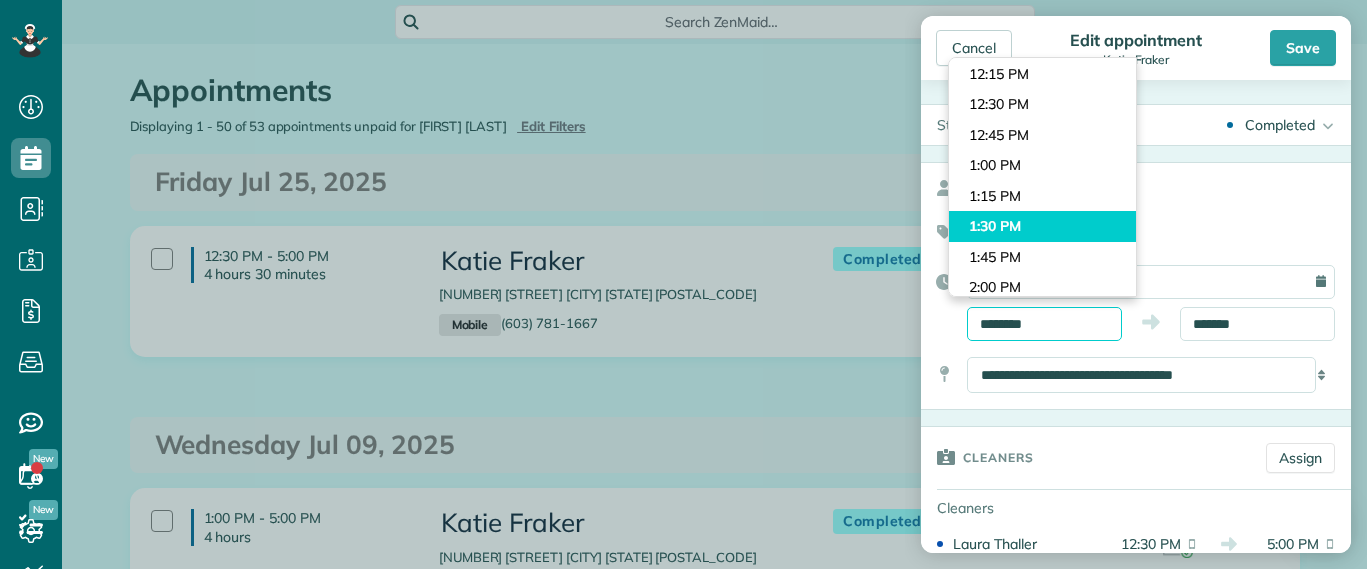scroll, scrollTop: 1590, scrollLeft: 0, axis: vertical 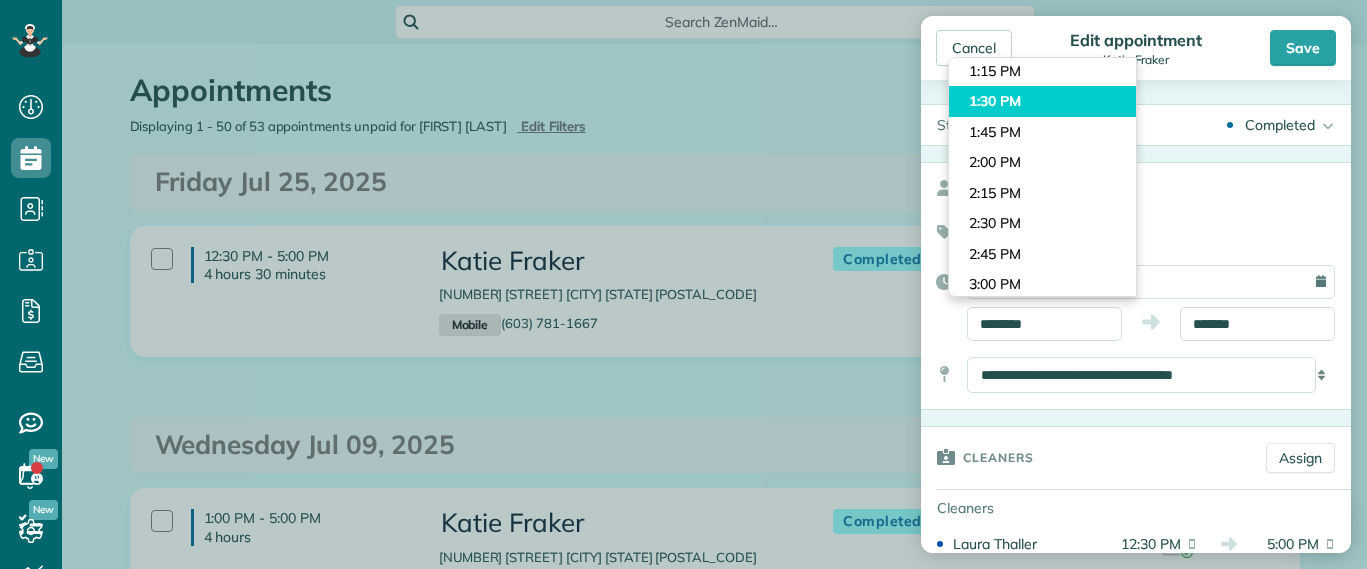 type on "*******" 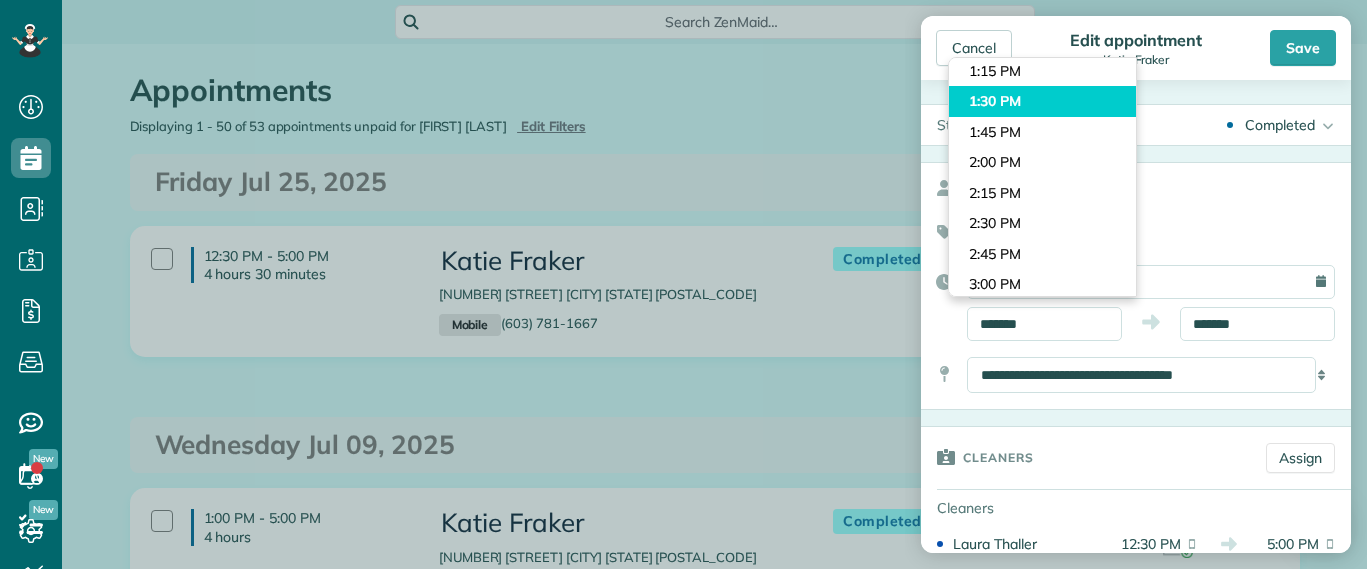 click on "Dashboard
Scheduling
Calendar View
List View
Dispatch View - Weekly scheduling (Beta)" at bounding box center (683, 284) 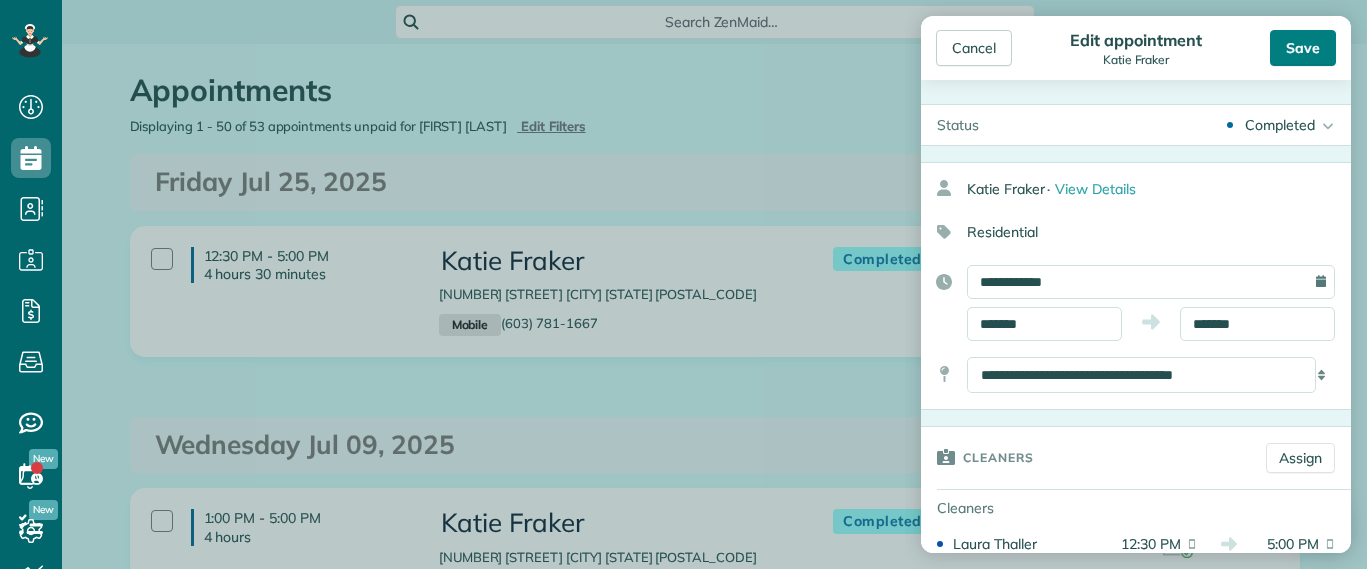 click on "Save" at bounding box center [1303, 48] 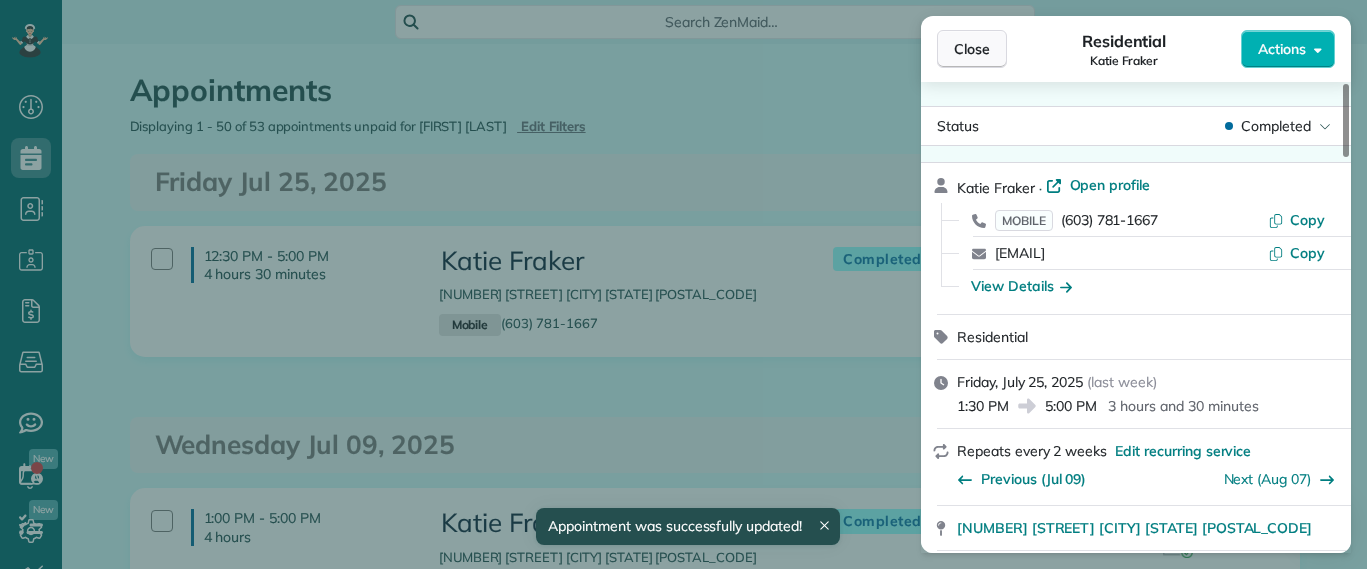click on "Close" at bounding box center (972, 49) 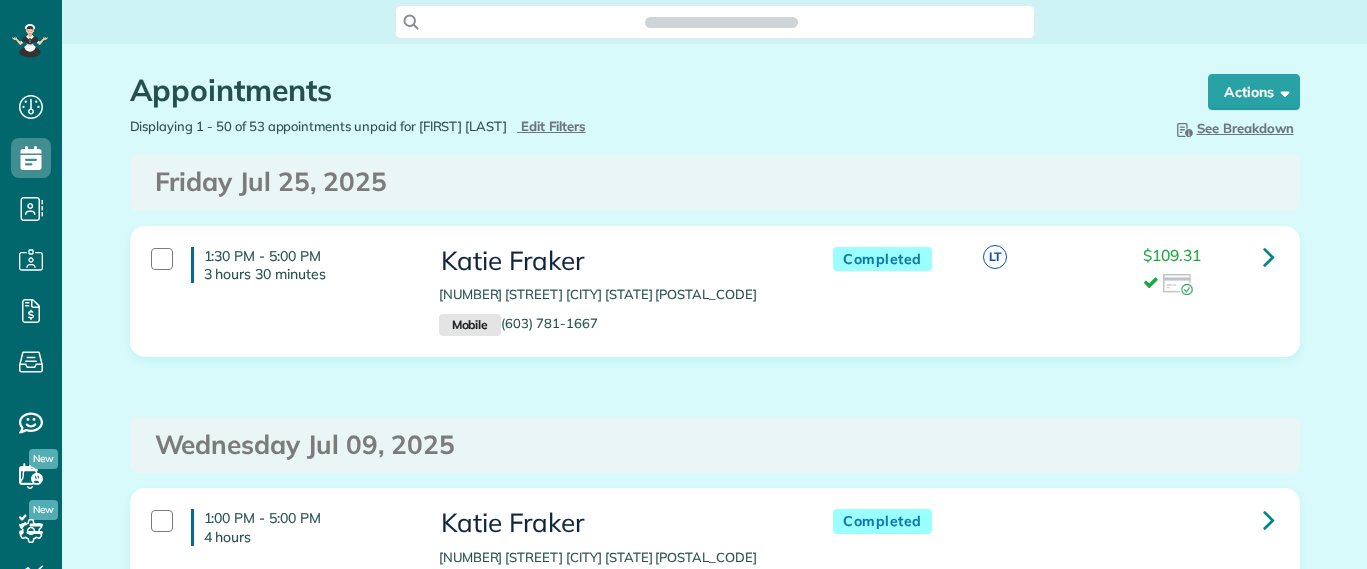 scroll, scrollTop: 0, scrollLeft: 0, axis: both 